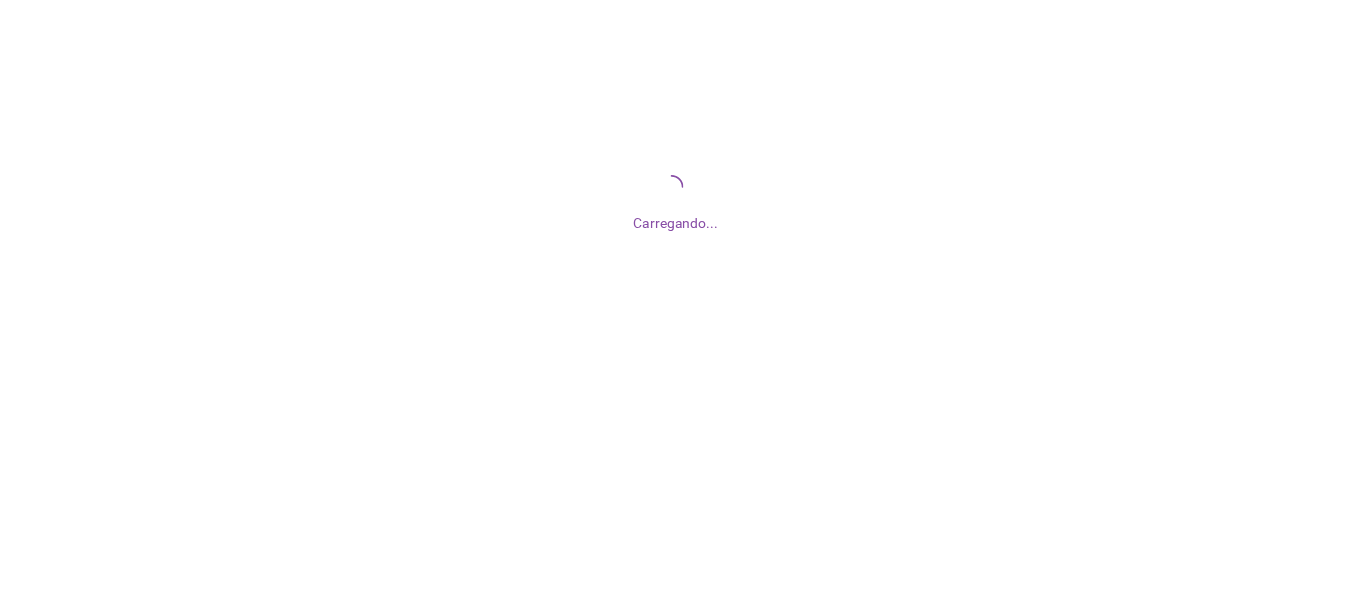 scroll, scrollTop: 0, scrollLeft: 0, axis: both 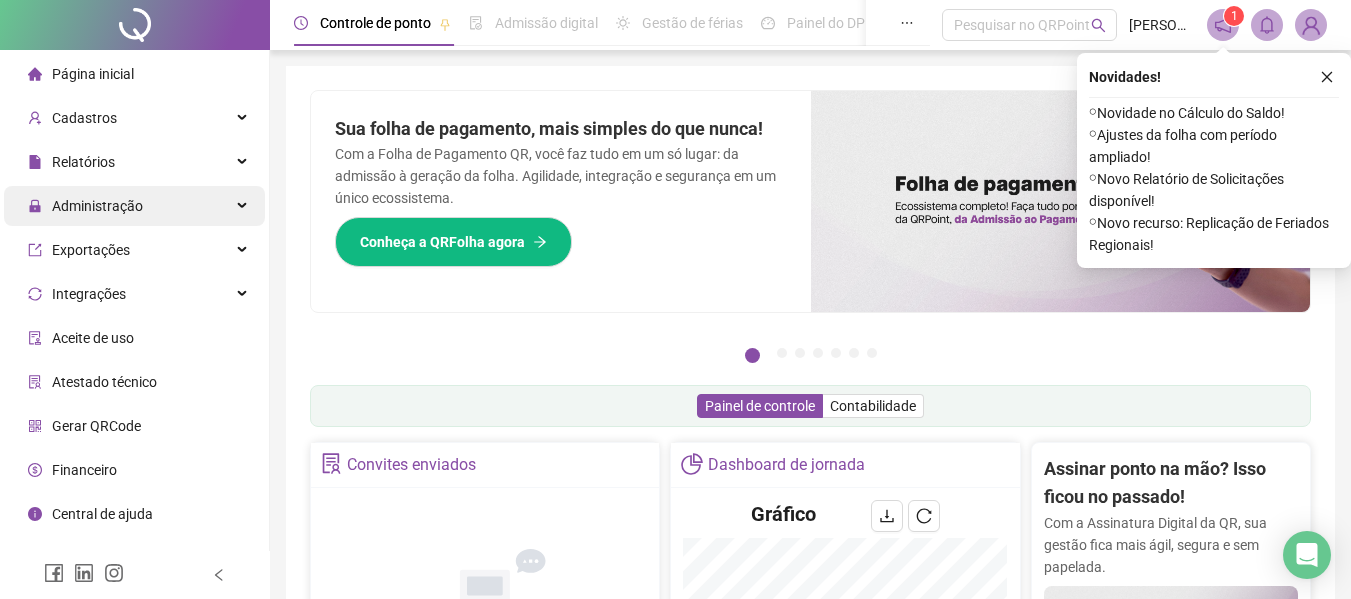click on "Administração" at bounding box center [134, 206] 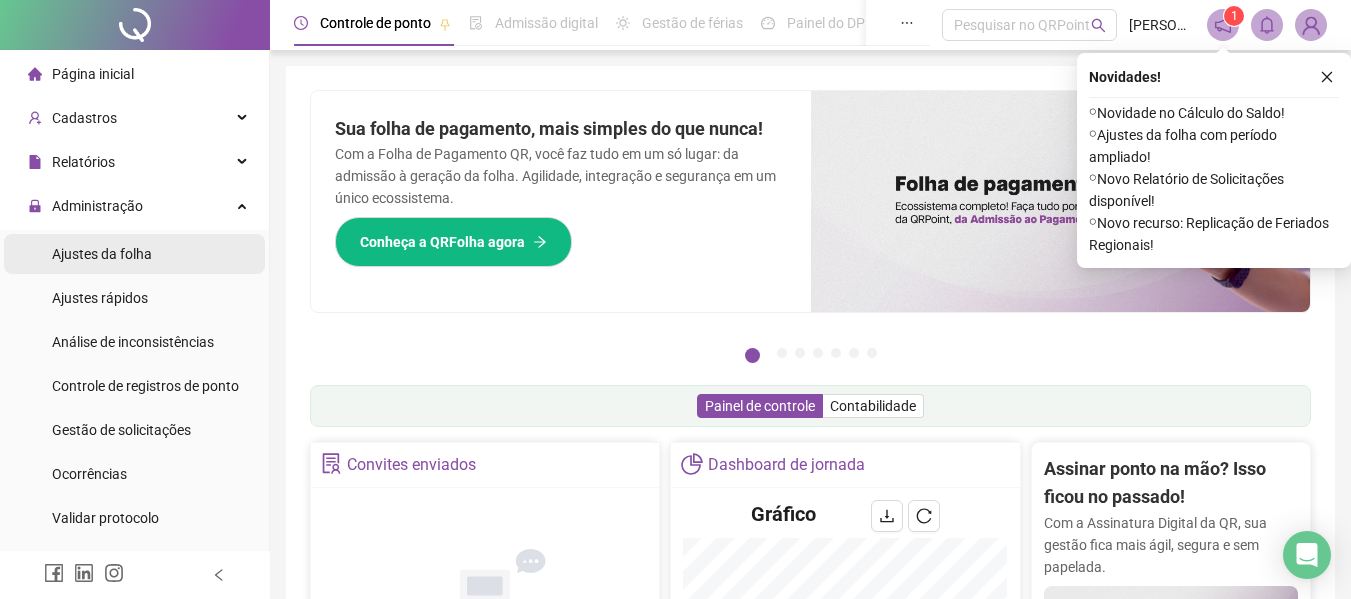 click on "Ajustes da folha" at bounding box center [134, 254] 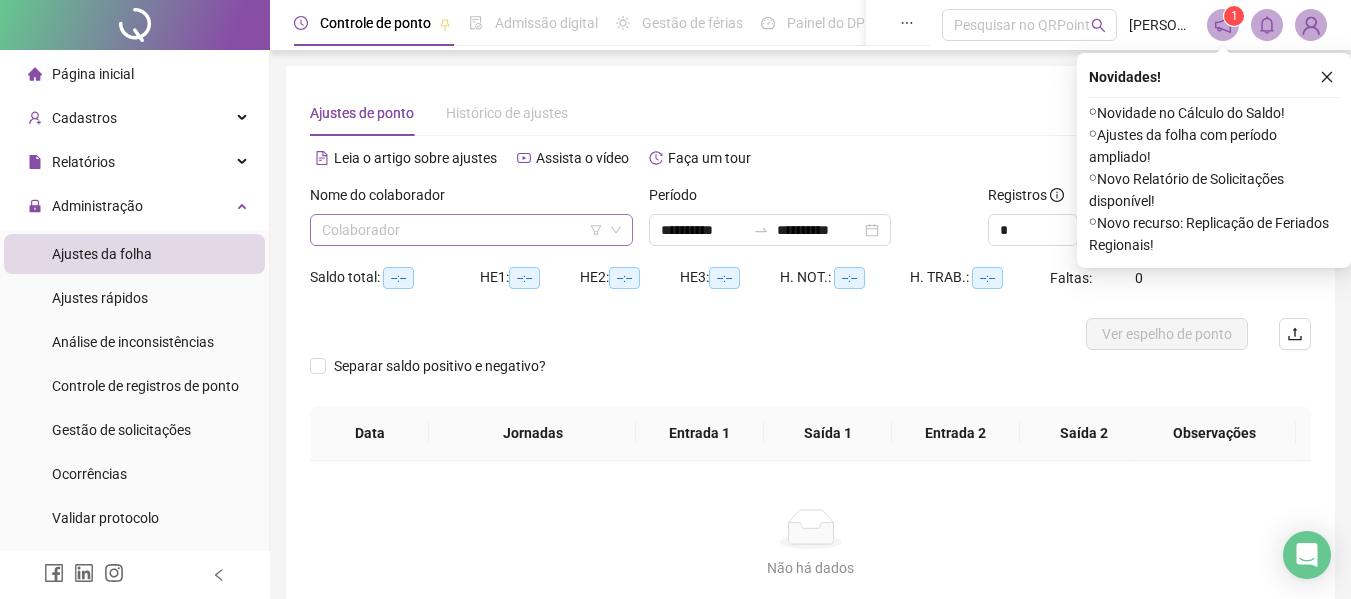 click at bounding box center (465, 230) 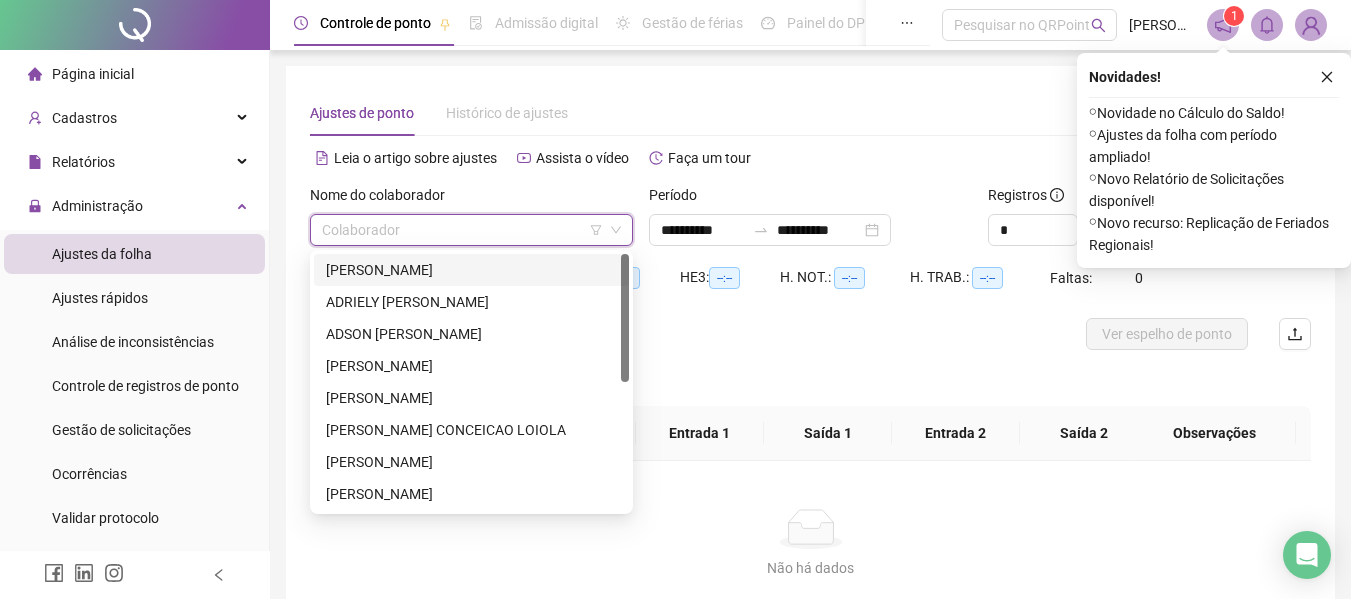 click on "[PERSON_NAME]" at bounding box center (471, 270) 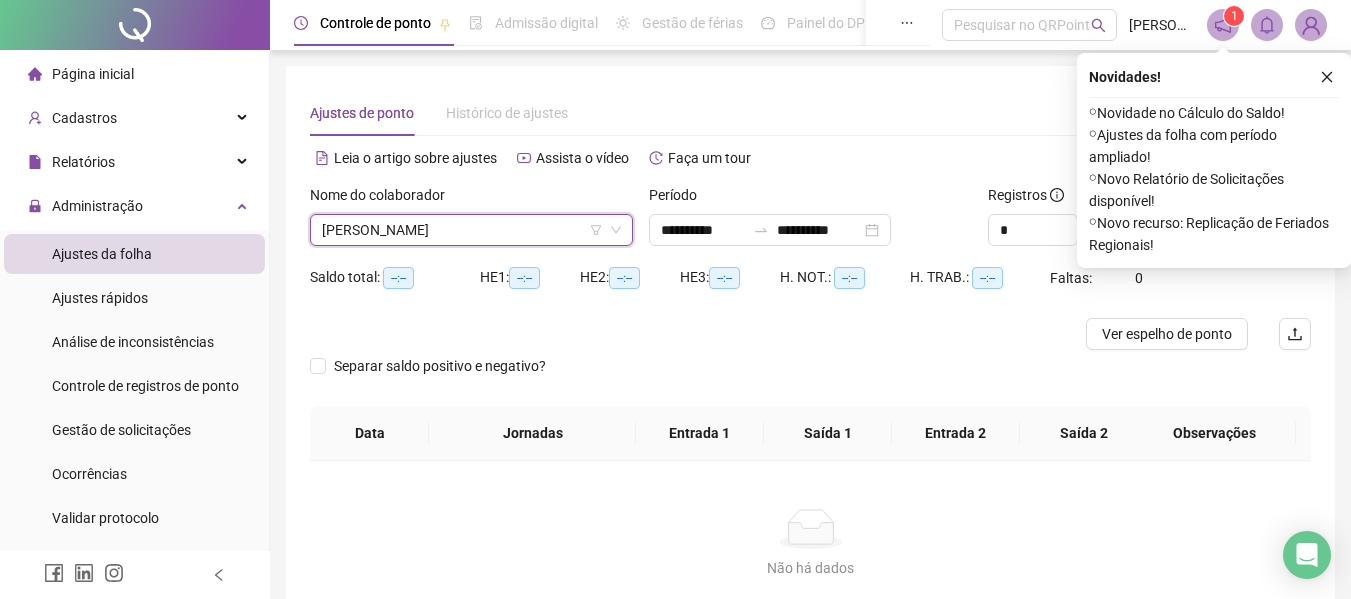 click on "**********" at bounding box center (810, 223) 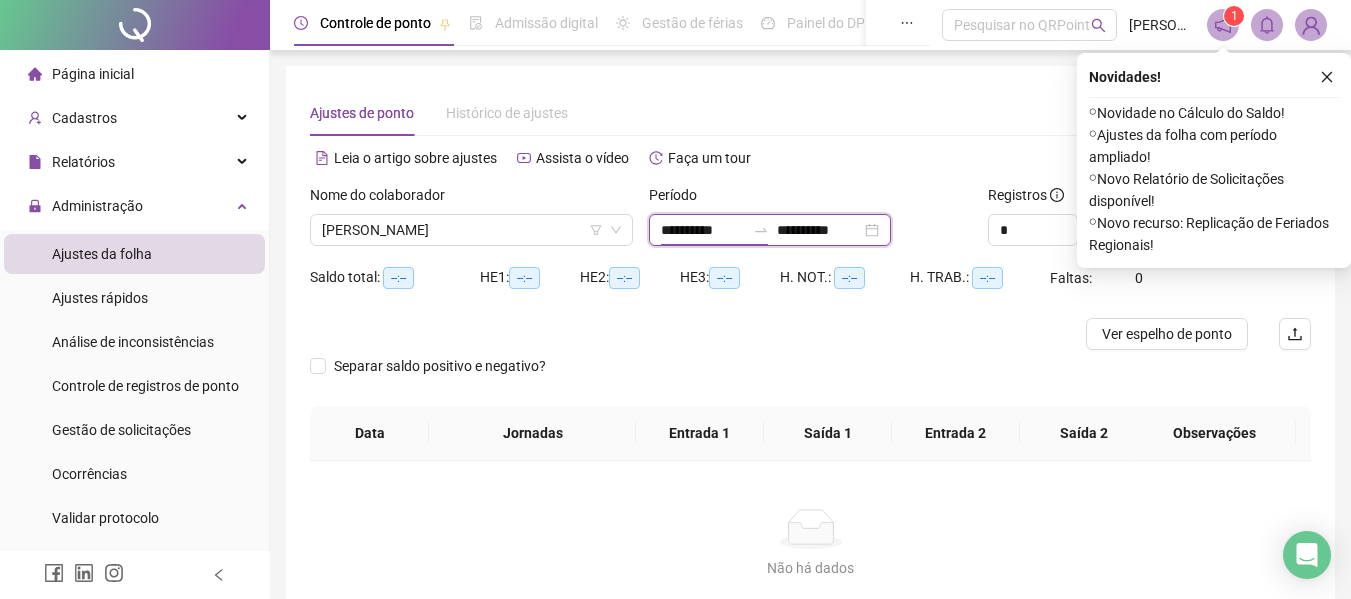 click on "**********" at bounding box center (703, 230) 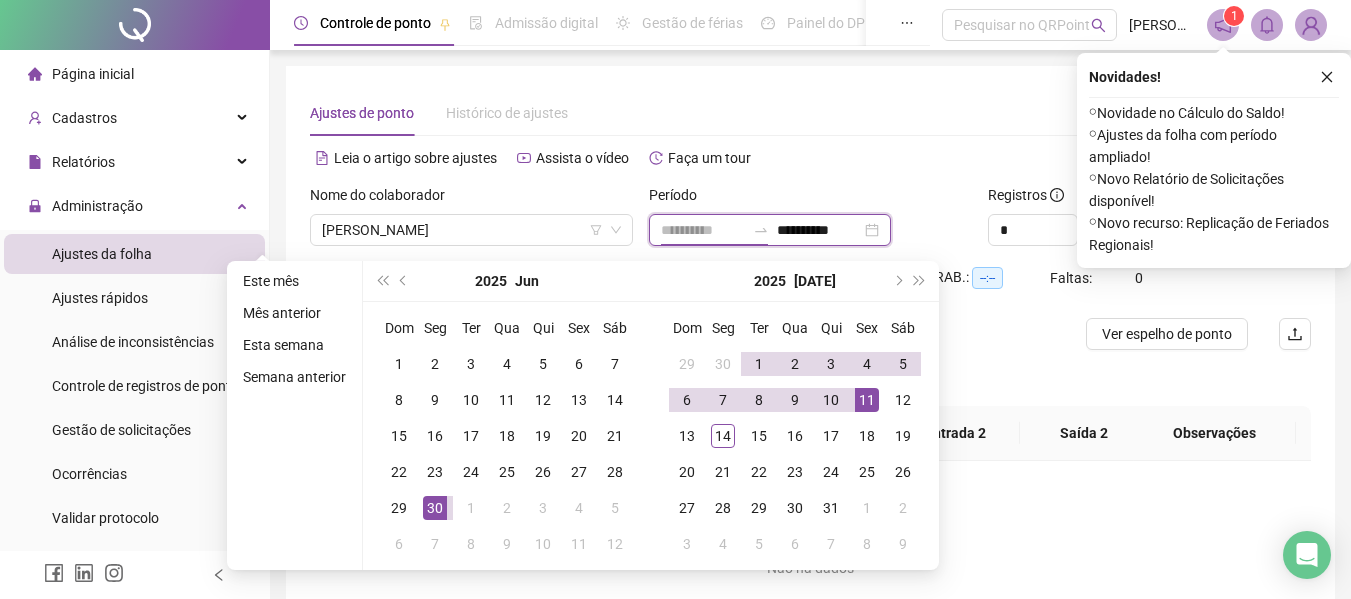 type on "**********" 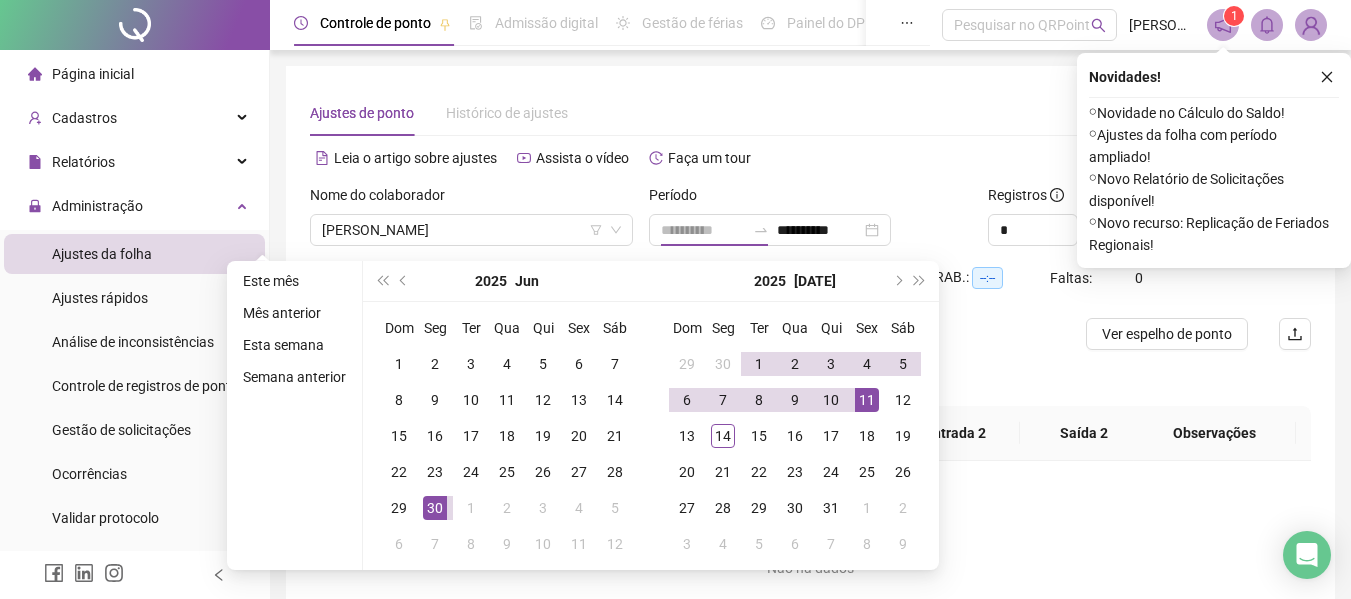 click on "11" at bounding box center (867, 400) 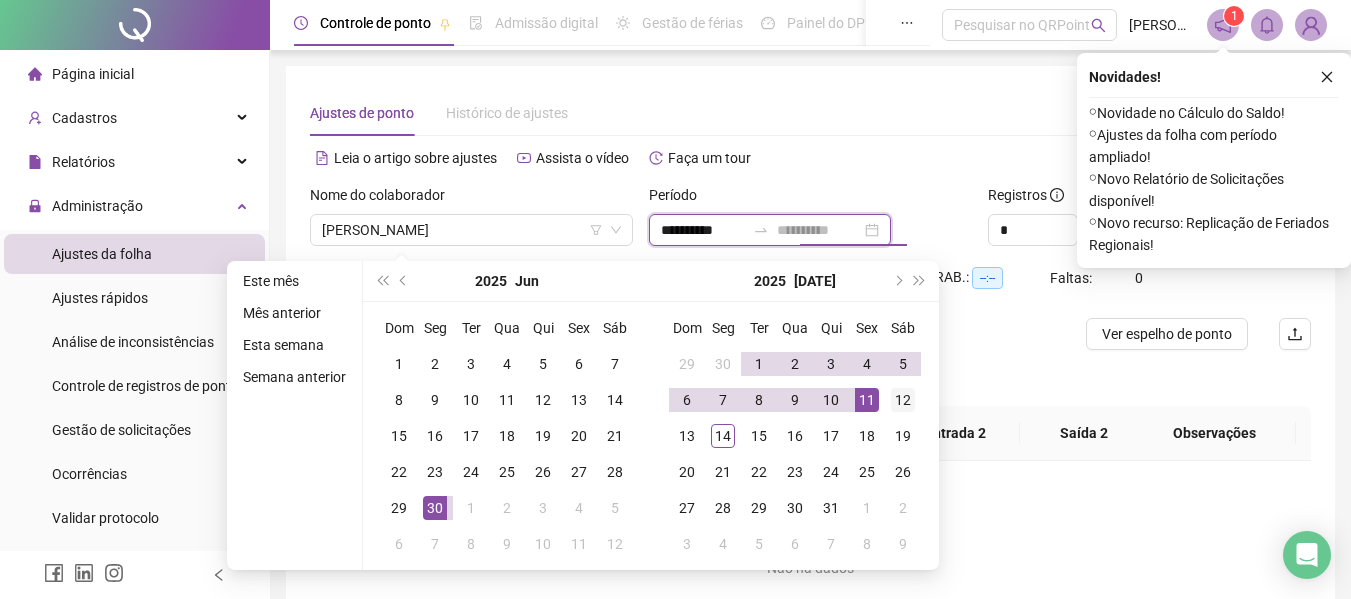 type on "**********" 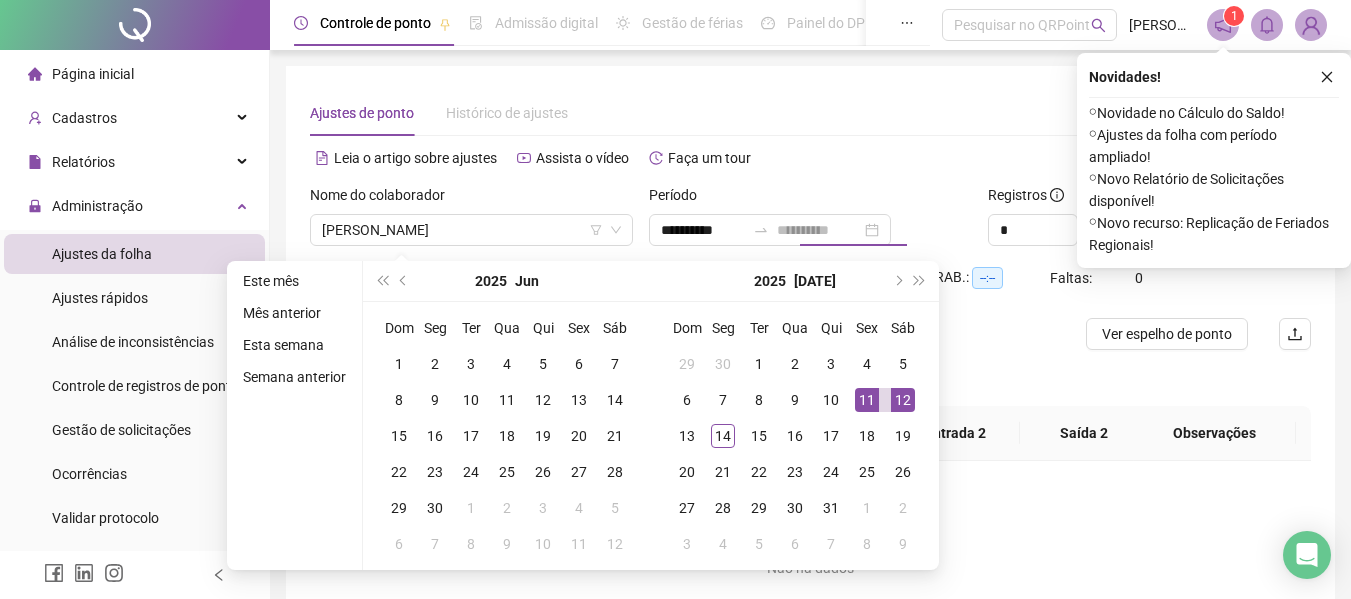 click on "12" at bounding box center (903, 400) 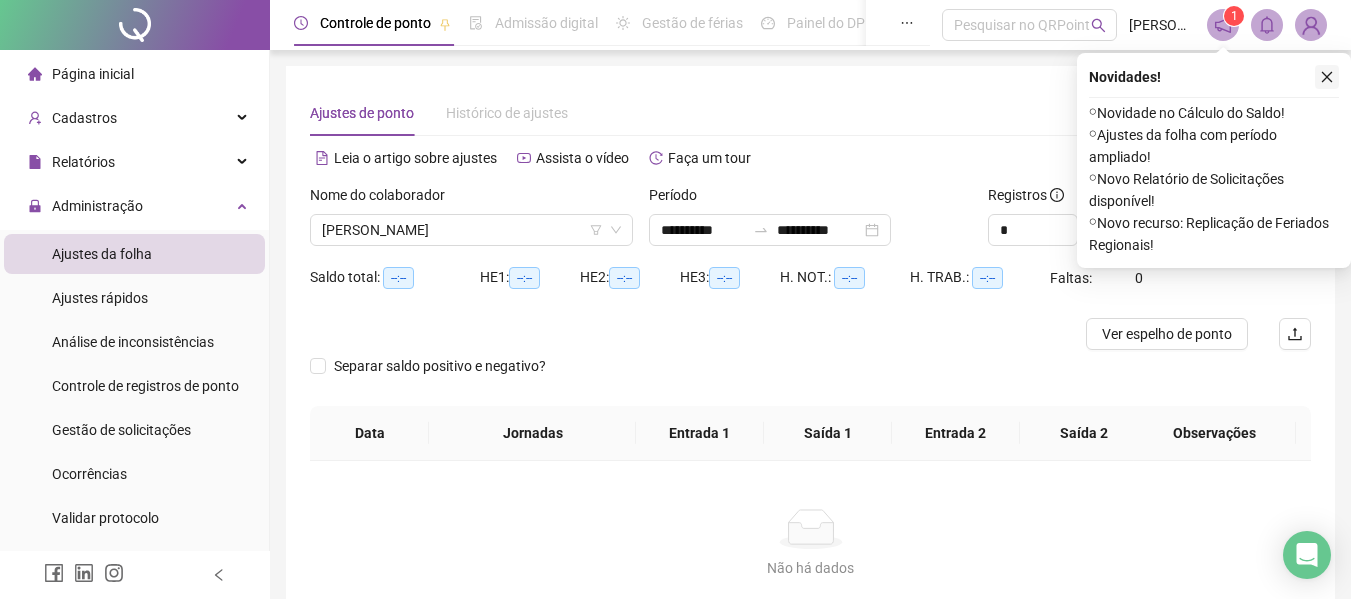 click 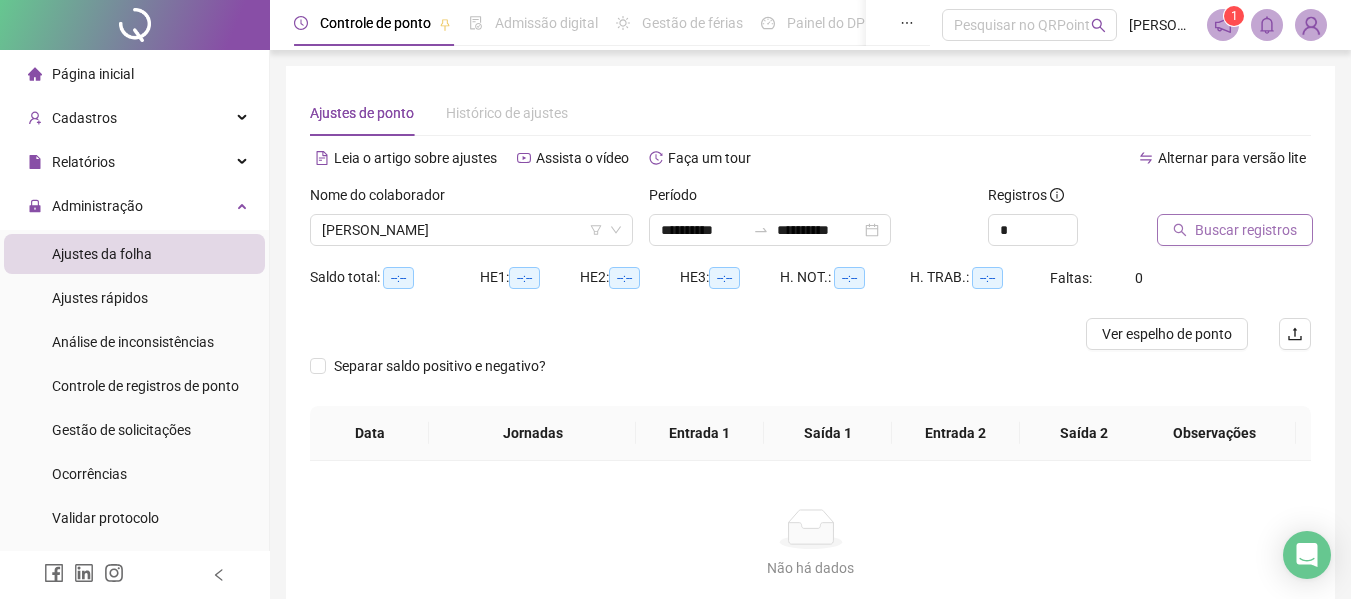 click on "Buscar registros" at bounding box center (1246, 230) 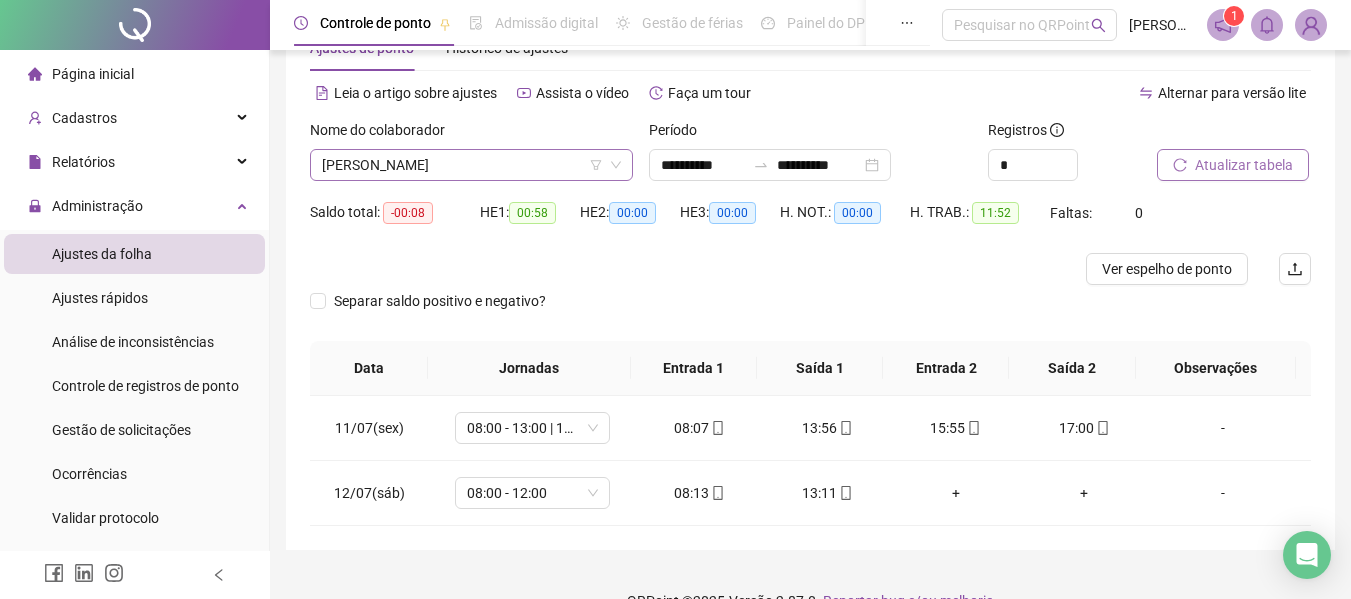 scroll, scrollTop: 102, scrollLeft: 0, axis: vertical 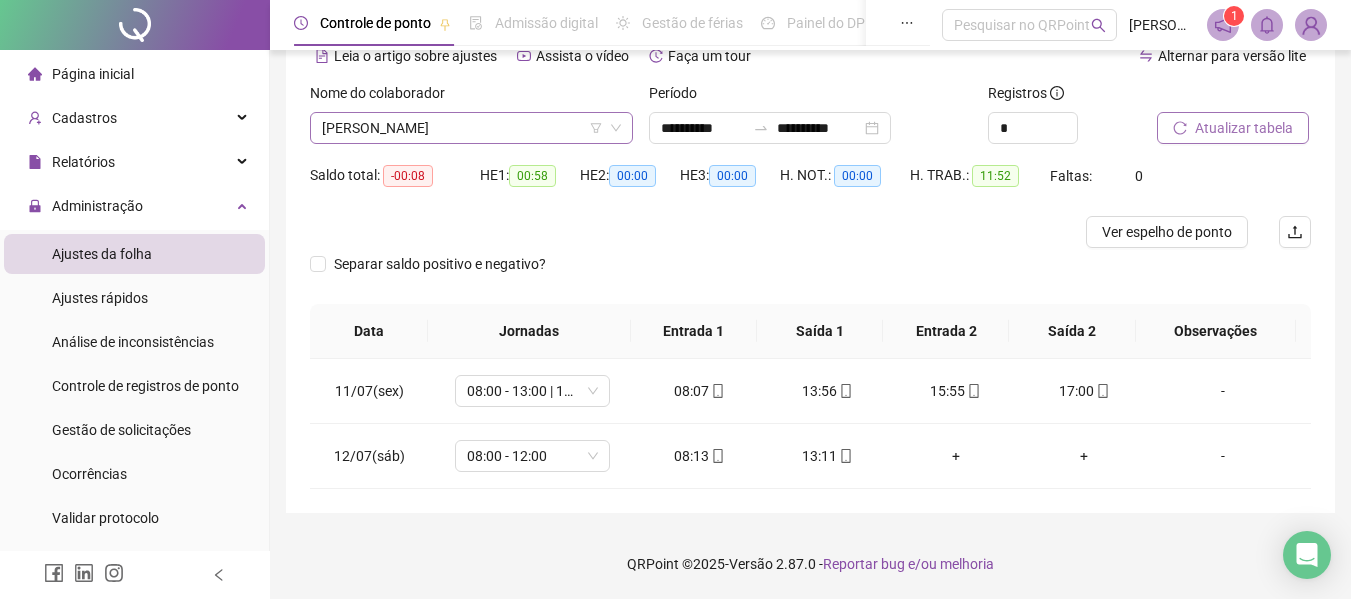 click on "[PERSON_NAME]" at bounding box center (471, 128) 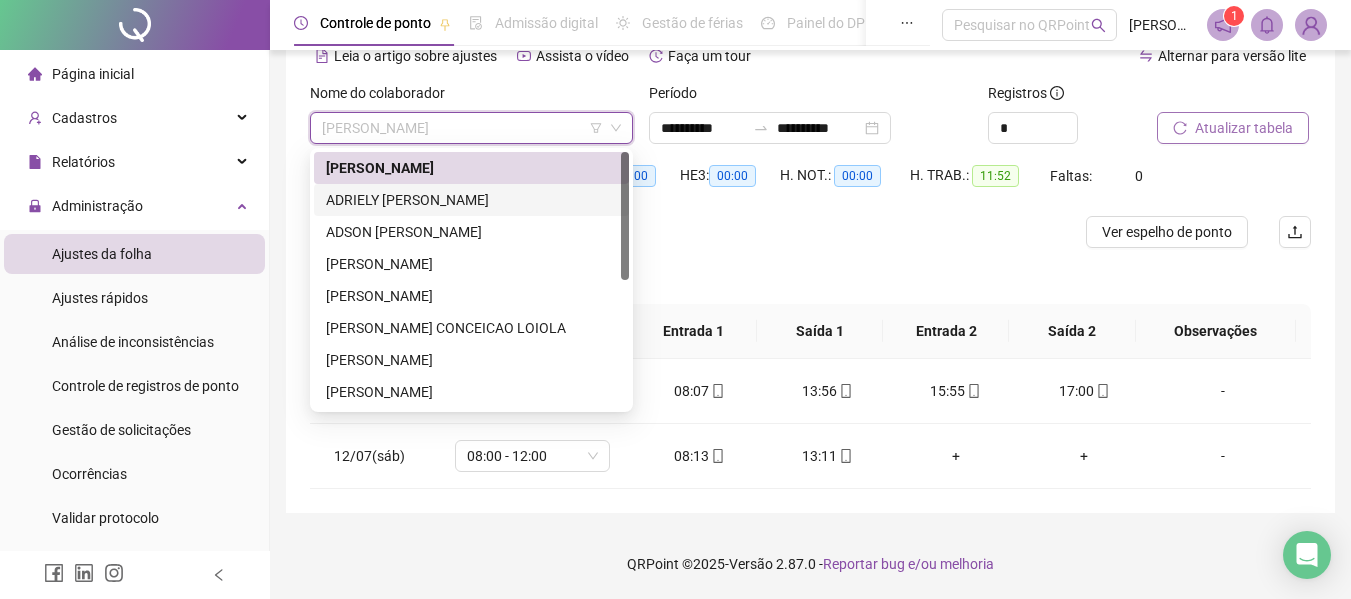 click on "ADRIELY [PERSON_NAME]" at bounding box center (471, 200) 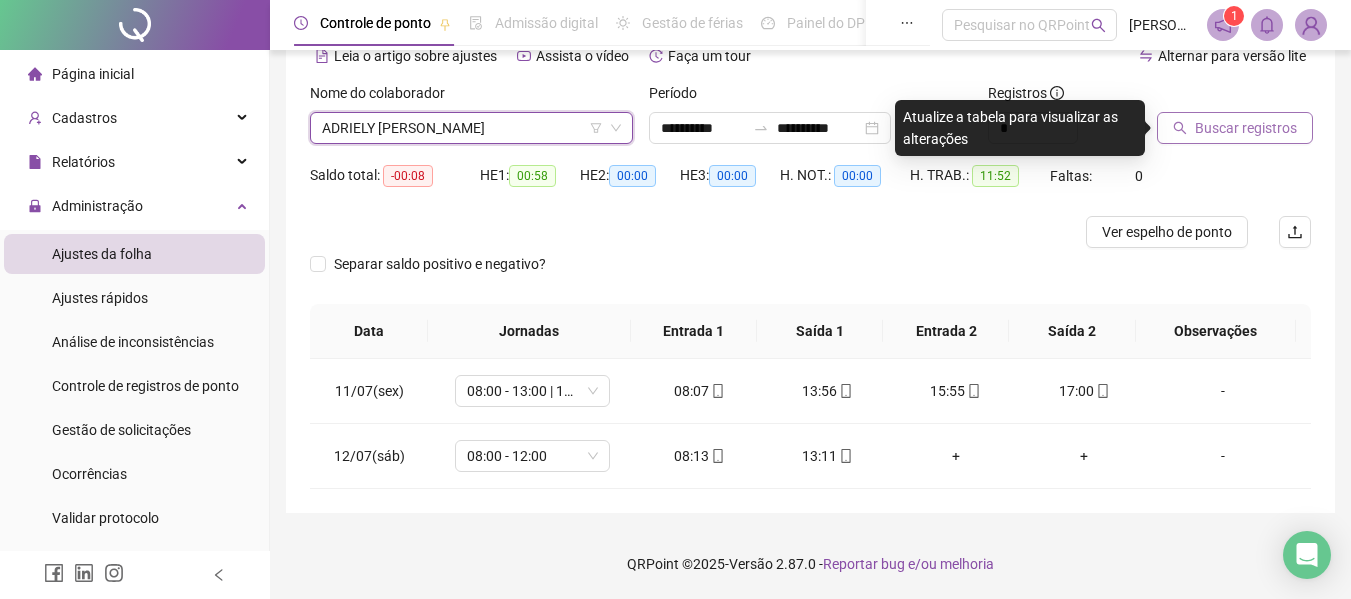 click 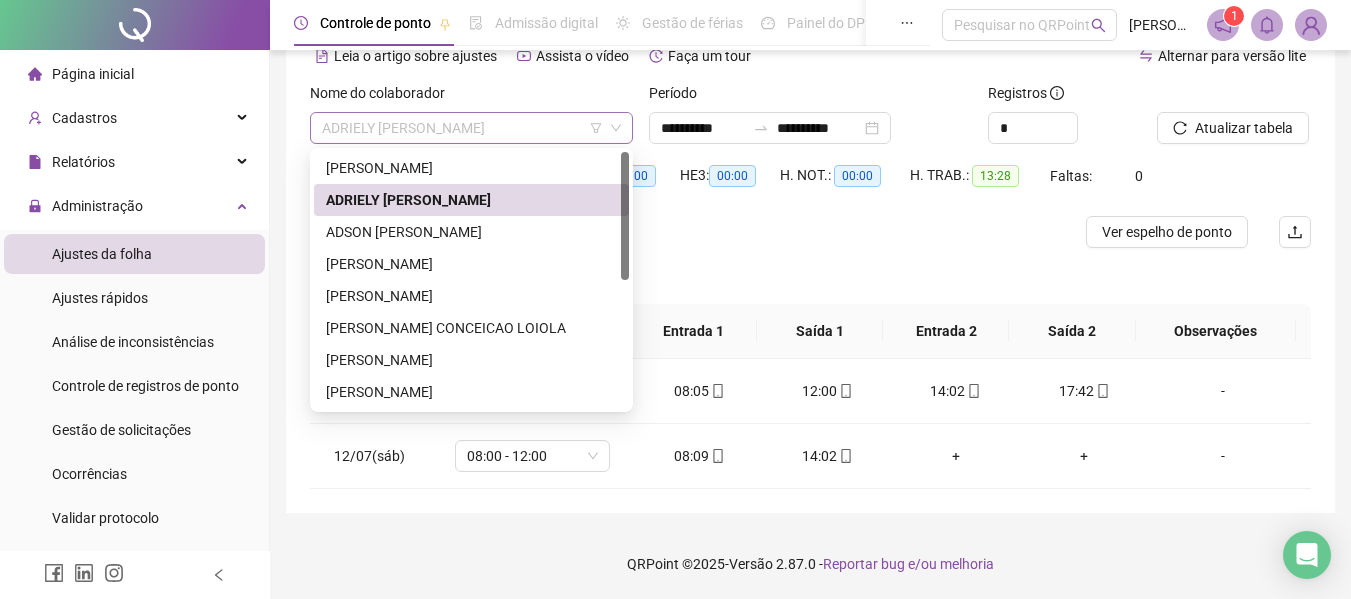 click on "ADRIELY [PERSON_NAME]" at bounding box center (471, 128) 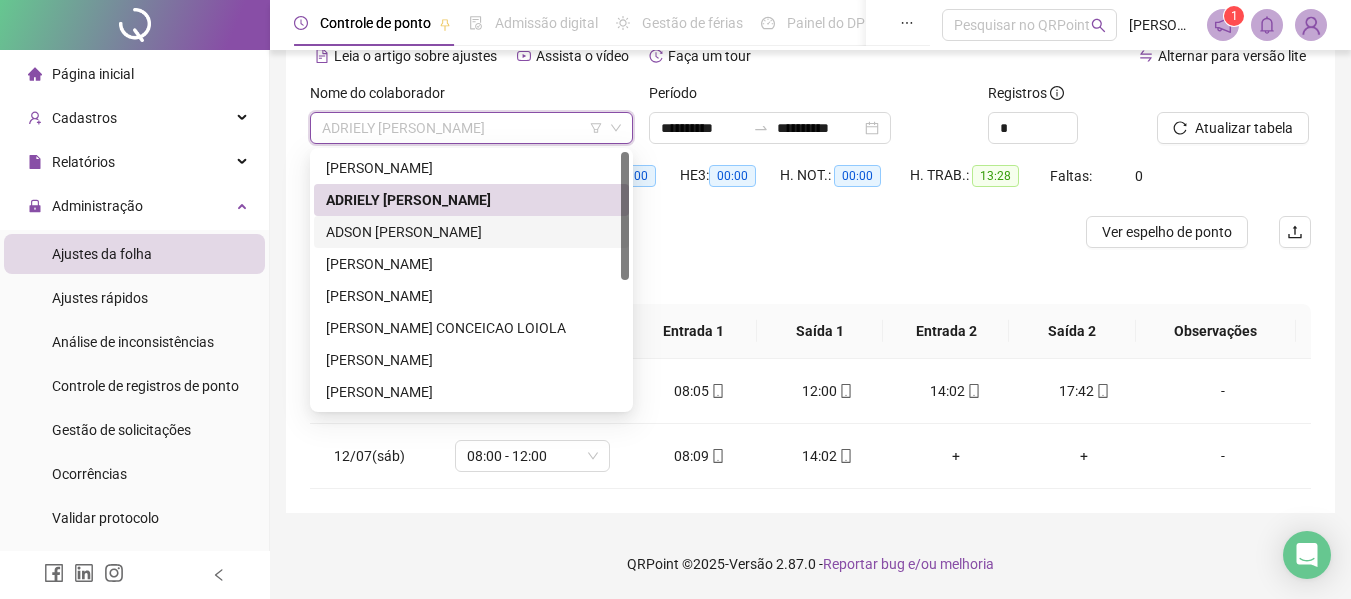 click on "ADSON [PERSON_NAME]" at bounding box center (471, 232) 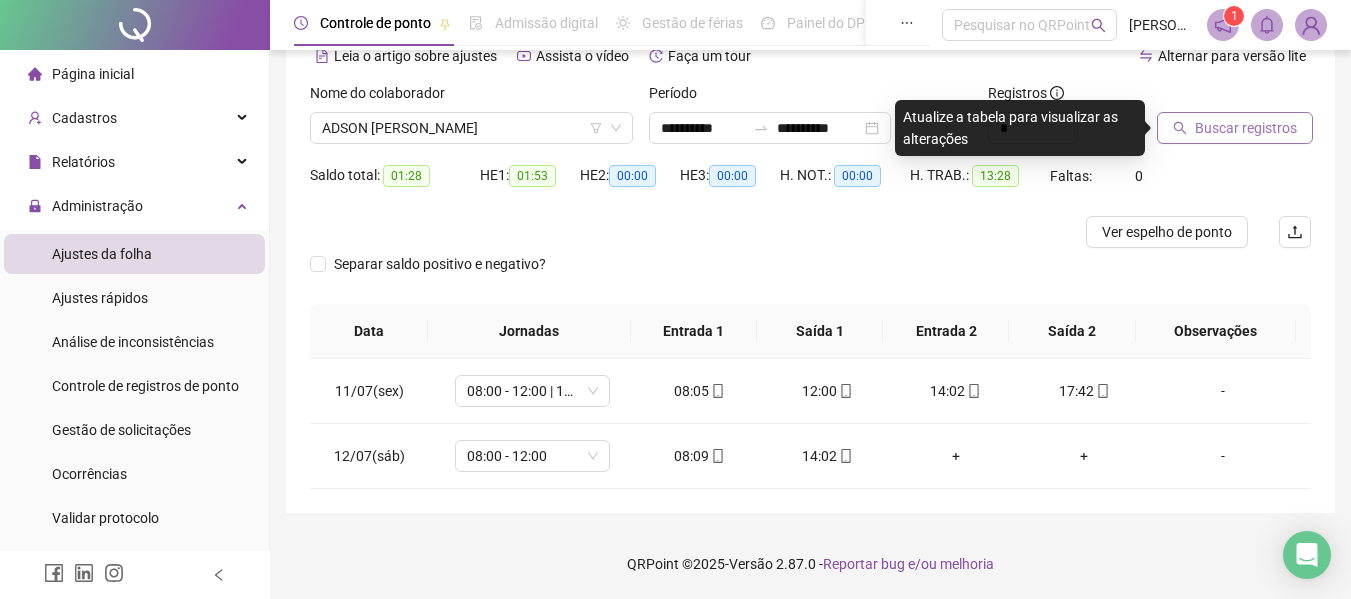click on "Buscar registros" at bounding box center (1246, 128) 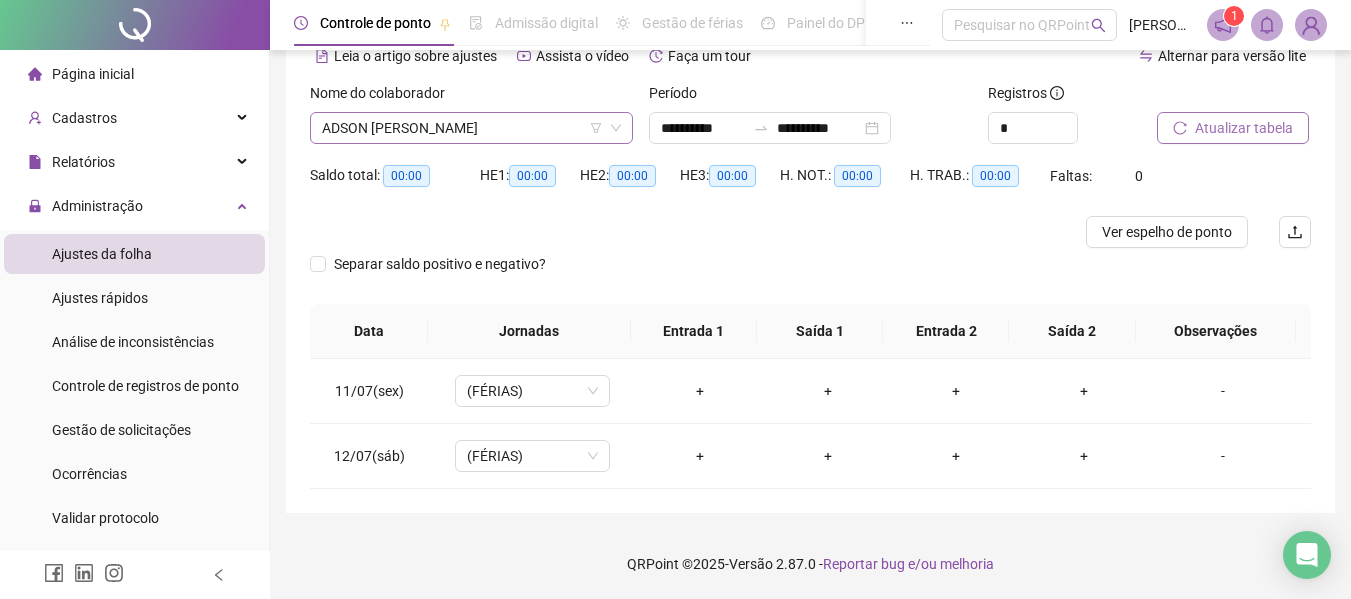click on "ADSON [PERSON_NAME]" at bounding box center [471, 128] 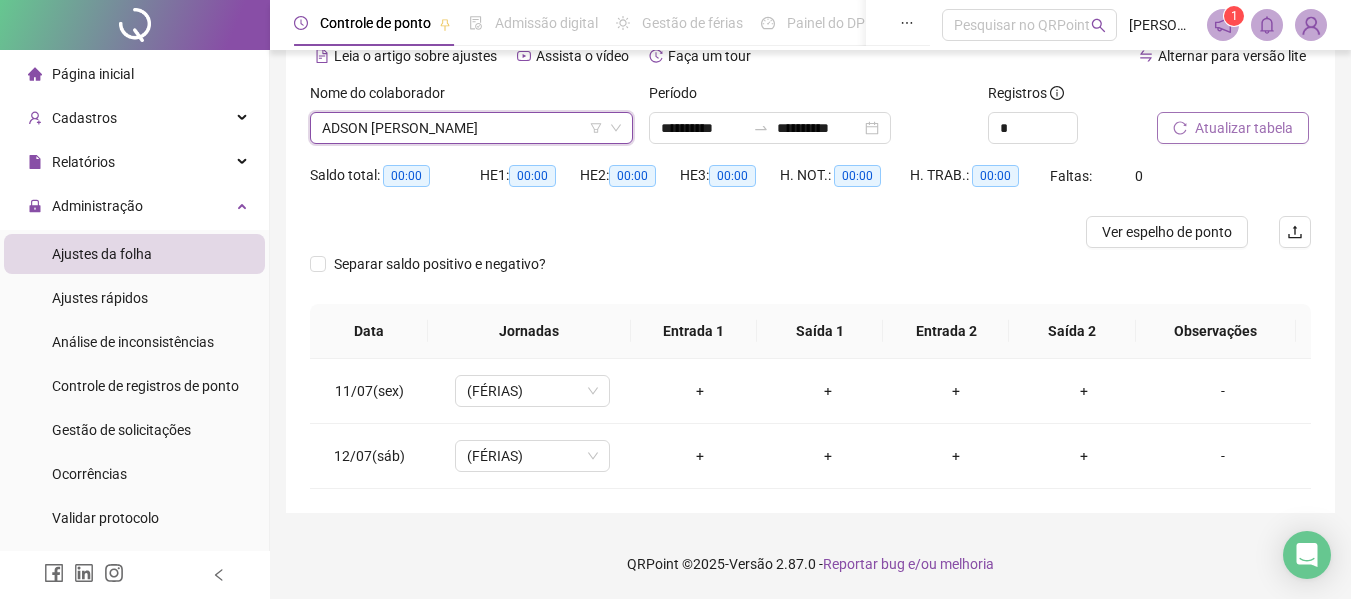 click on "ADSON [PERSON_NAME]" at bounding box center [471, 128] 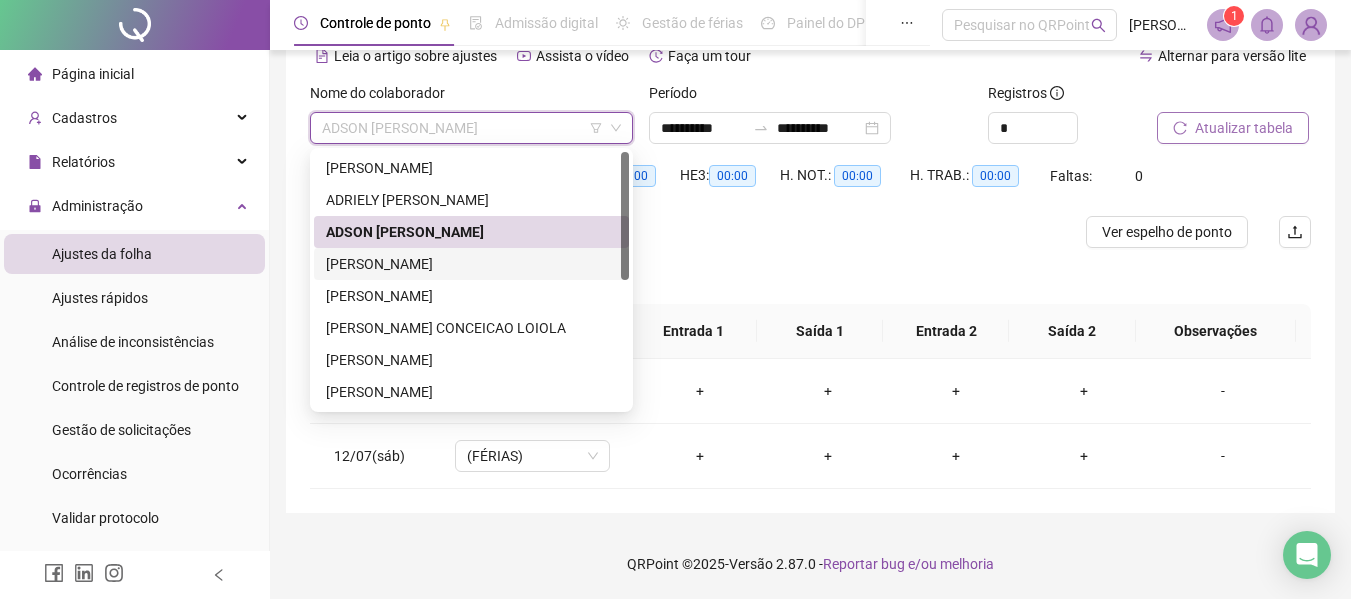 click on "[PERSON_NAME]" at bounding box center (471, 264) 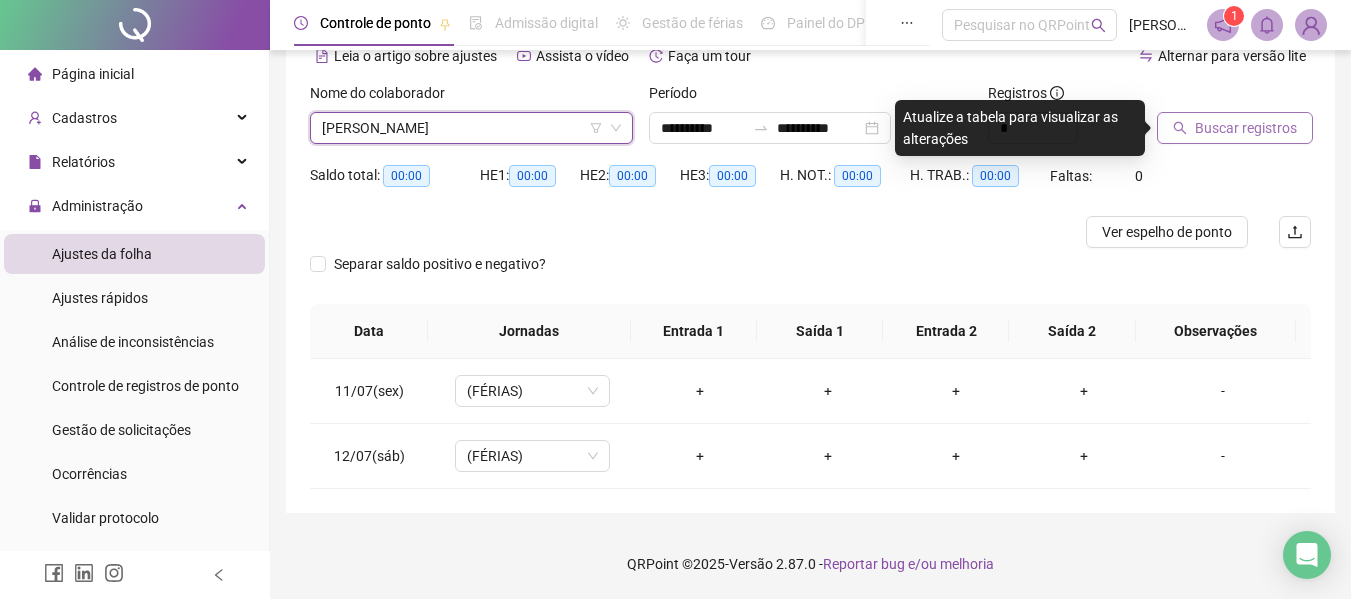 click on "Buscar registros" at bounding box center [1235, 128] 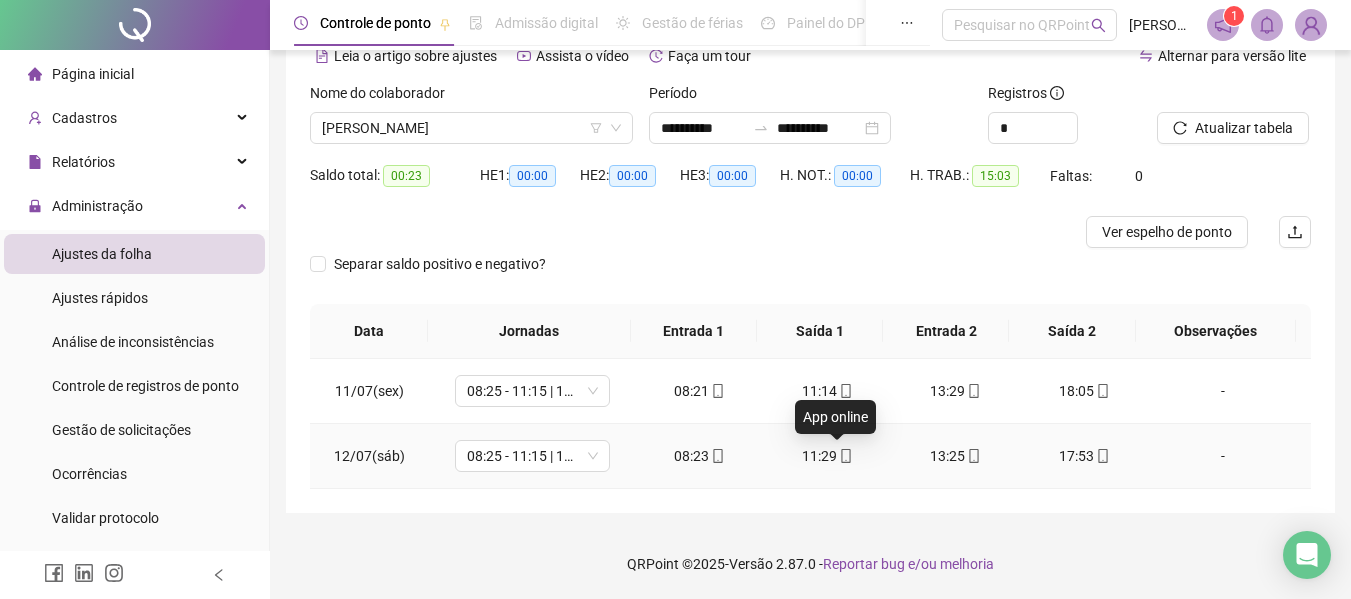 click 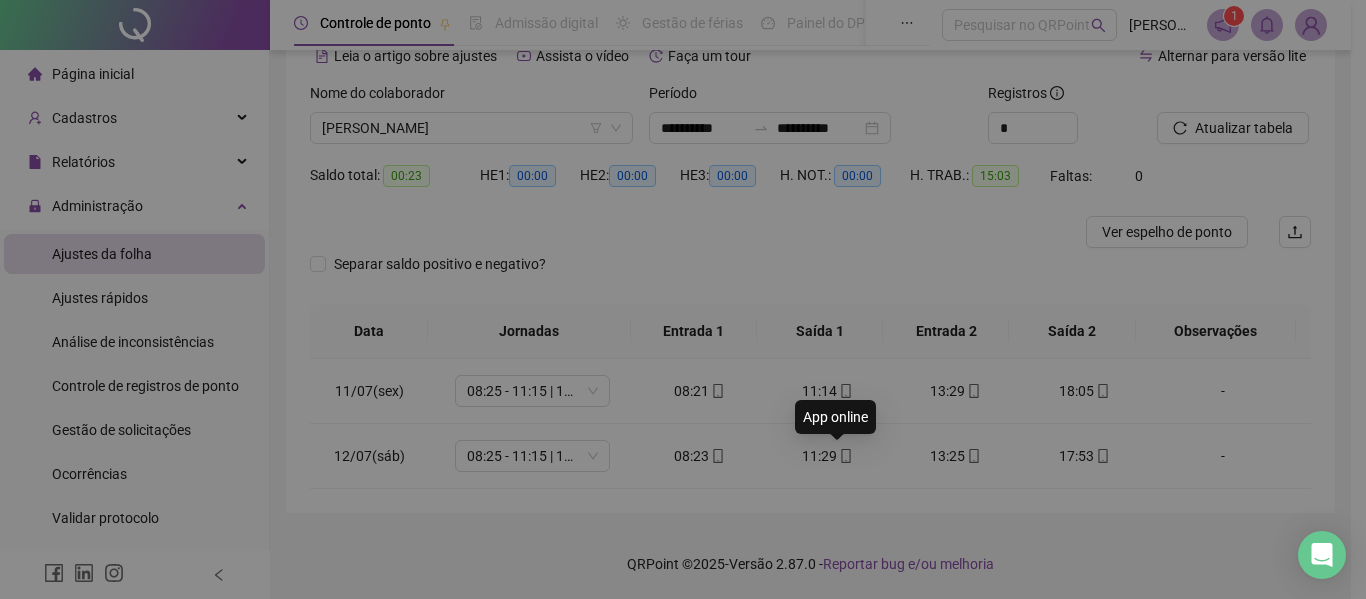 type on "**********" 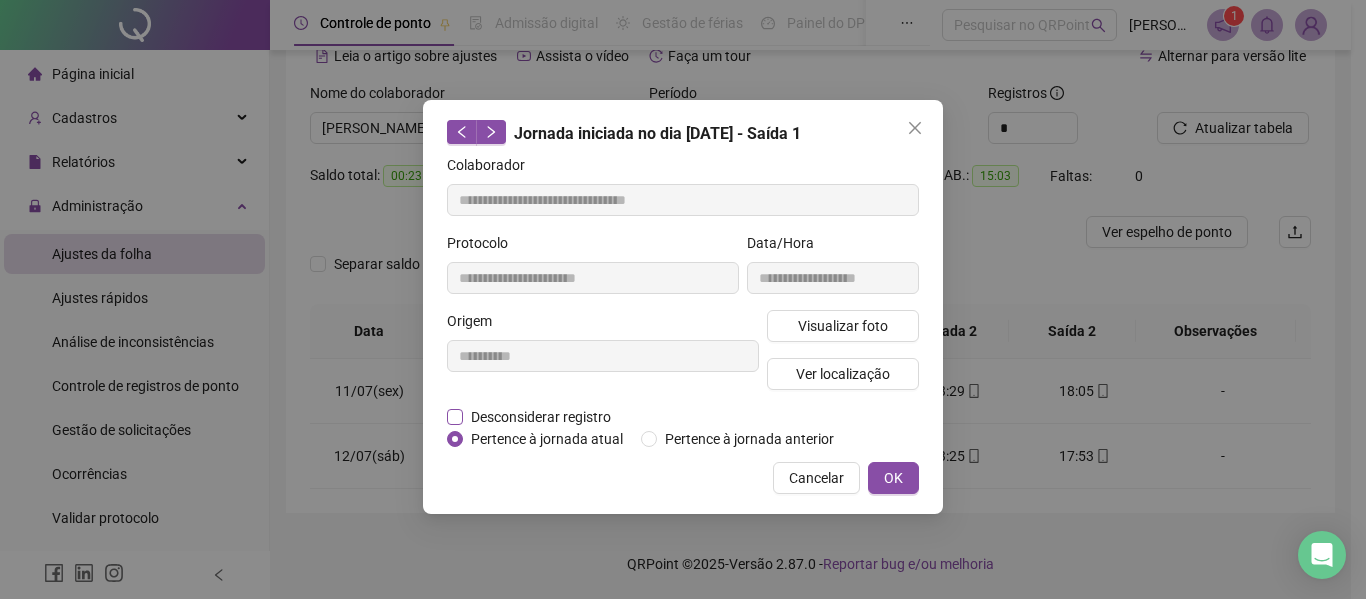 click on "Desconsiderar registro" at bounding box center [541, 417] 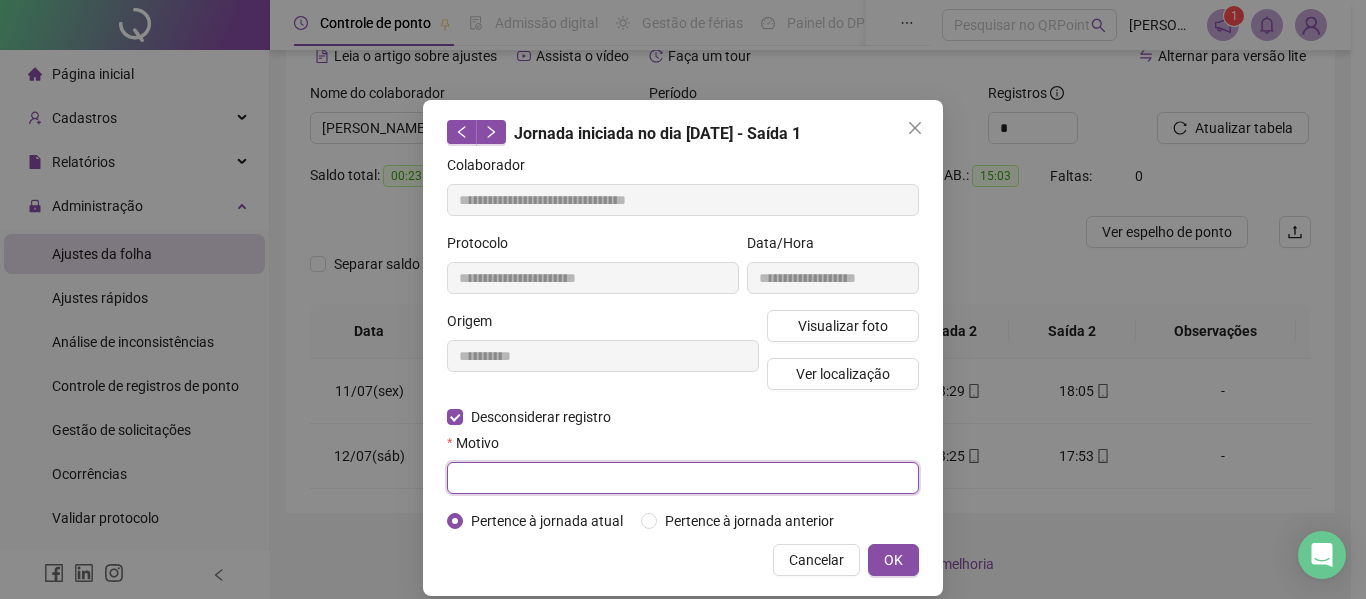 click at bounding box center [683, 478] 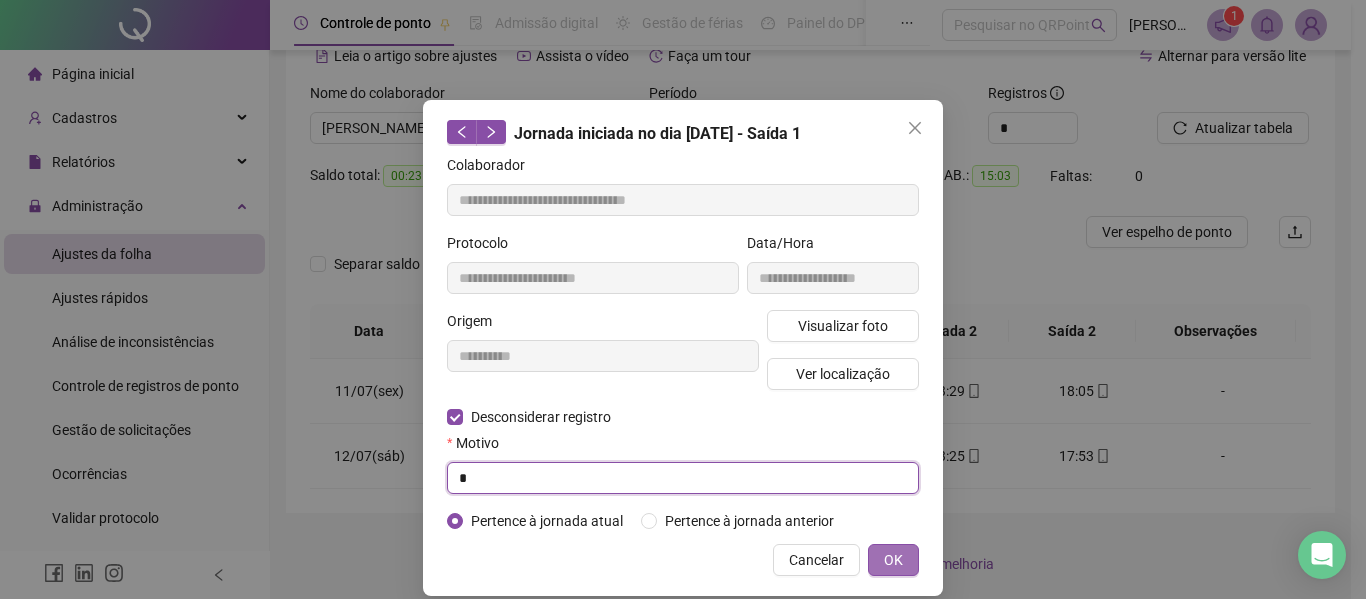 type on "*" 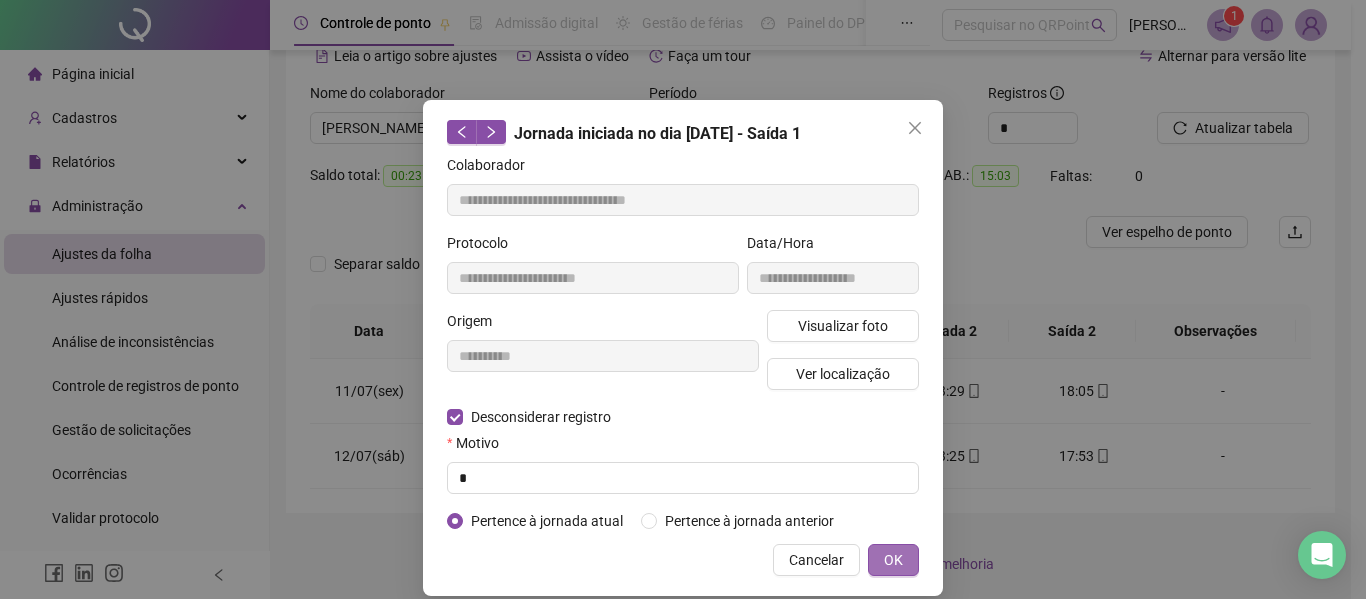 click on "OK" at bounding box center [893, 560] 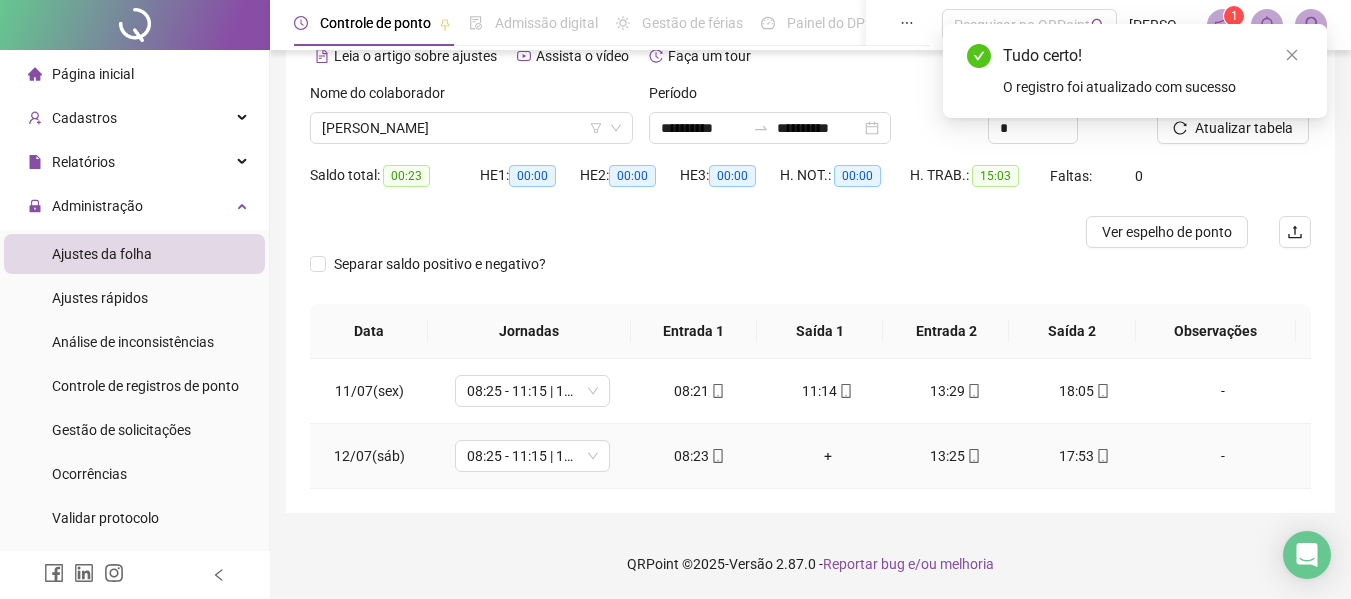 click on "+" at bounding box center [828, 456] 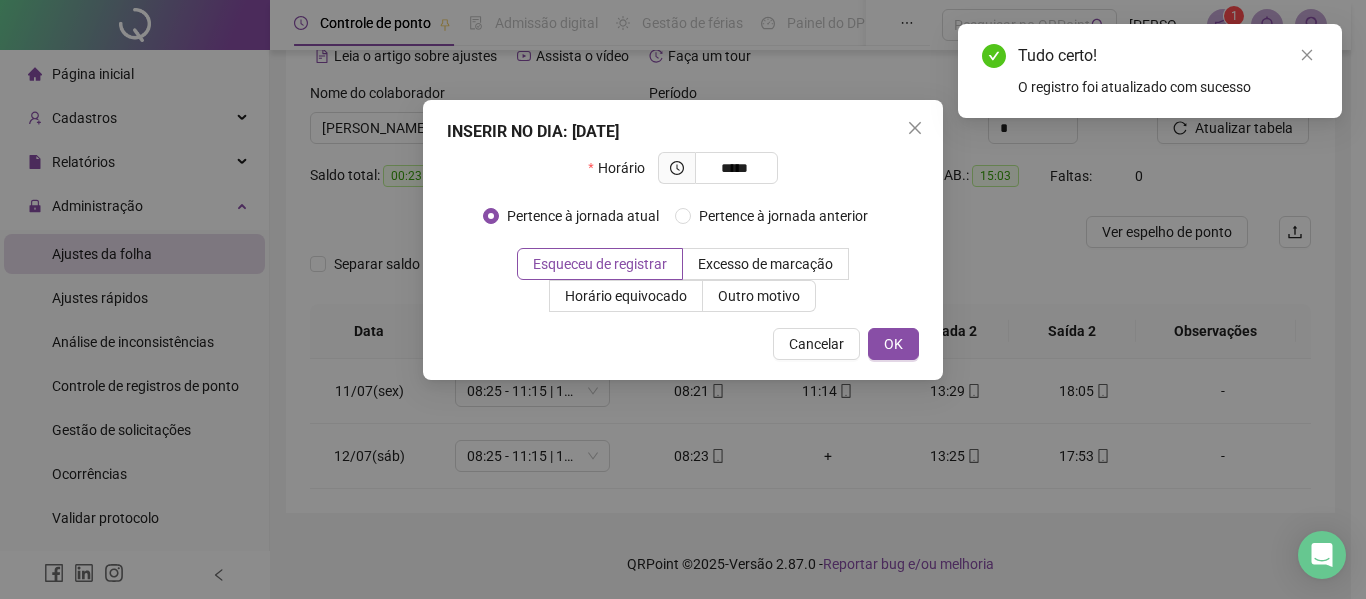type on "*****" 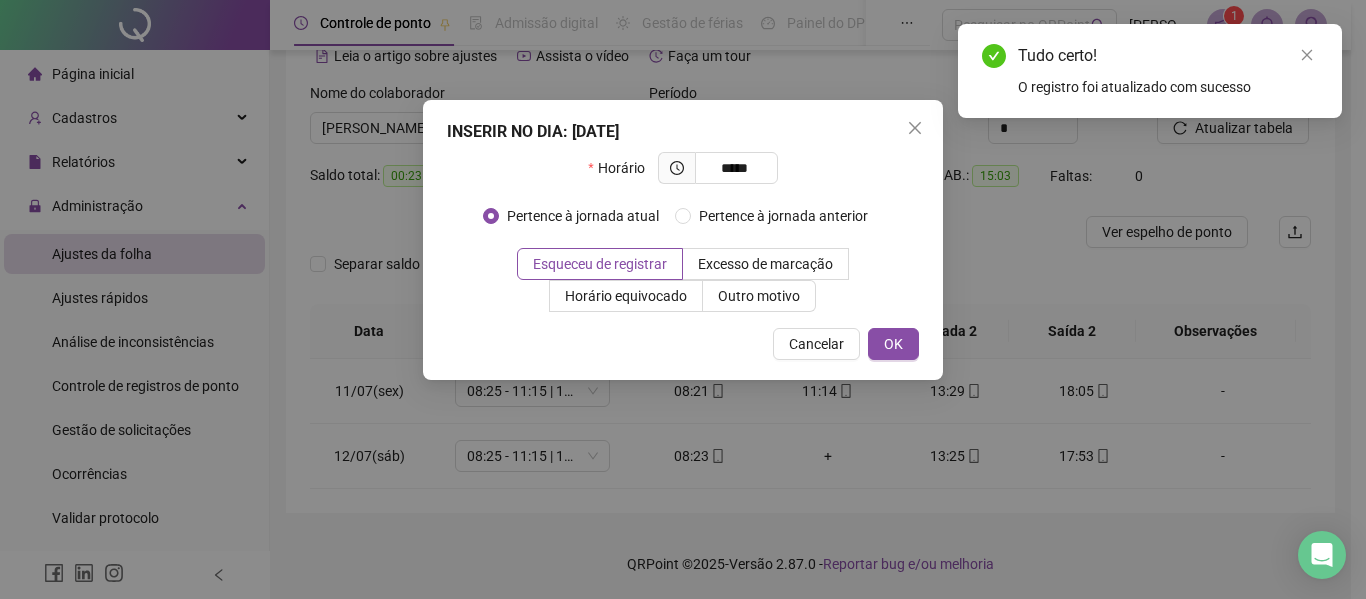 click on "INSERIR NO DIA :   12/07/2025 Horário ***** Pertence à jornada atual Pertence à jornada anterior Esqueceu de registrar Excesso de marcação Horário equivocado Outro motivo Motivo Cancelar OK" at bounding box center [683, 240] 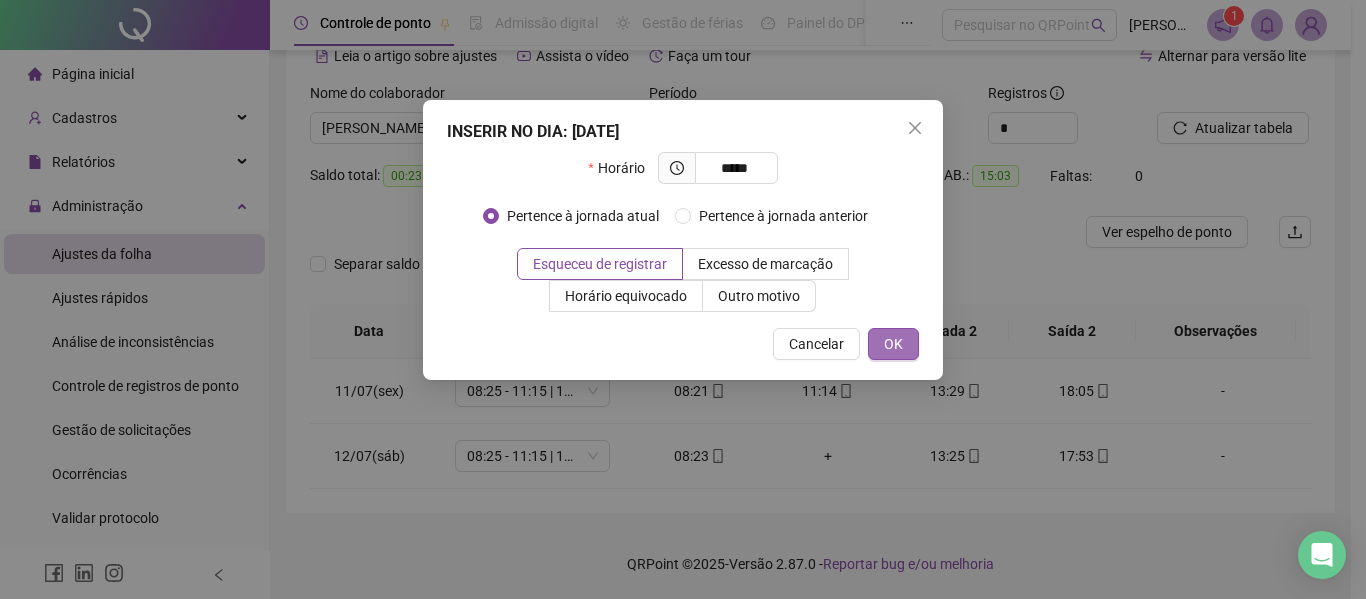 click on "OK" at bounding box center (893, 344) 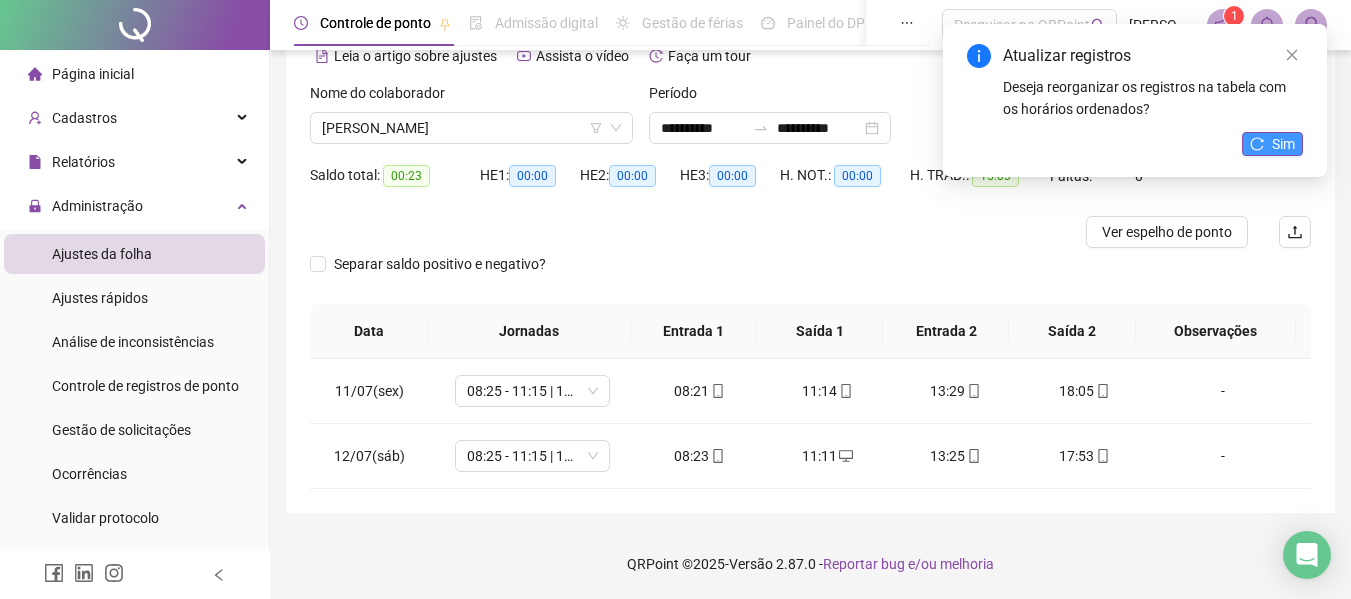 click on "Sim" at bounding box center [1283, 144] 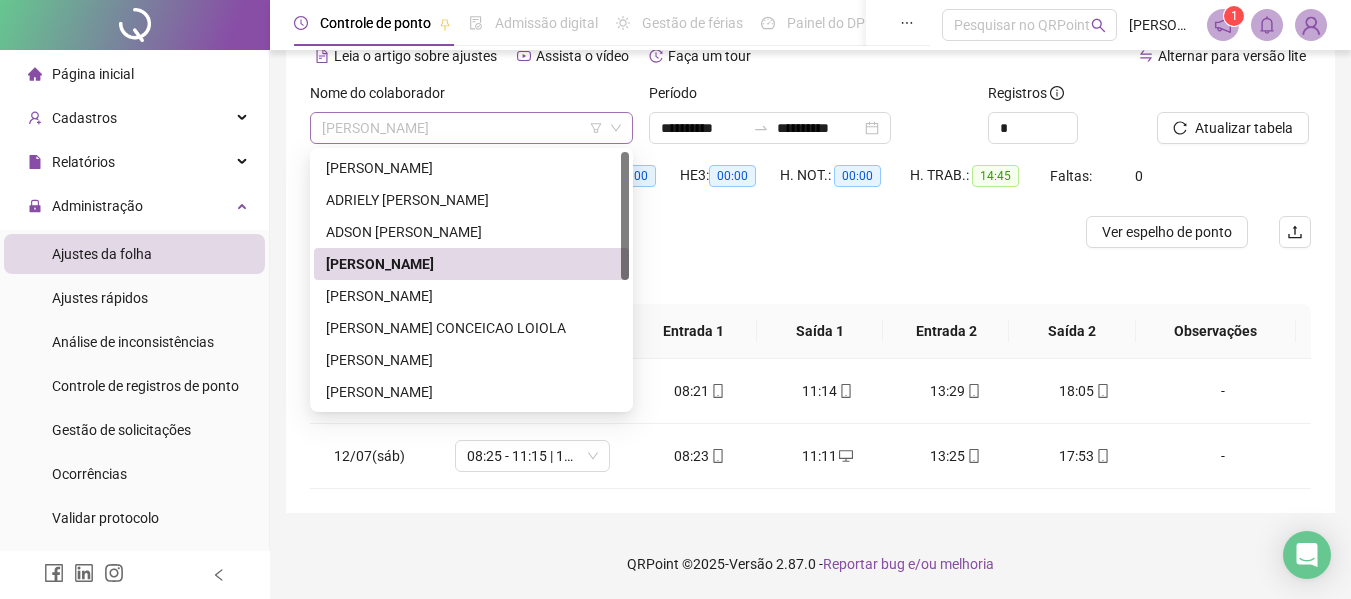 click on "[PERSON_NAME]" at bounding box center (471, 128) 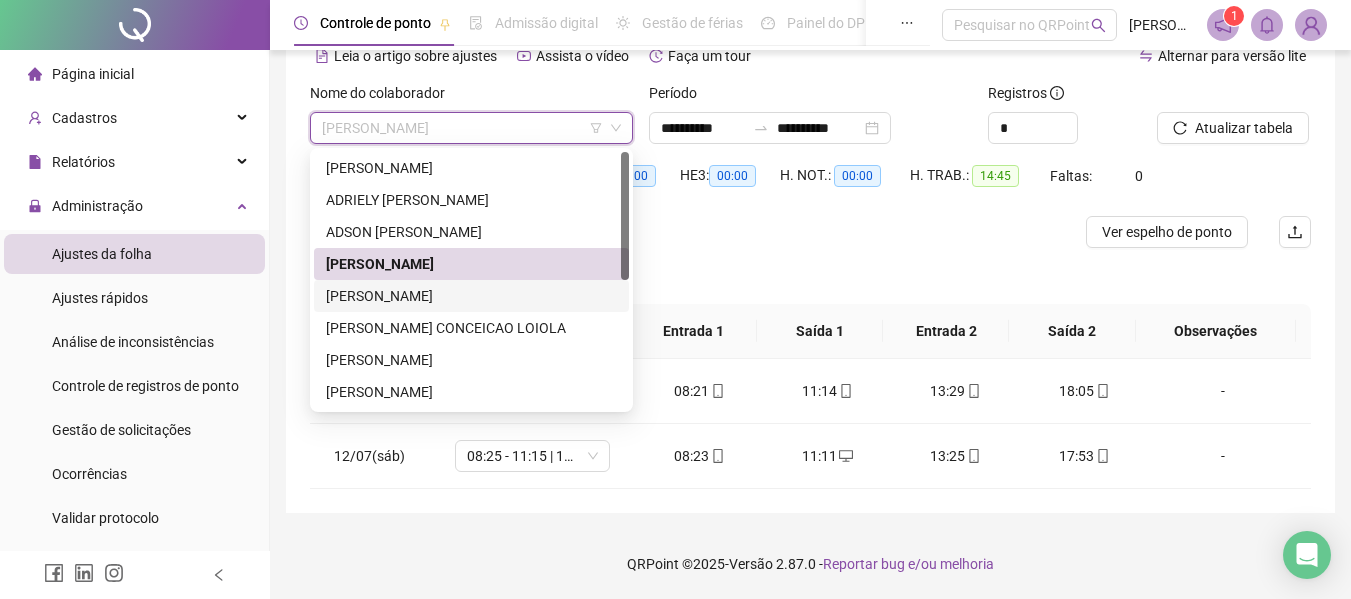 click on "[PERSON_NAME]" at bounding box center (471, 296) 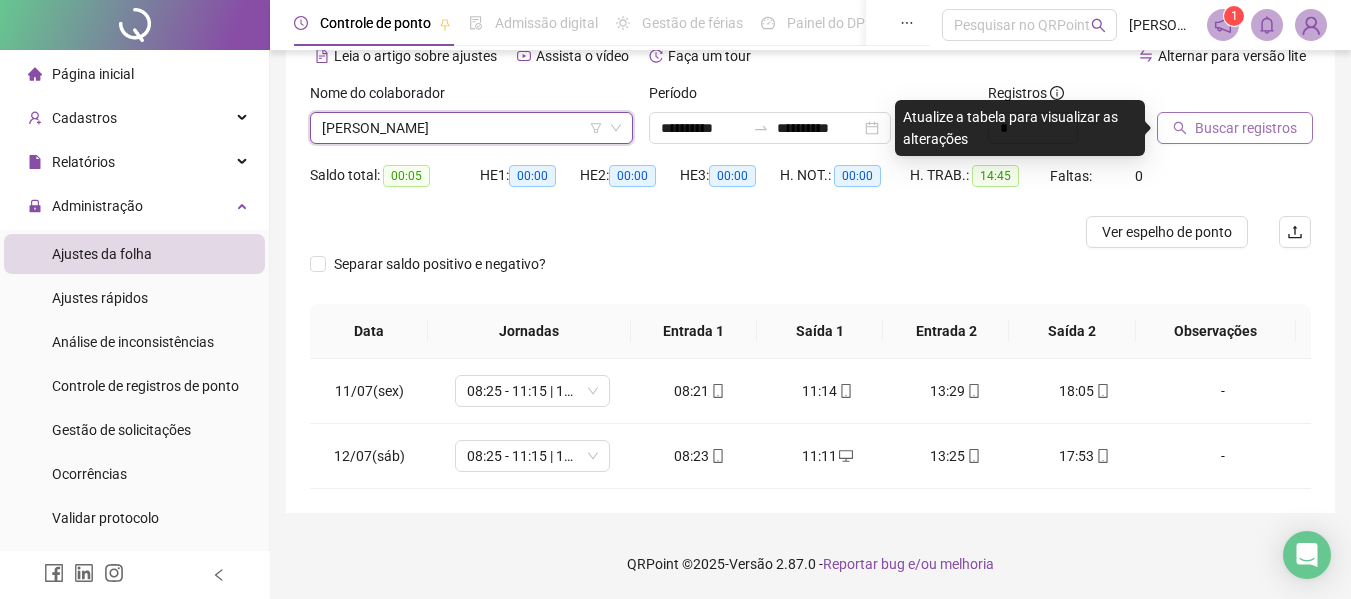 click on "Buscar registros" at bounding box center (1246, 128) 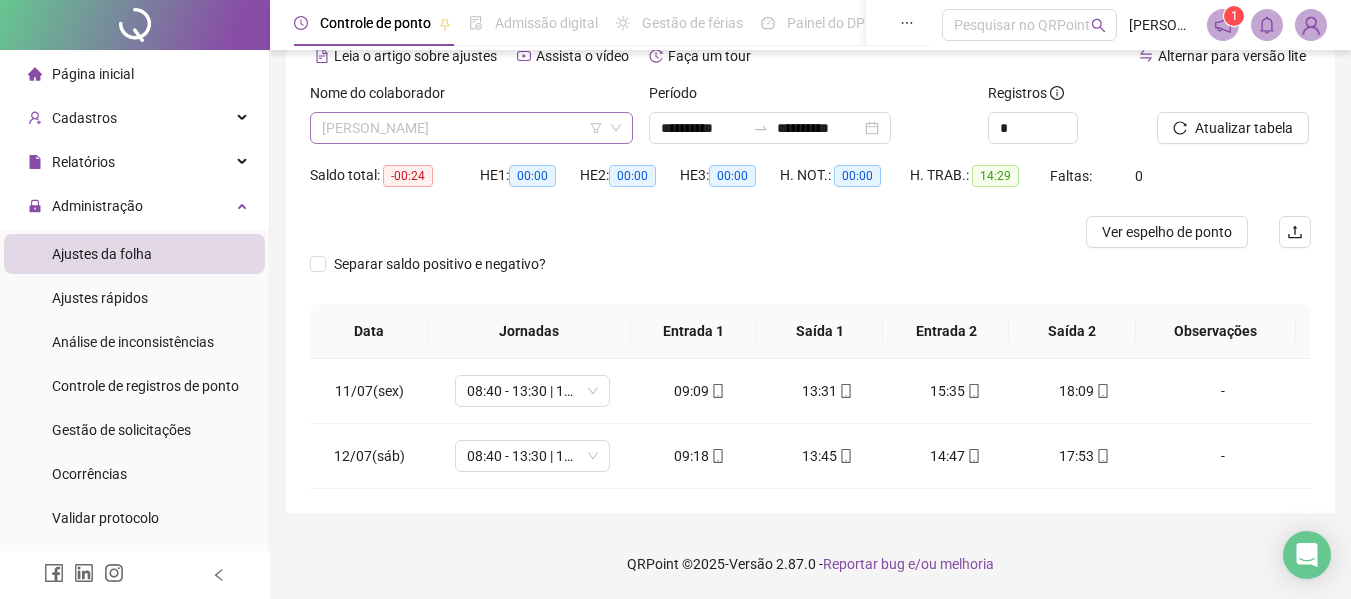 click on "[PERSON_NAME]" at bounding box center (471, 128) 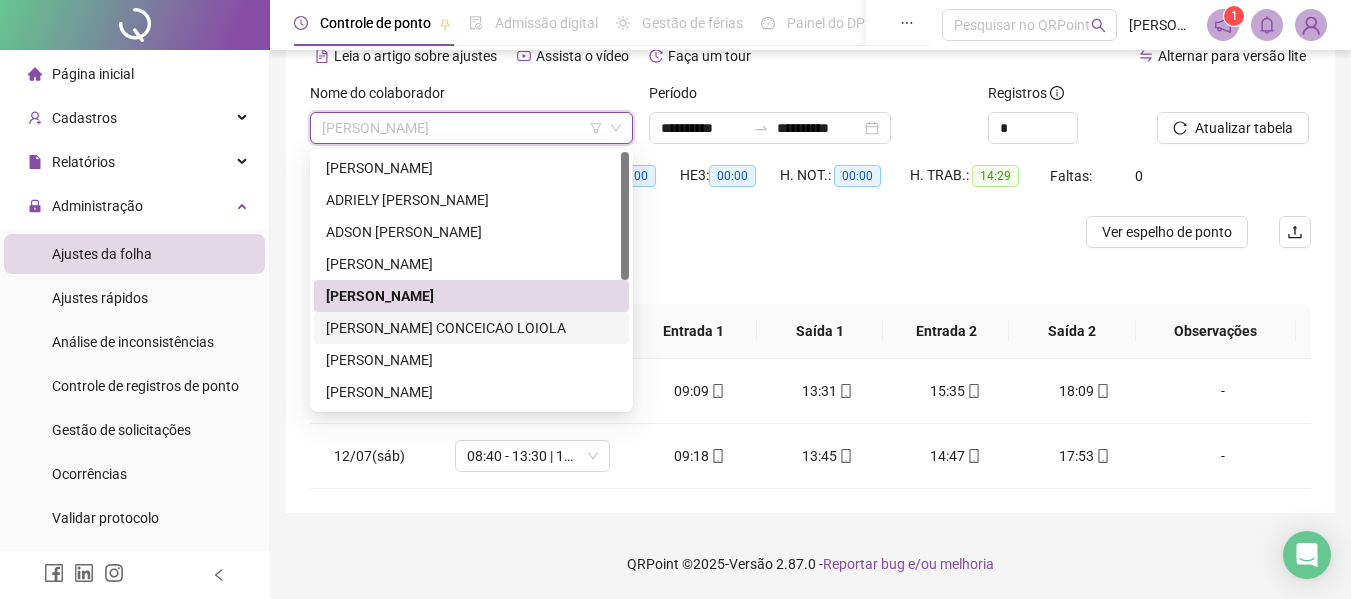 click on "[PERSON_NAME] CONCEICAO LOIOLA" at bounding box center (471, 328) 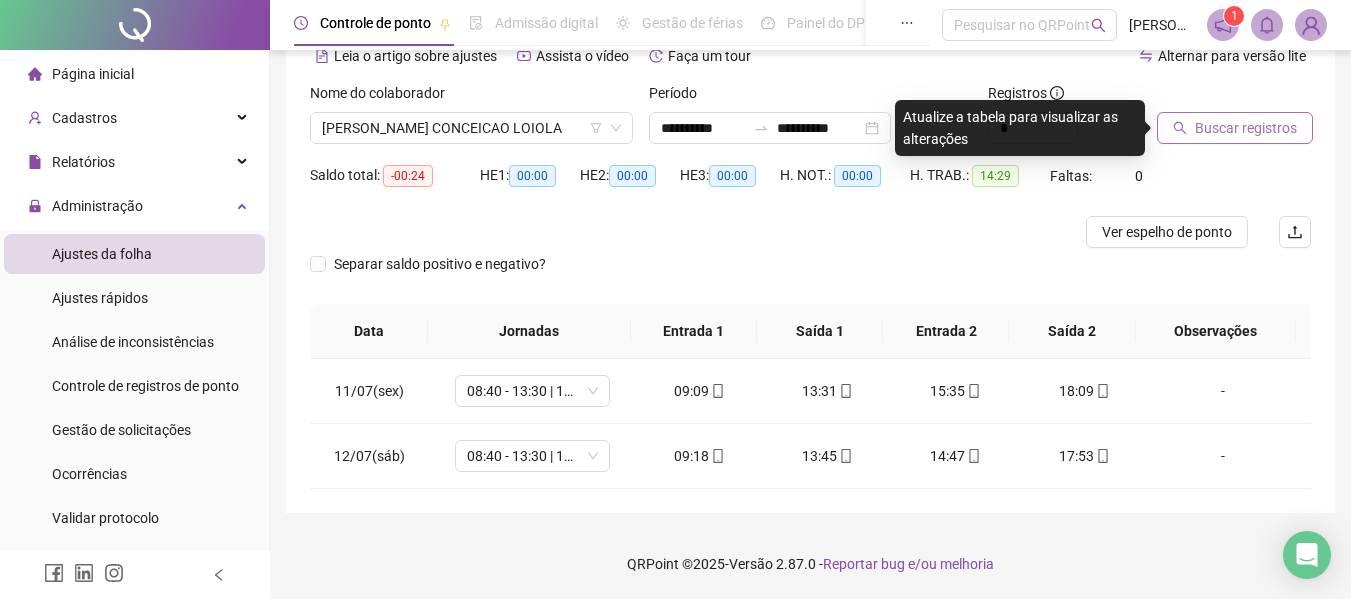 click 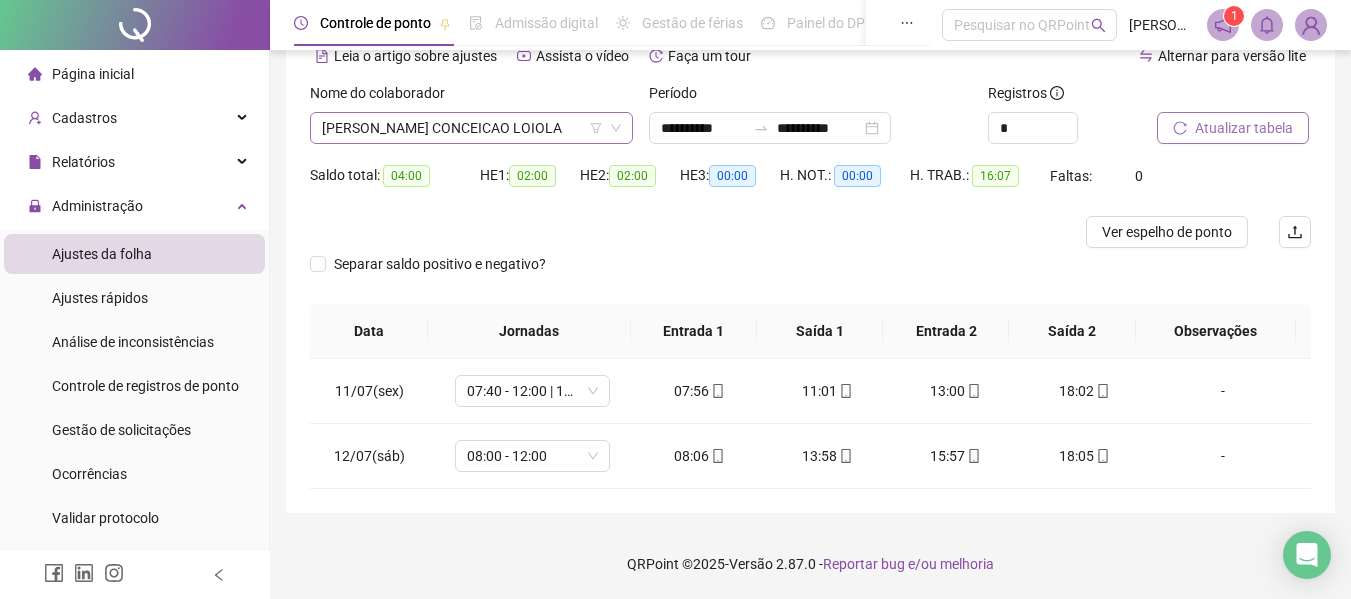 click on "[PERSON_NAME] CONCEICAO LOIOLA" at bounding box center (471, 128) 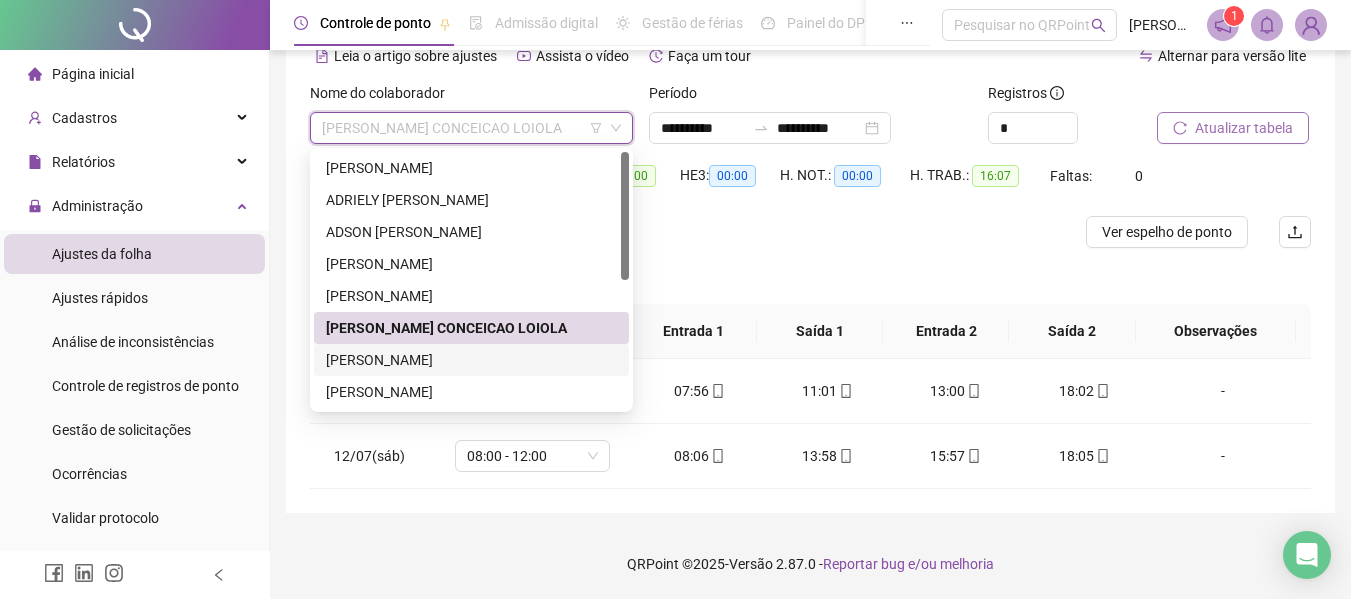 click on "[PERSON_NAME]" at bounding box center [471, 360] 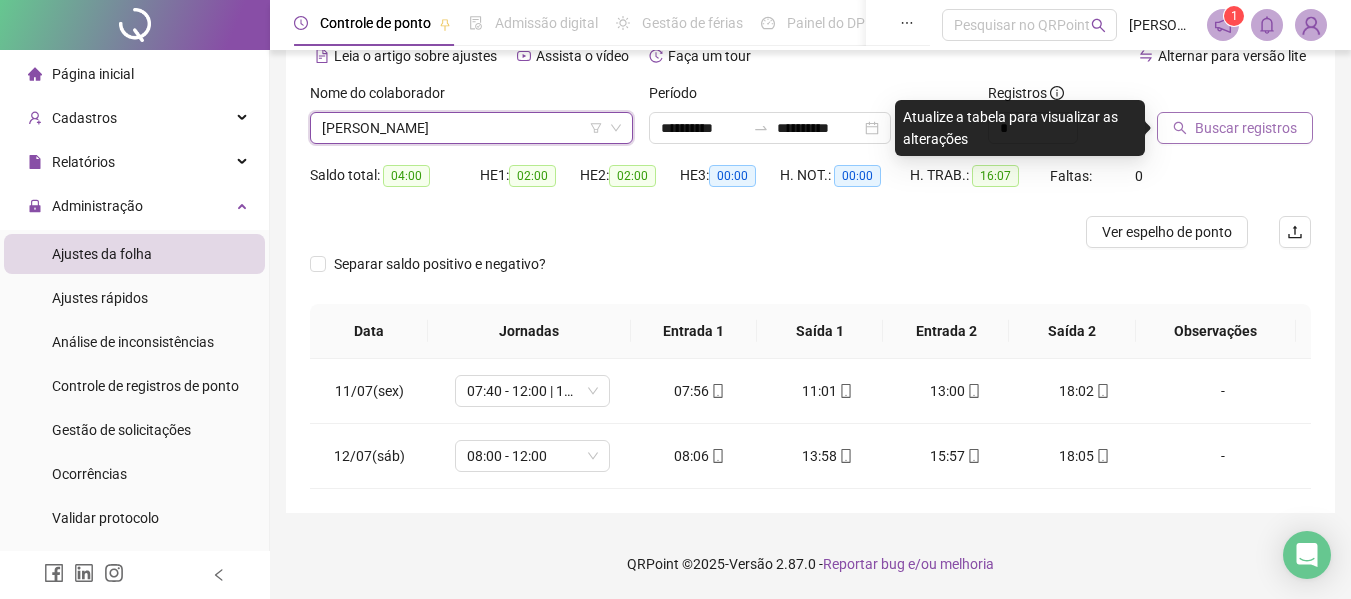click on "Buscar registros" at bounding box center [1246, 128] 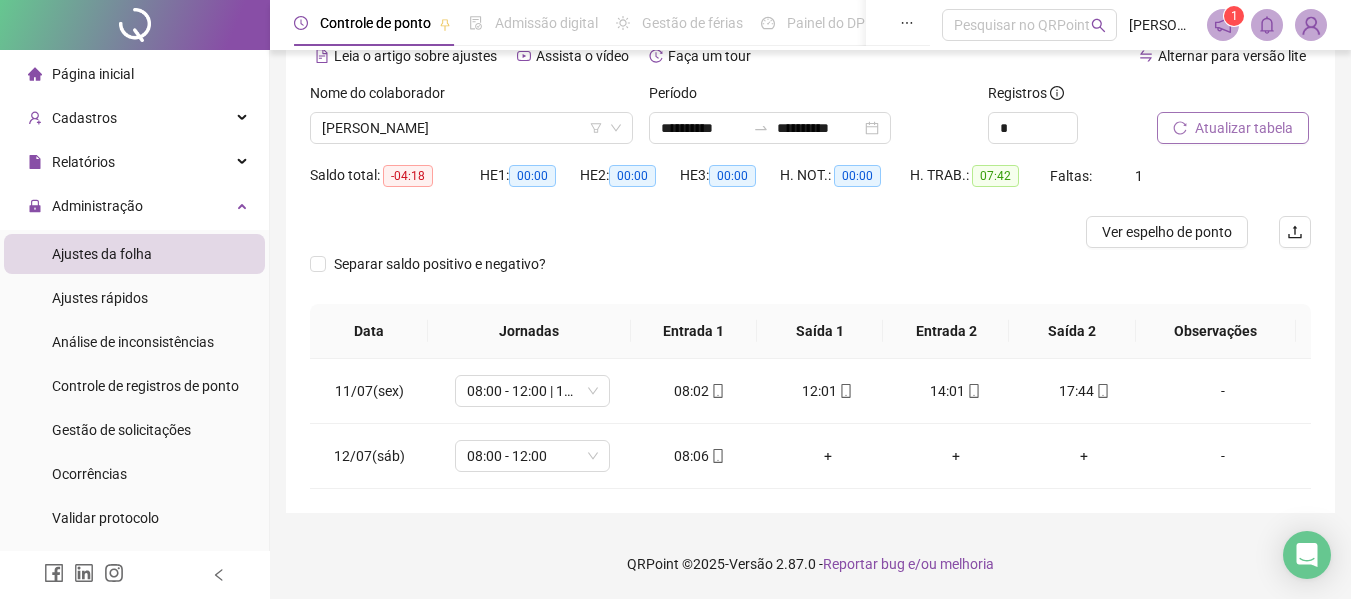 click on "Nome do colaborador" at bounding box center (471, 97) 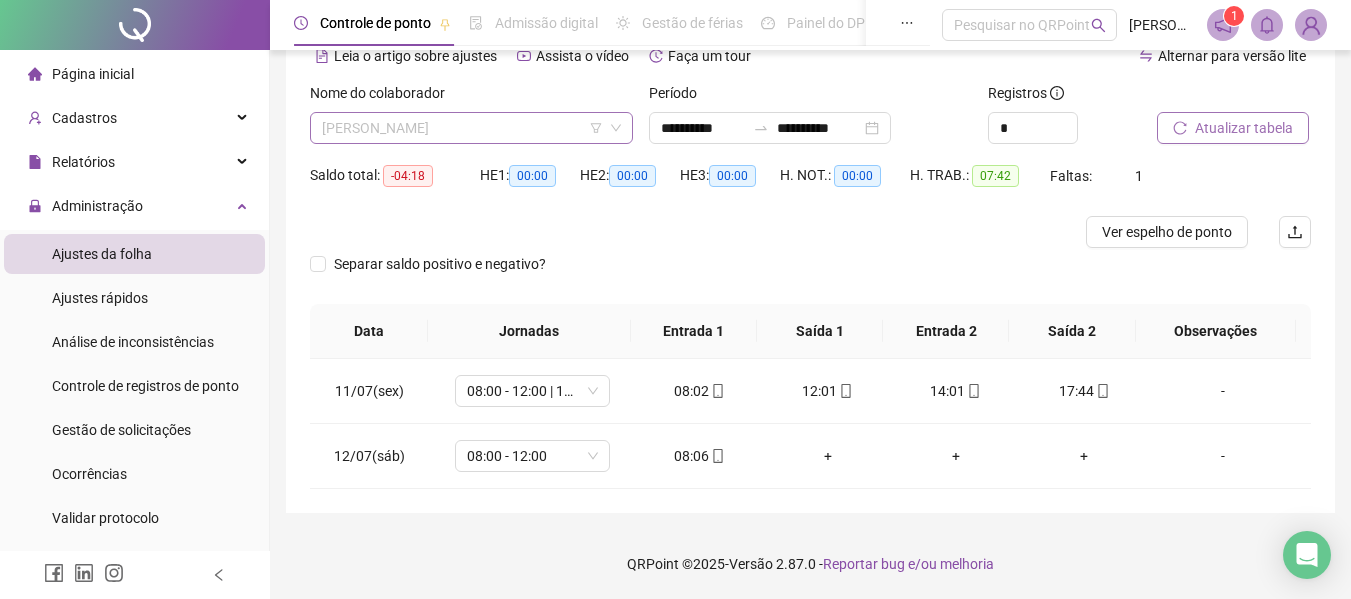 click on "[PERSON_NAME]" at bounding box center [471, 128] 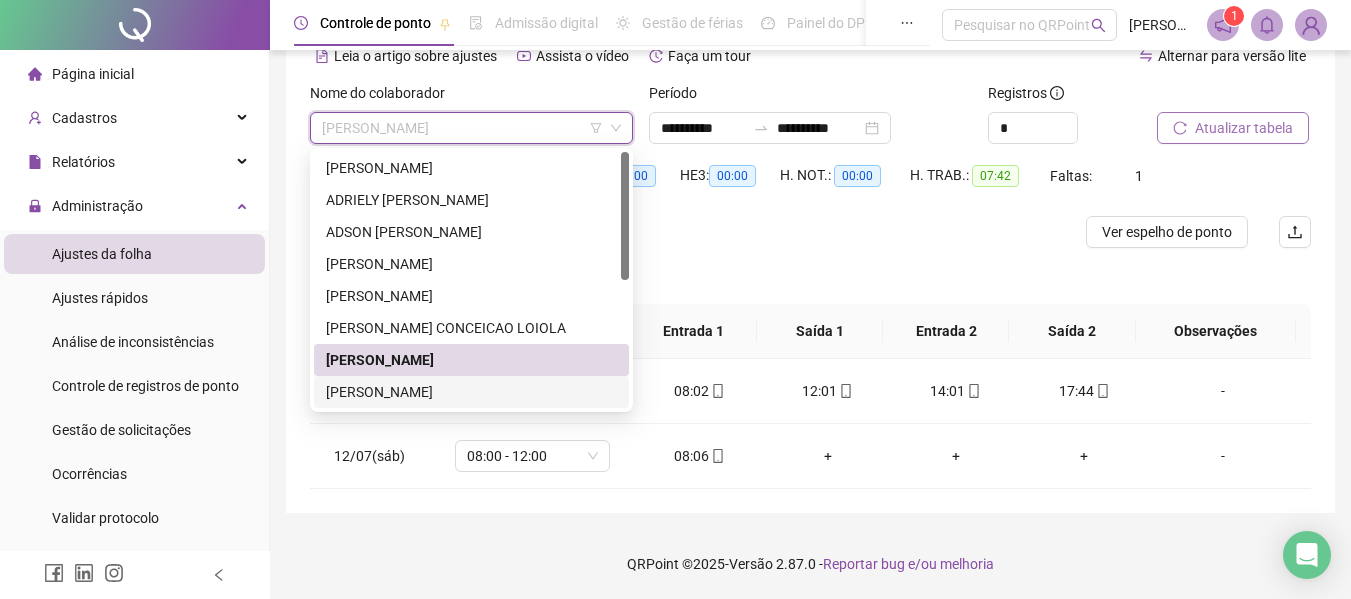 click on "[PERSON_NAME]" at bounding box center [471, 392] 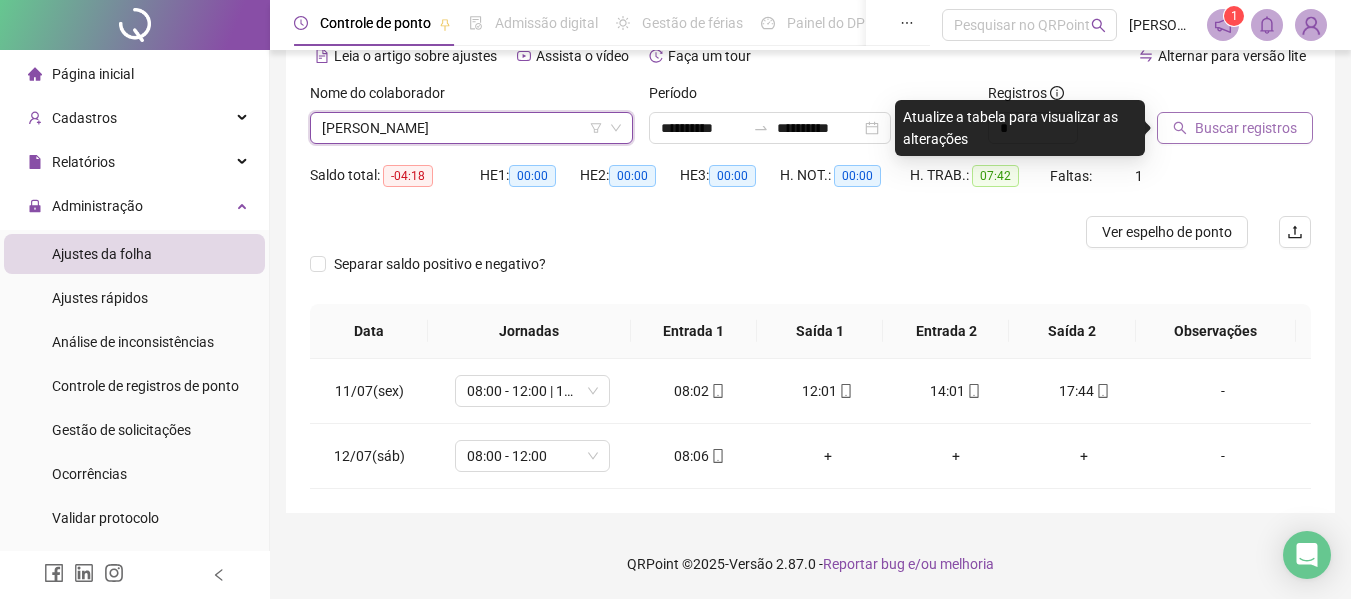 click on "Buscar registros" at bounding box center (1235, 128) 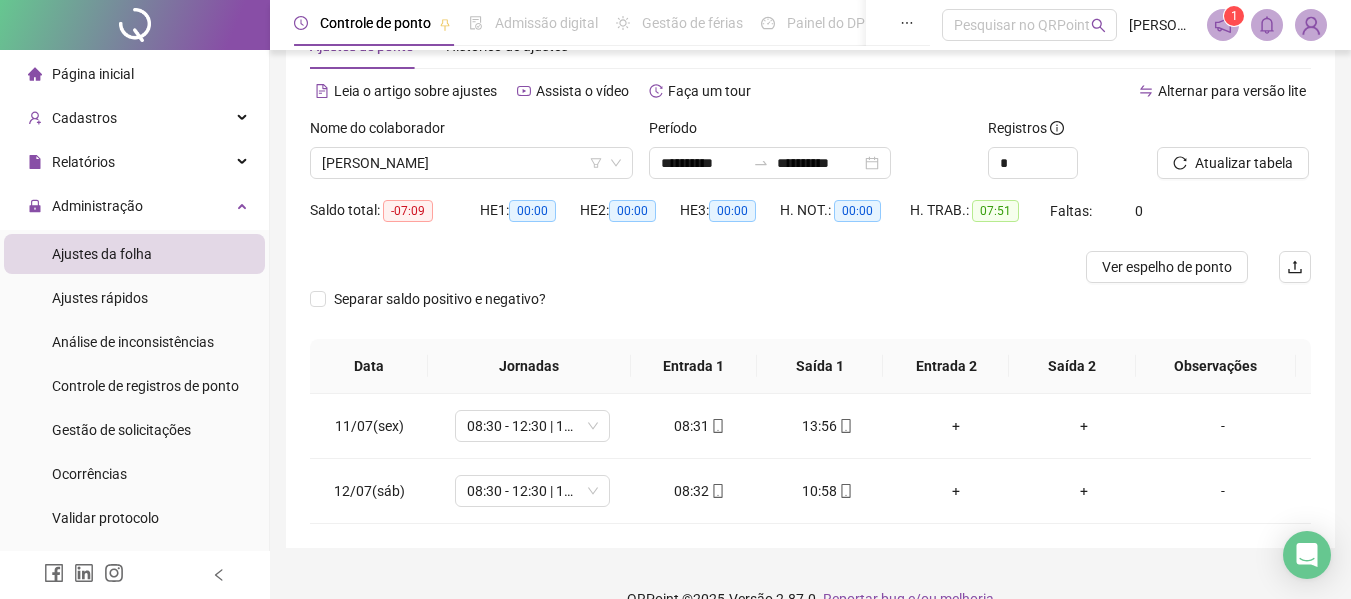 scroll, scrollTop: 102, scrollLeft: 0, axis: vertical 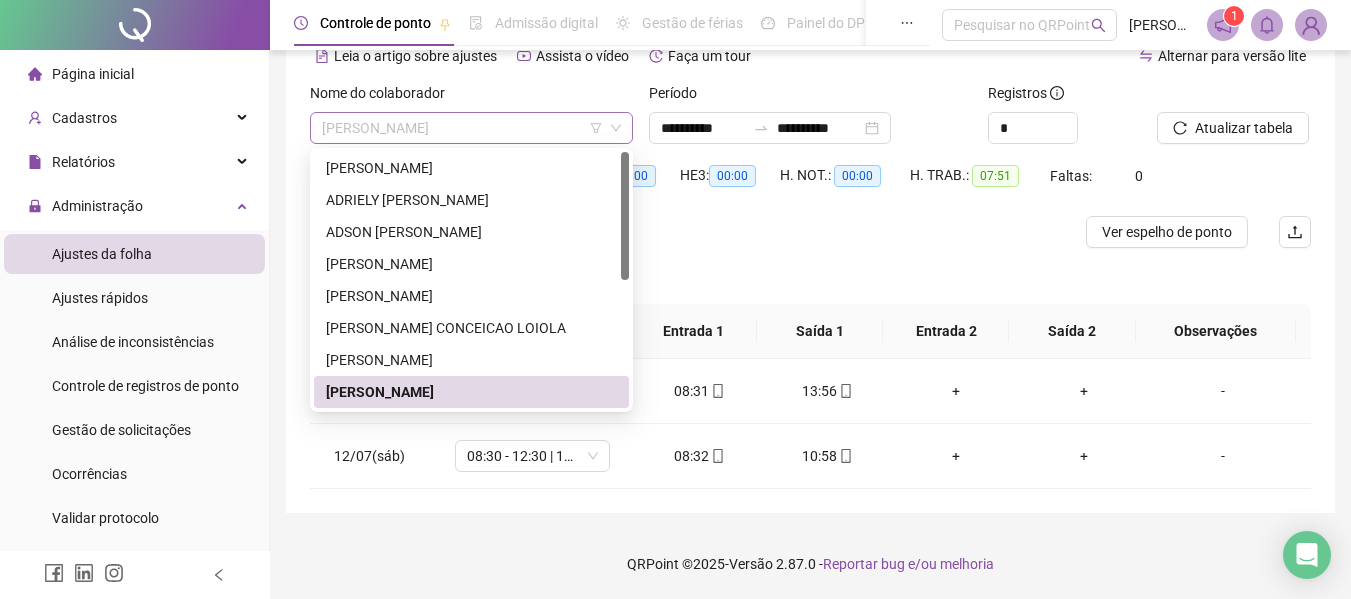 click on "[PERSON_NAME]" at bounding box center (471, 128) 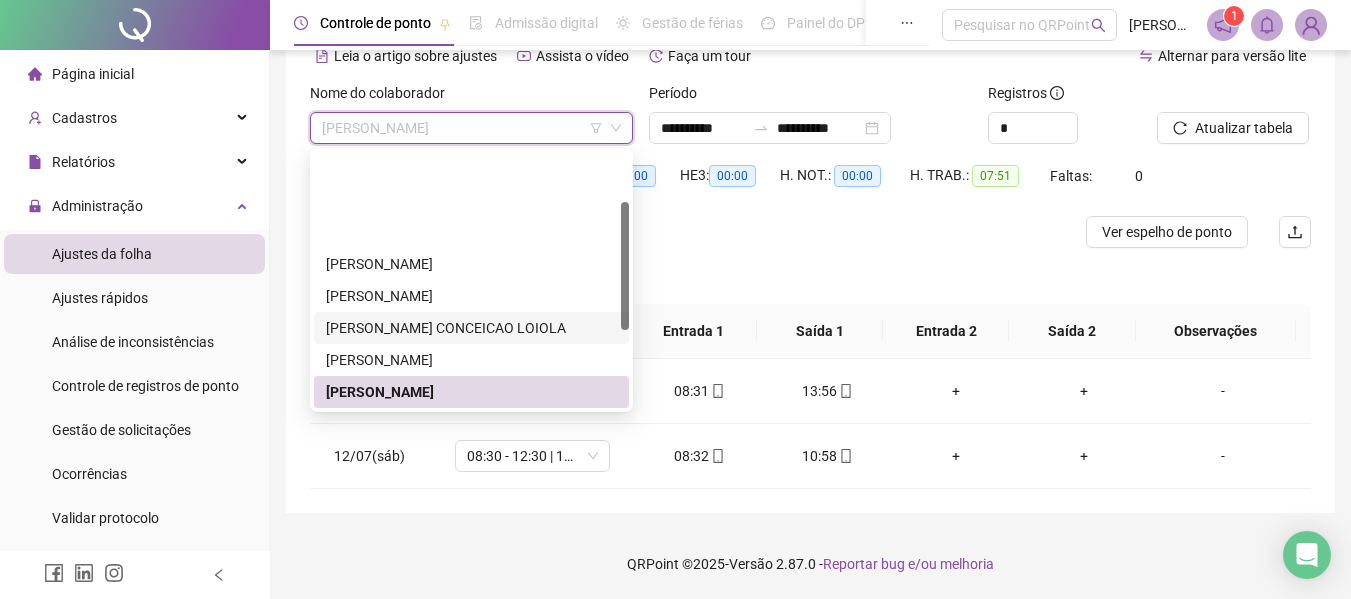 scroll, scrollTop: 100, scrollLeft: 0, axis: vertical 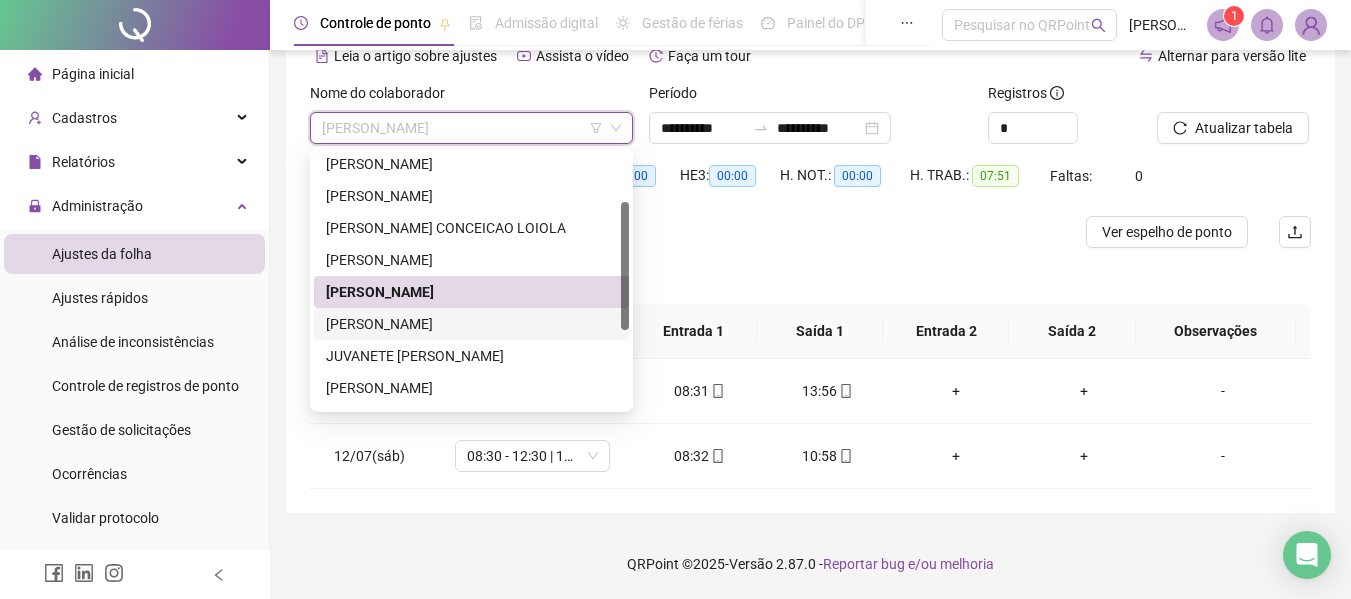 click on "[PERSON_NAME]" at bounding box center [471, 324] 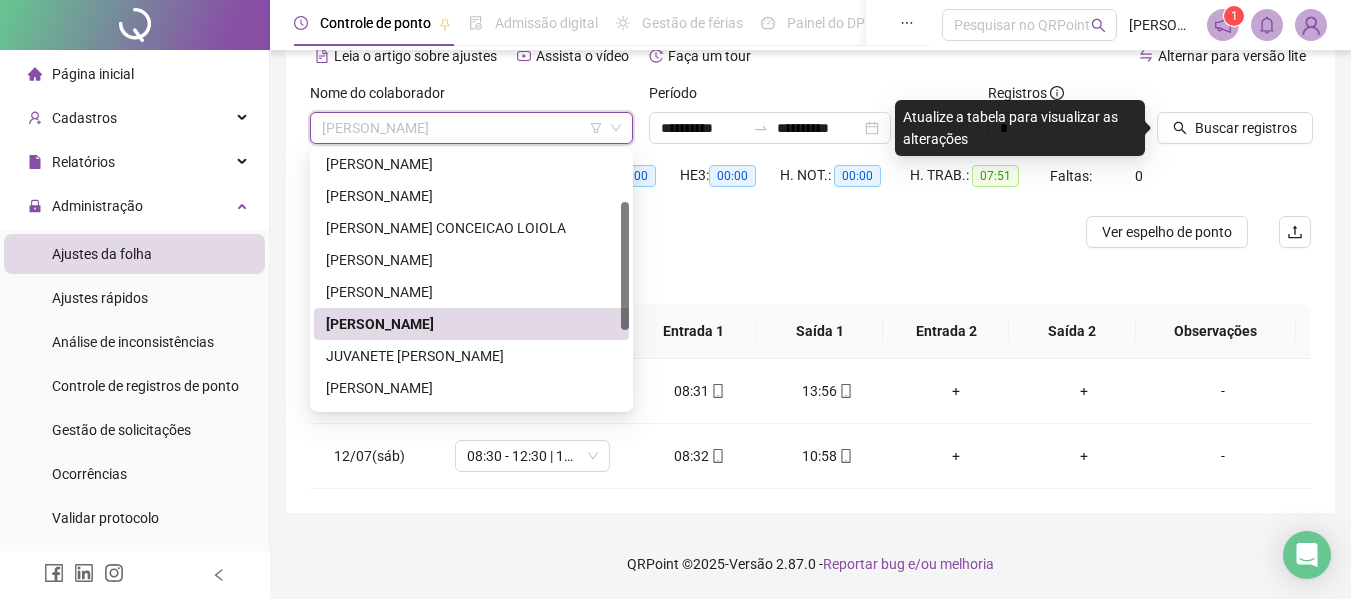 click on "[PERSON_NAME]" at bounding box center (471, 128) 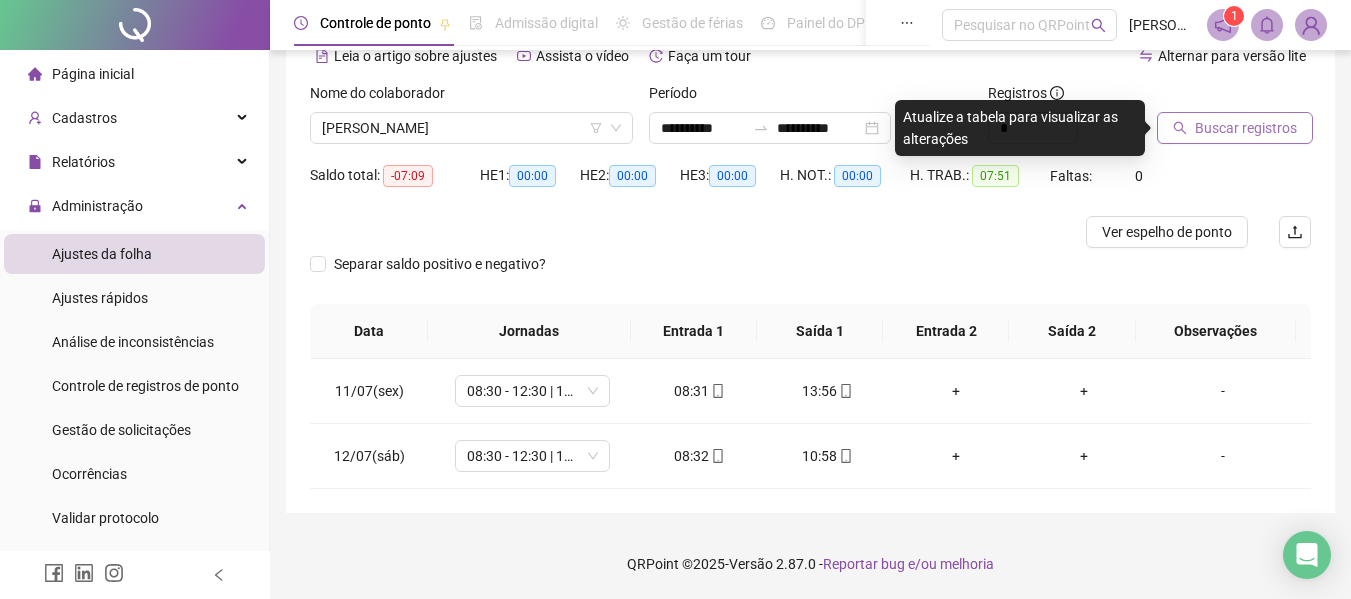 click on "Buscar registros" at bounding box center [1246, 128] 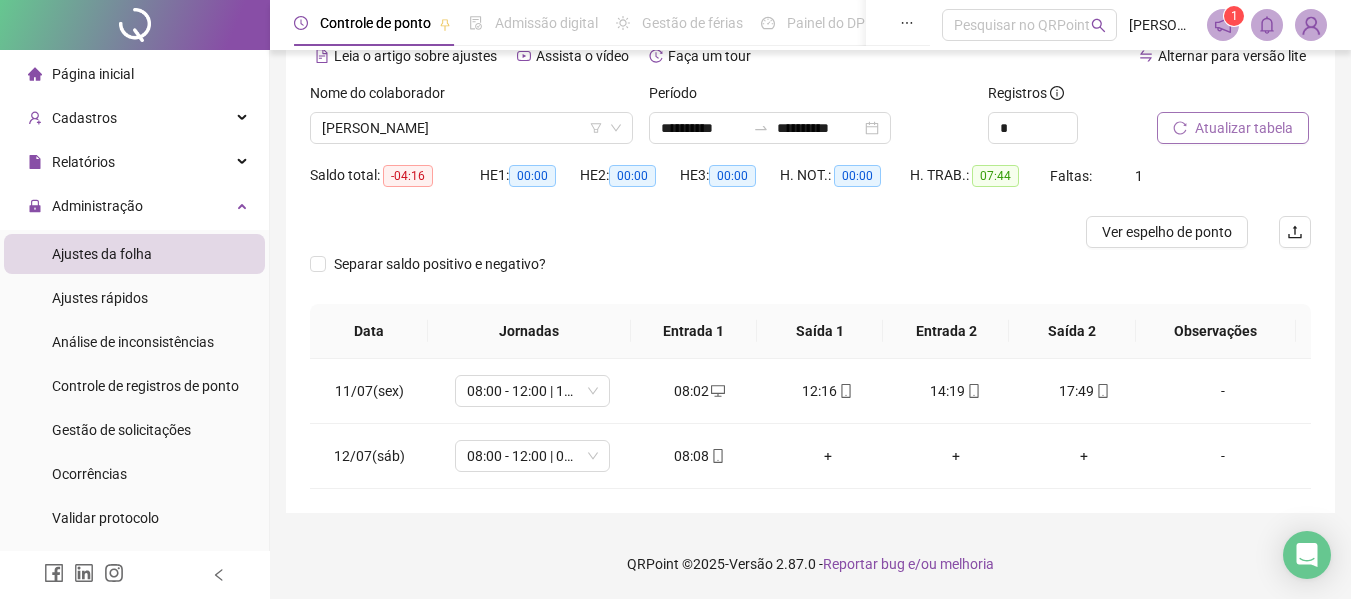 click on "Nome do colaborador JONAS DA COSTA SANTOS" at bounding box center [471, 121] 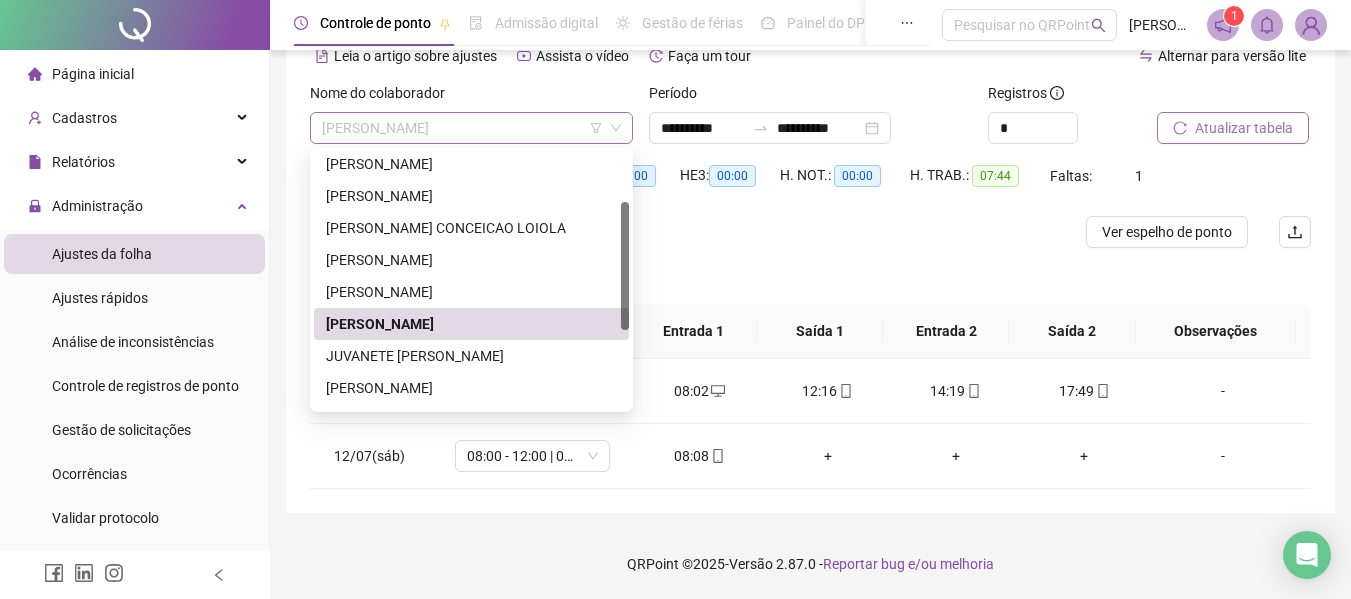 click on "[PERSON_NAME]" at bounding box center (471, 128) 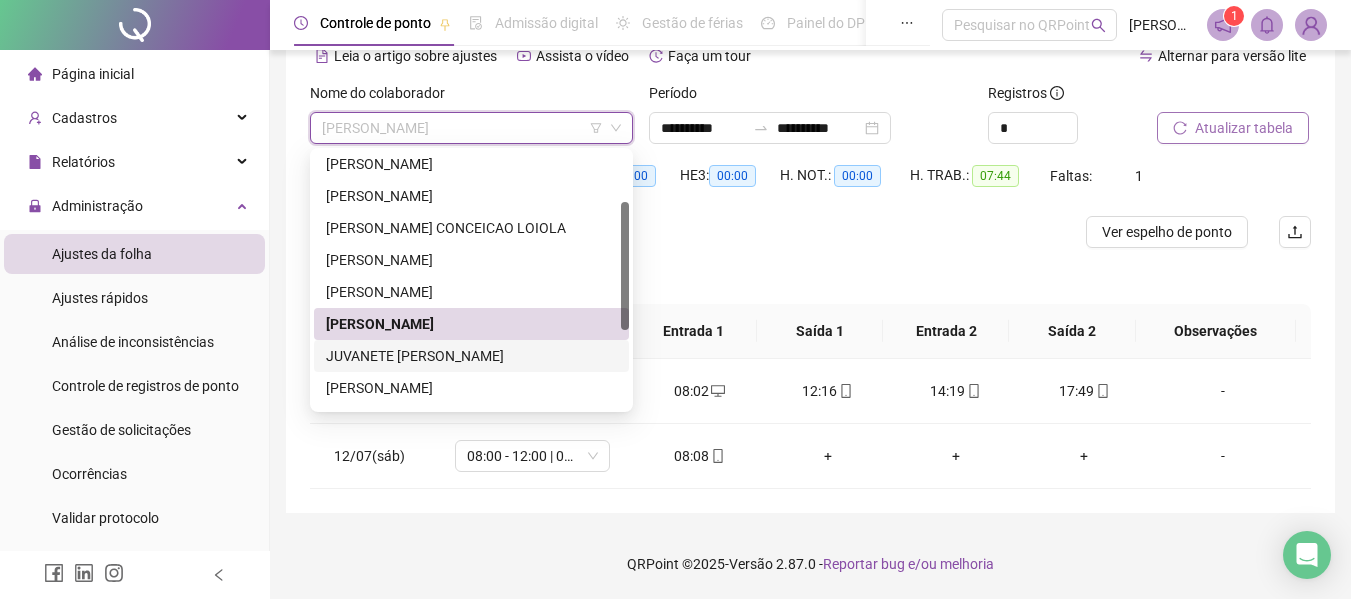 click on "JUVANETE [PERSON_NAME]" at bounding box center (471, 356) 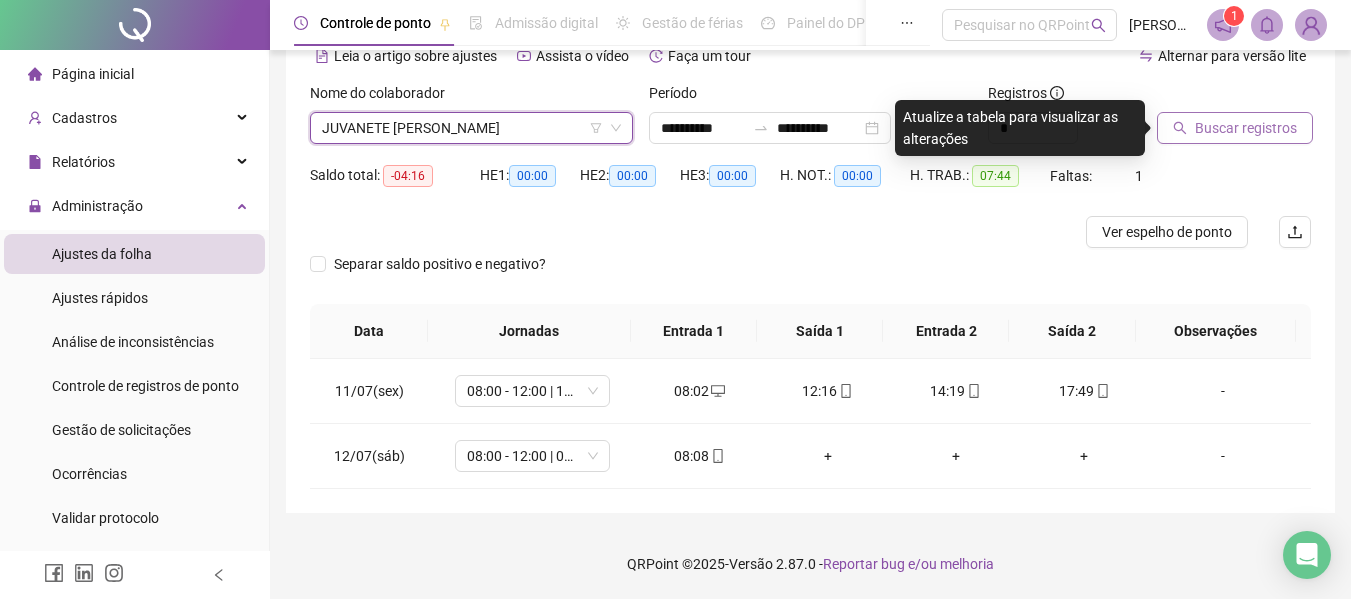 click on "Buscar registros" at bounding box center (1246, 128) 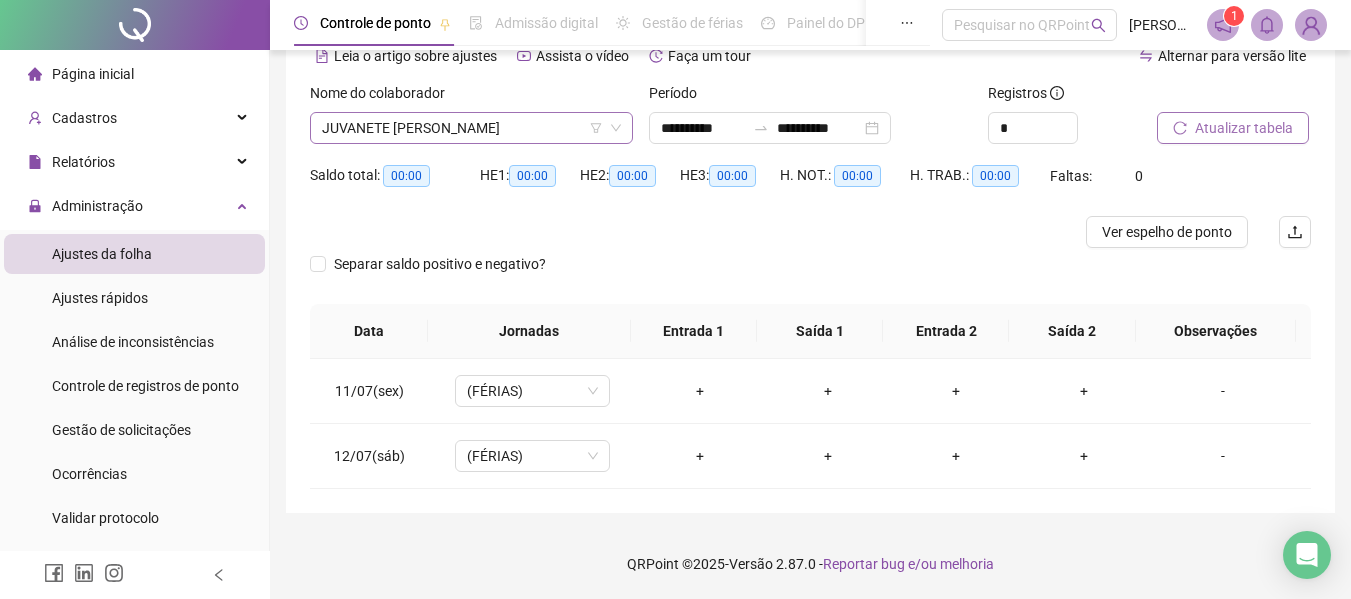 click on "JUVANETE [PERSON_NAME]" at bounding box center (471, 128) 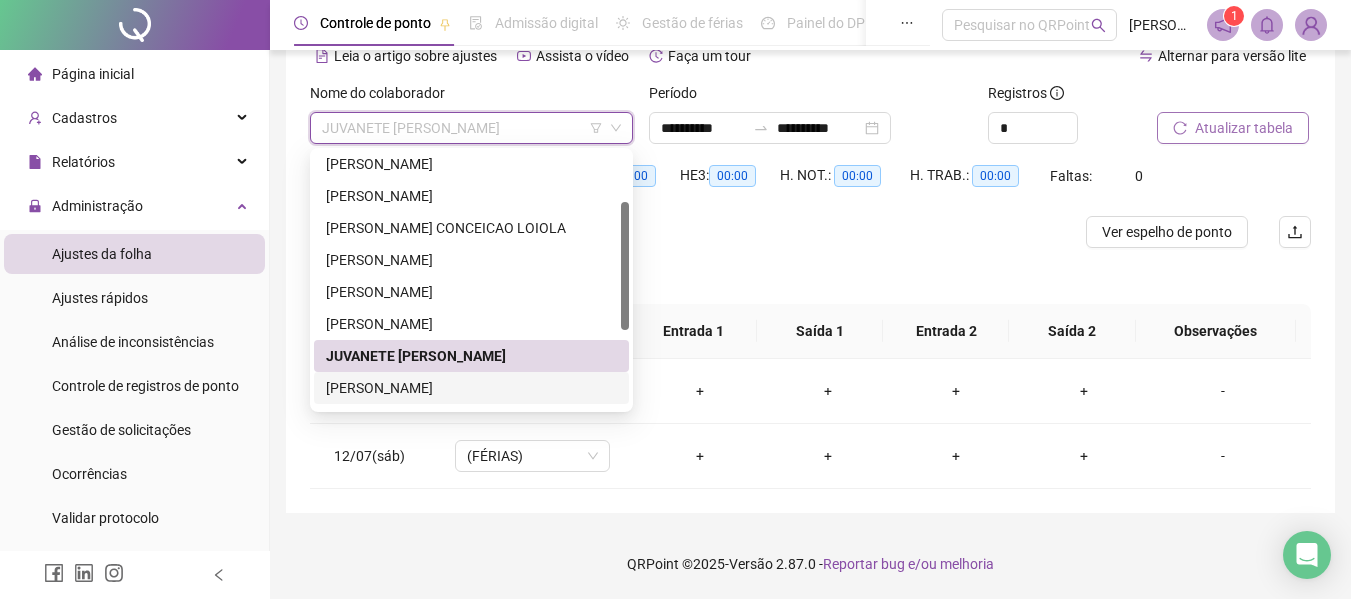 click on "[PERSON_NAME]" at bounding box center [471, 388] 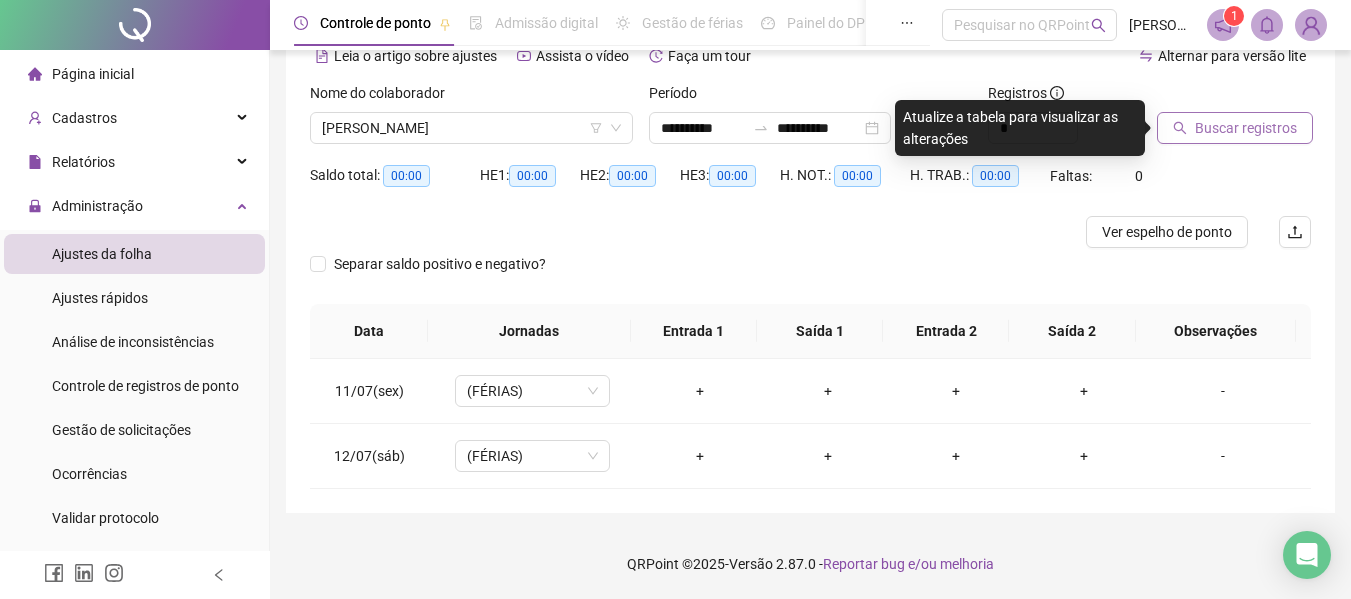 click on "Buscar registros" at bounding box center [1235, 128] 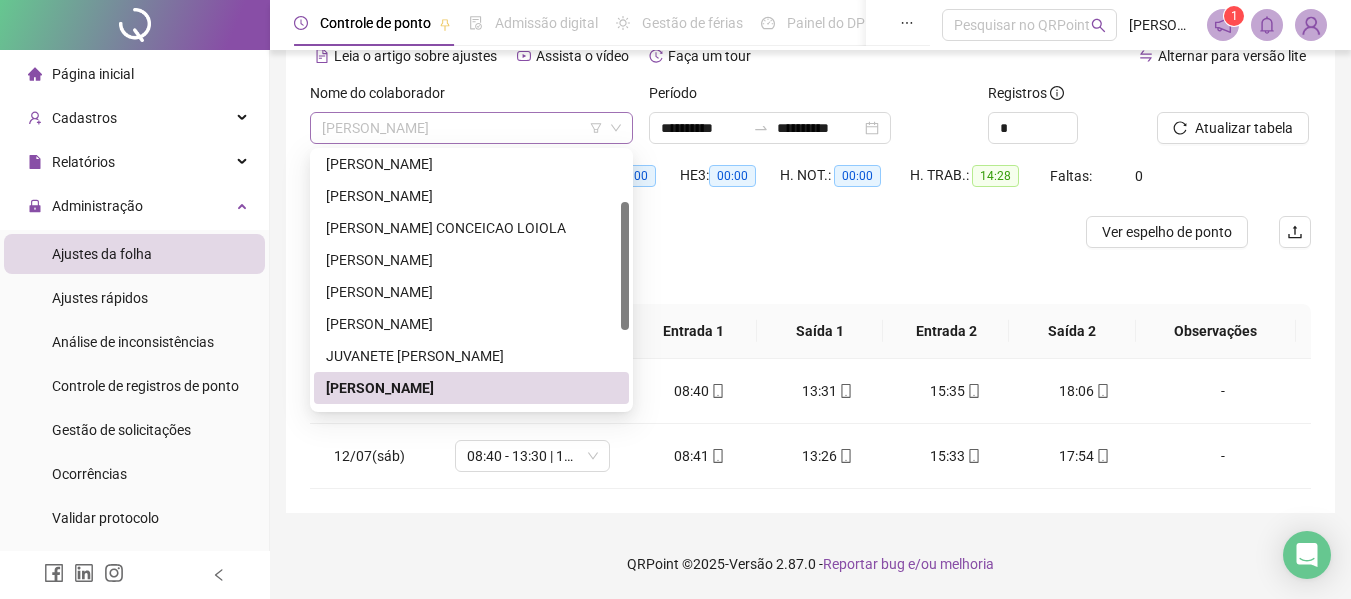click on "[PERSON_NAME]" at bounding box center (471, 128) 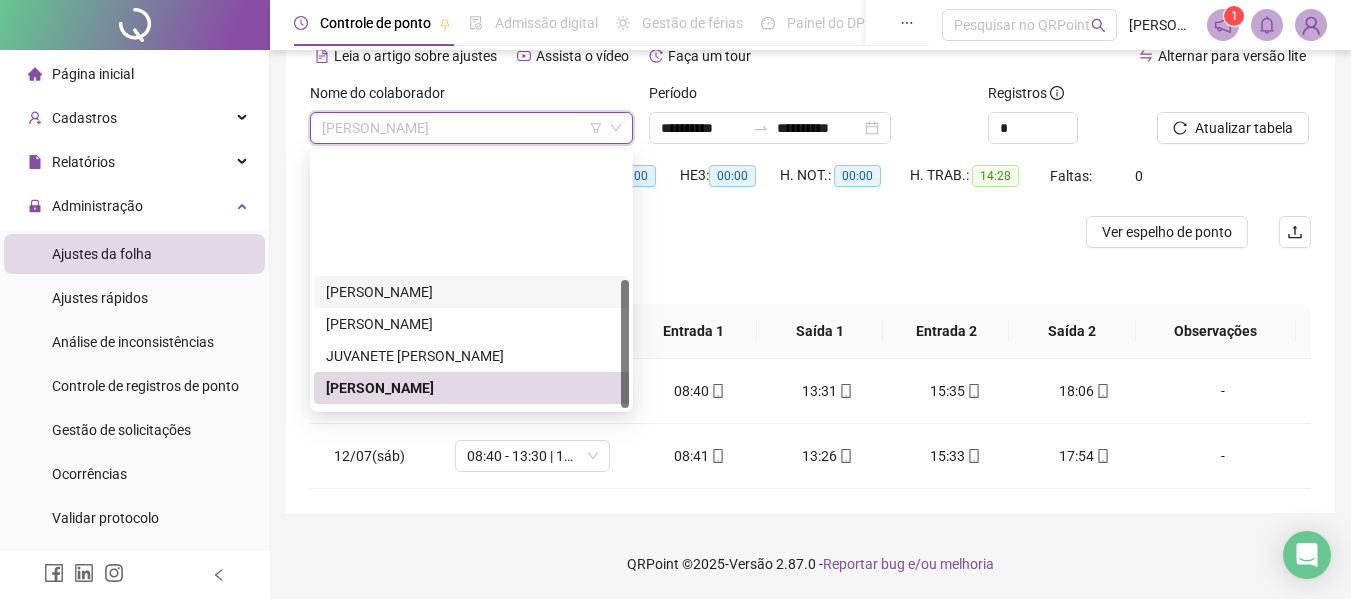 scroll, scrollTop: 256, scrollLeft: 0, axis: vertical 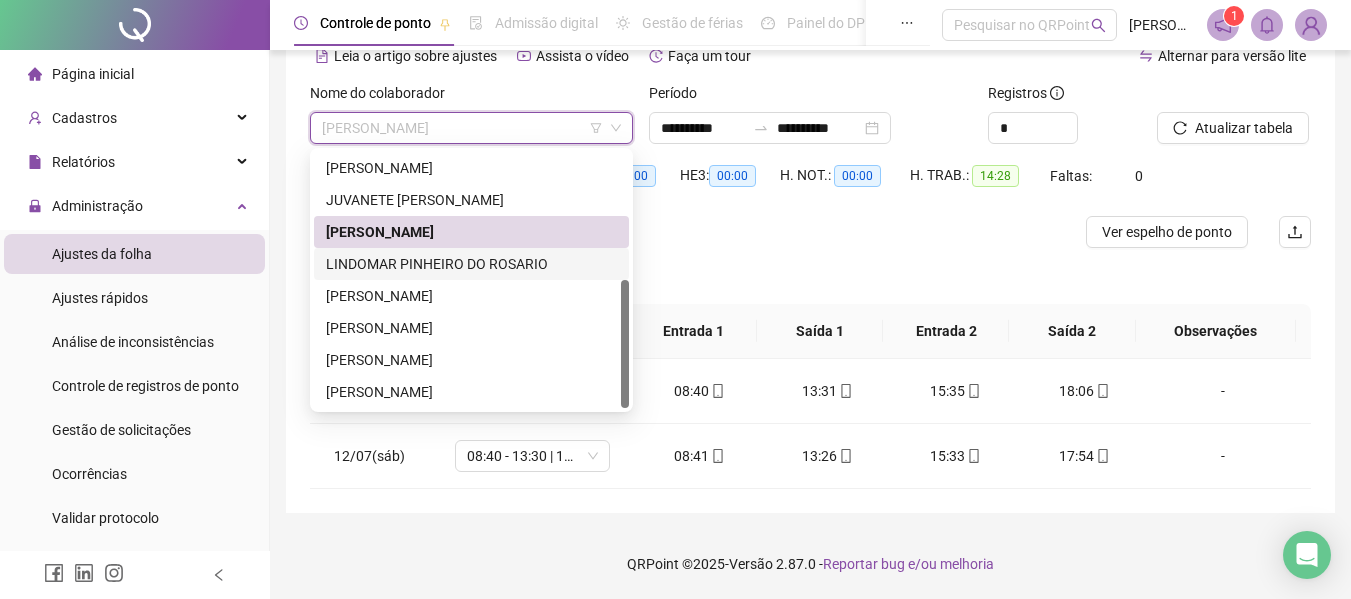 click on "LINDOMAR PINHEIRO DO ROSARIO" at bounding box center [471, 264] 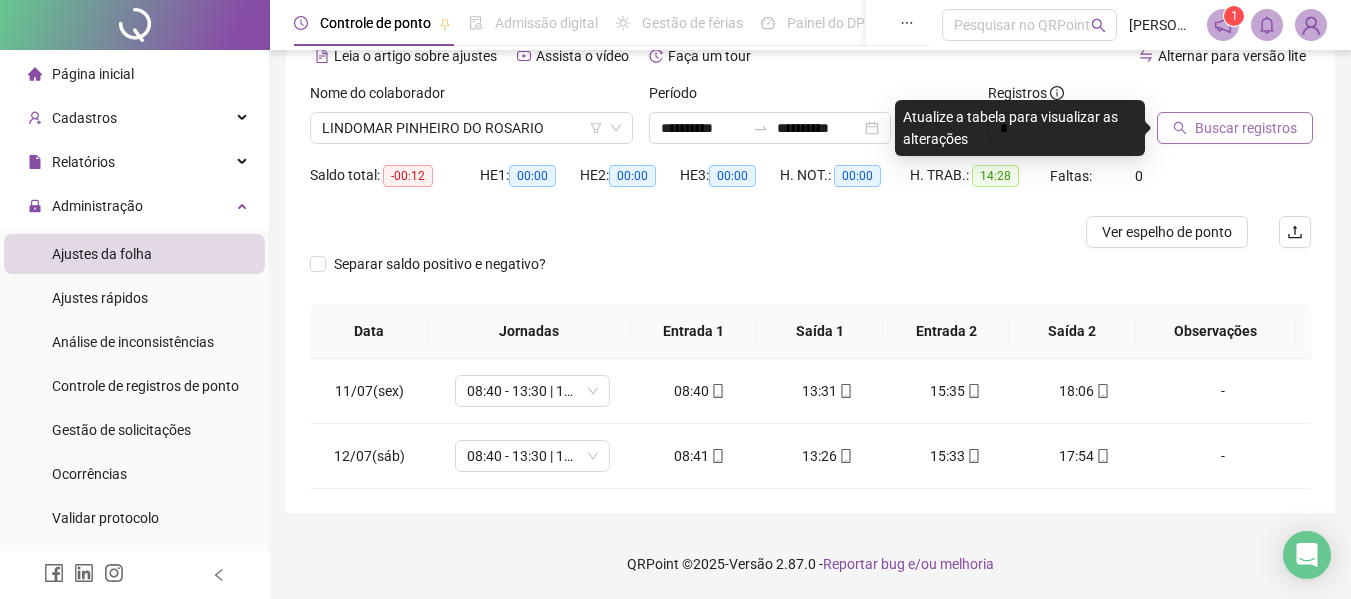 click on "Buscar registros" at bounding box center (1246, 128) 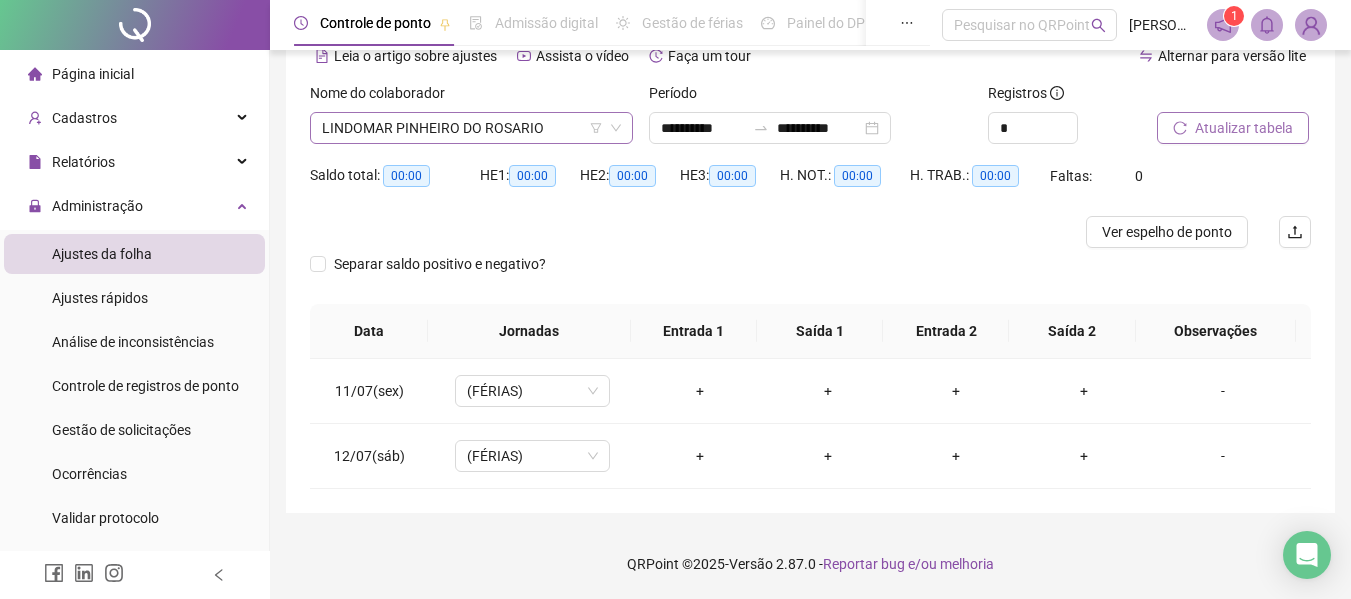 click on "LINDOMAR PINHEIRO DO ROSARIO" at bounding box center [471, 128] 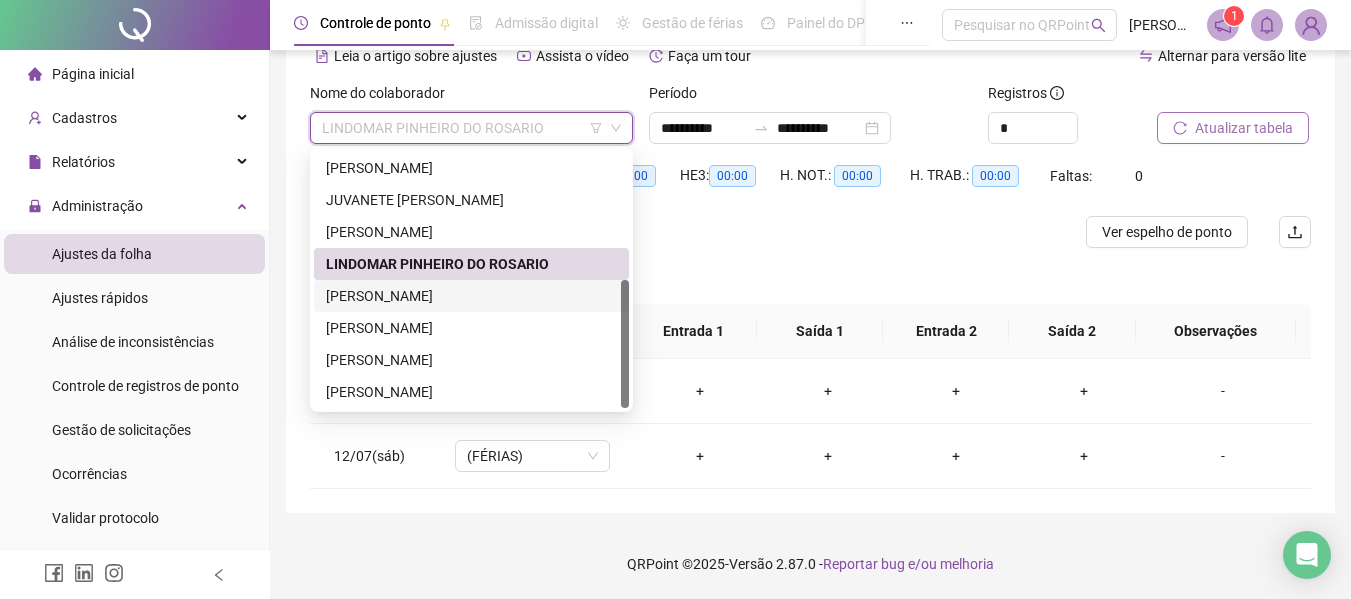 click on "[PERSON_NAME]" at bounding box center (471, 296) 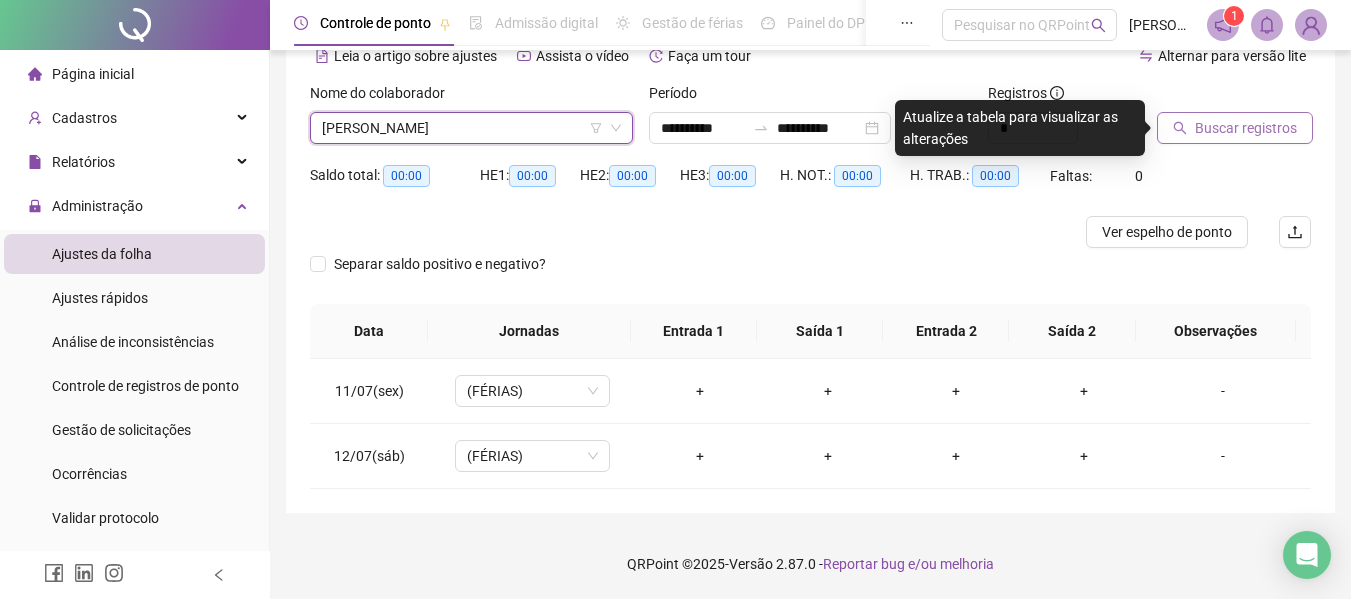 click on "Buscar registros" at bounding box center (1246, 128) 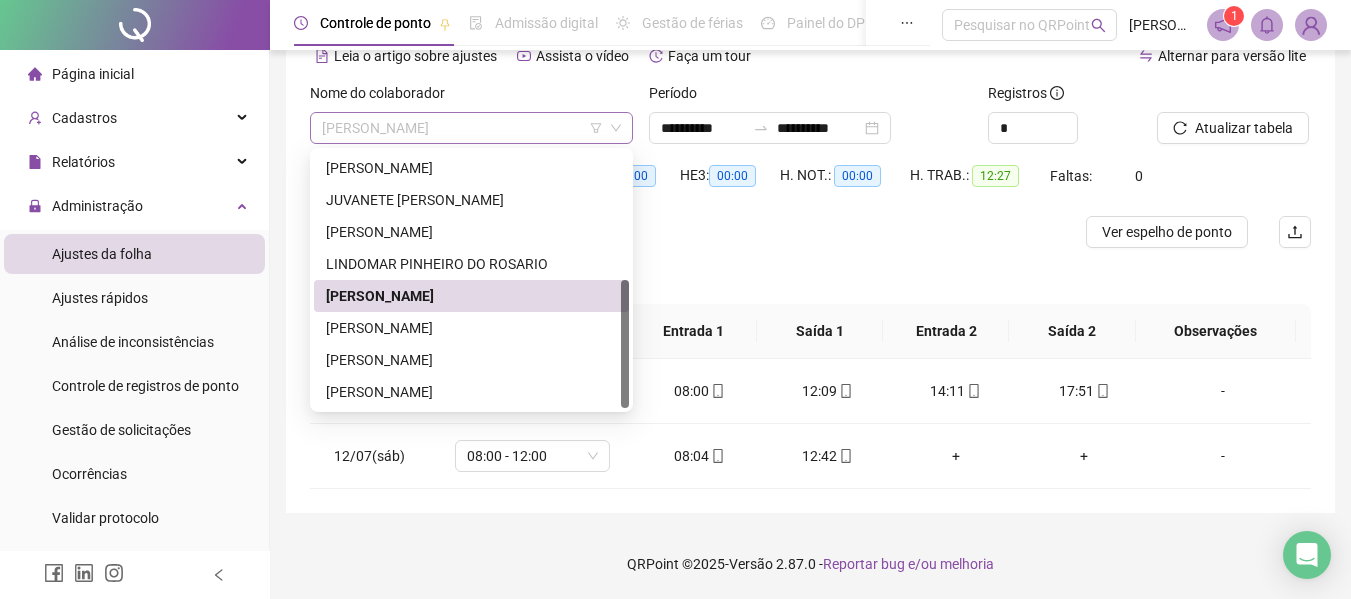 click on "[PERSON_NAME]" at bounding box center [471, 128] 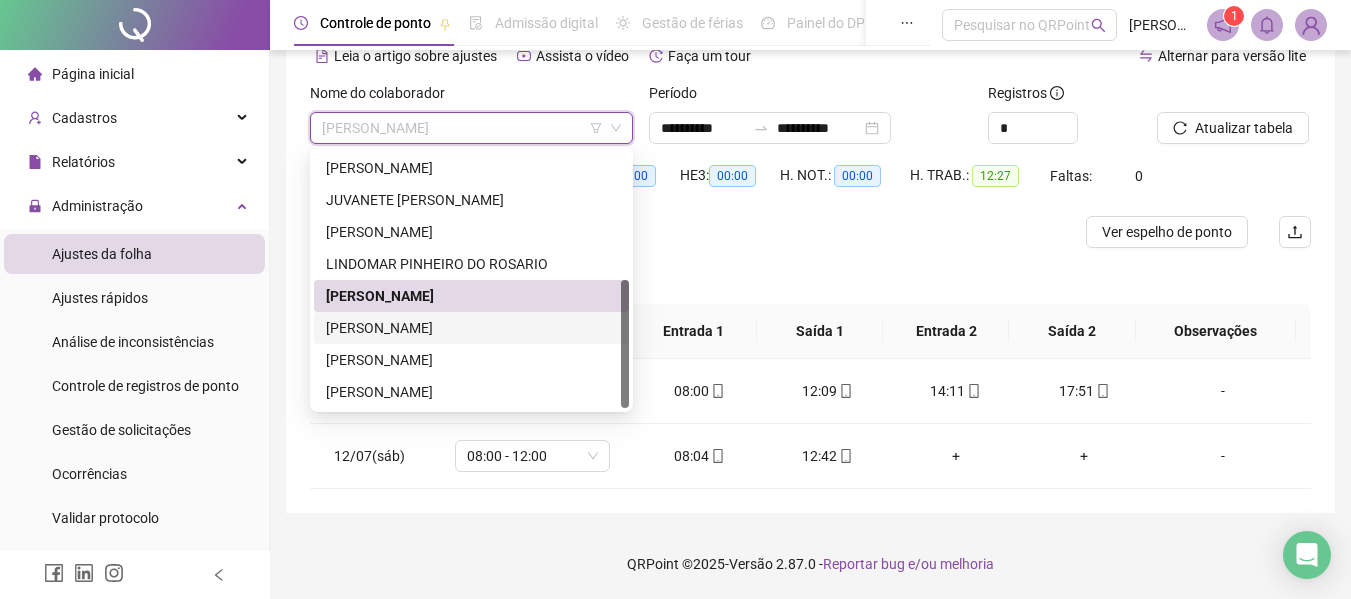 click on "[PERSON_NAME]" at bounding box center (471, 328) 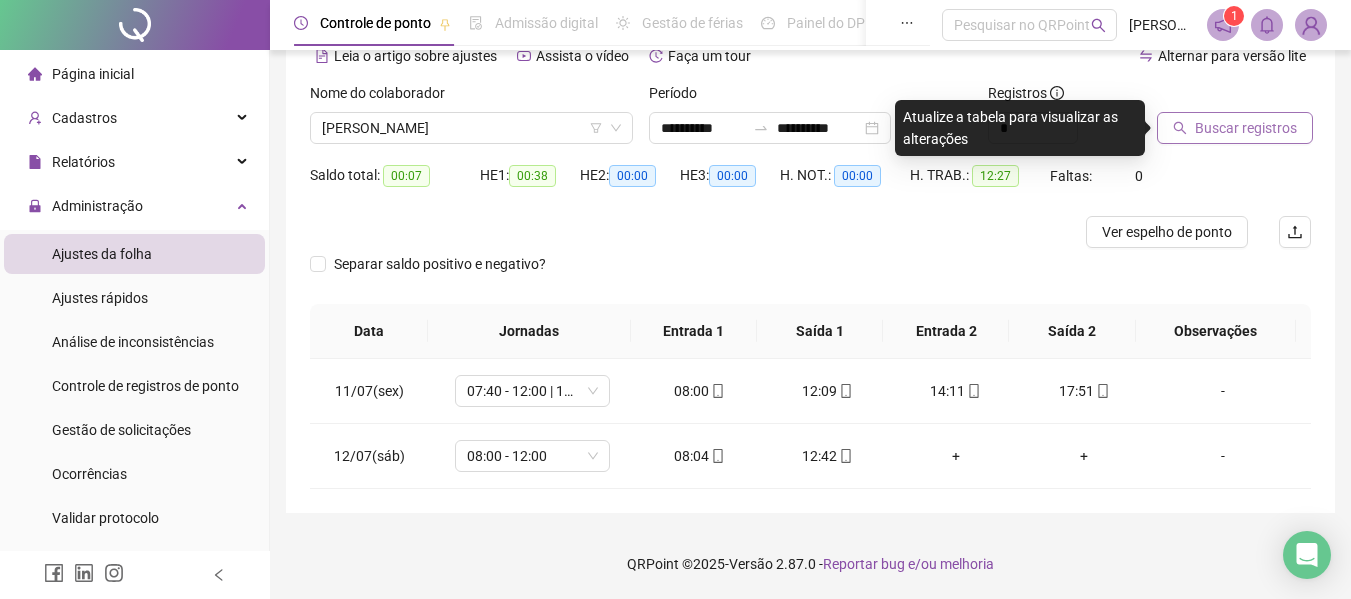 click on "Buscar registros" at bounding box center [1246, 128] 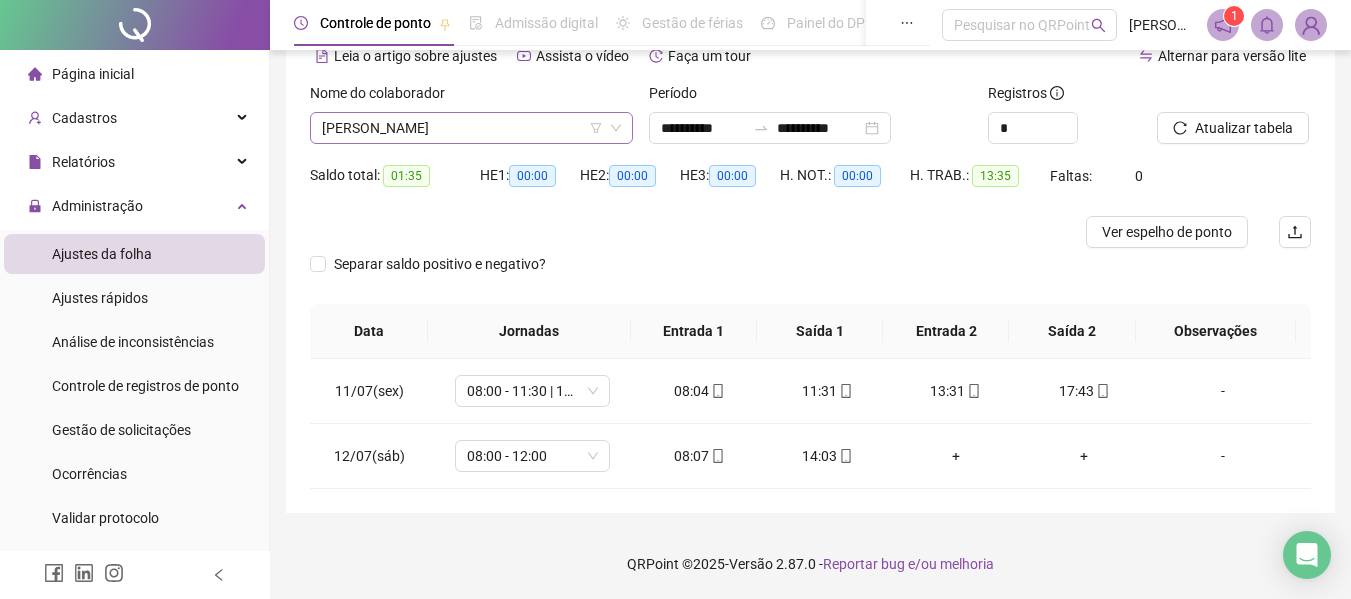 click on "[PERSON_NAME]" at bounding box center (471, 128) 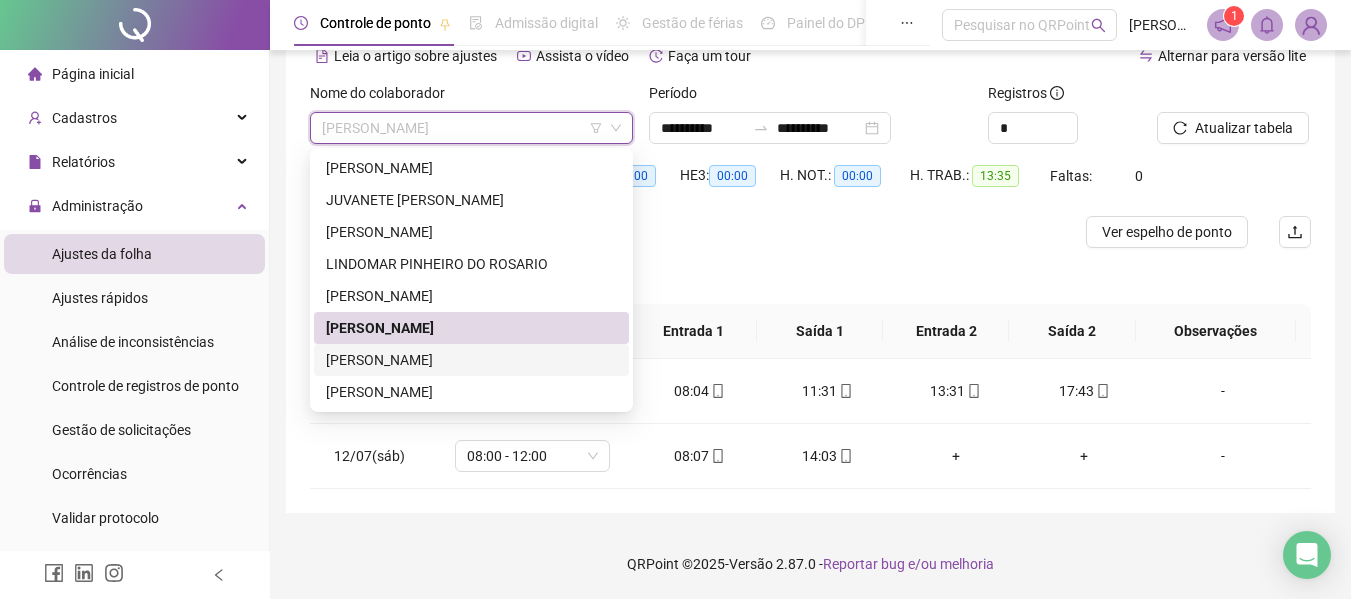 click on "Separar saldo positivo e negativo?" at bounding box center (810, 276) 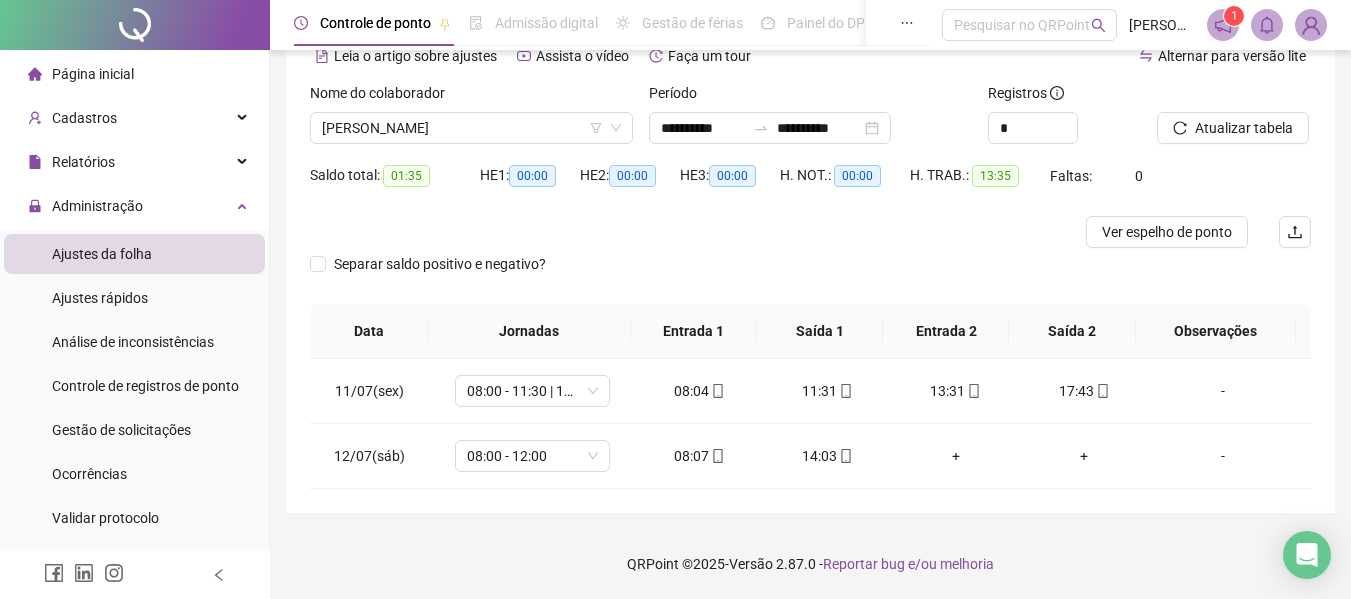 drag, startPoint x: 384, startPoint y: 126, endPoint x: 1173, endPoint y: 275, distance: 802.9458 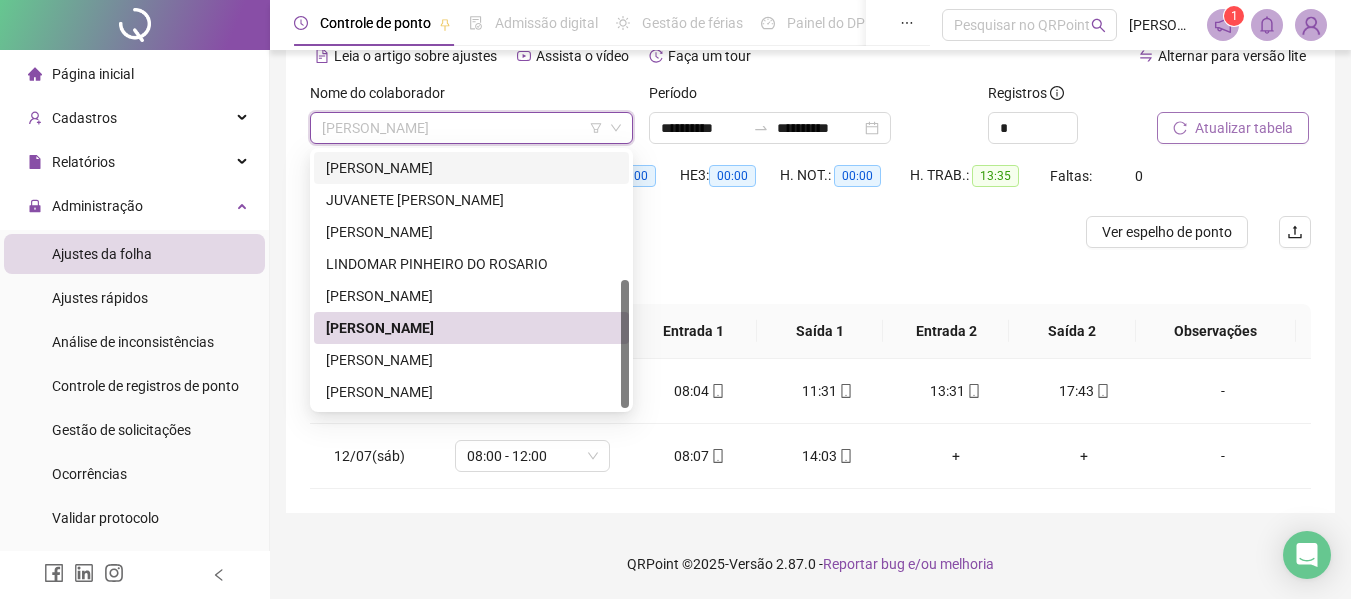 click on "Atualizar tabela" at bounding box center [1233, 128] 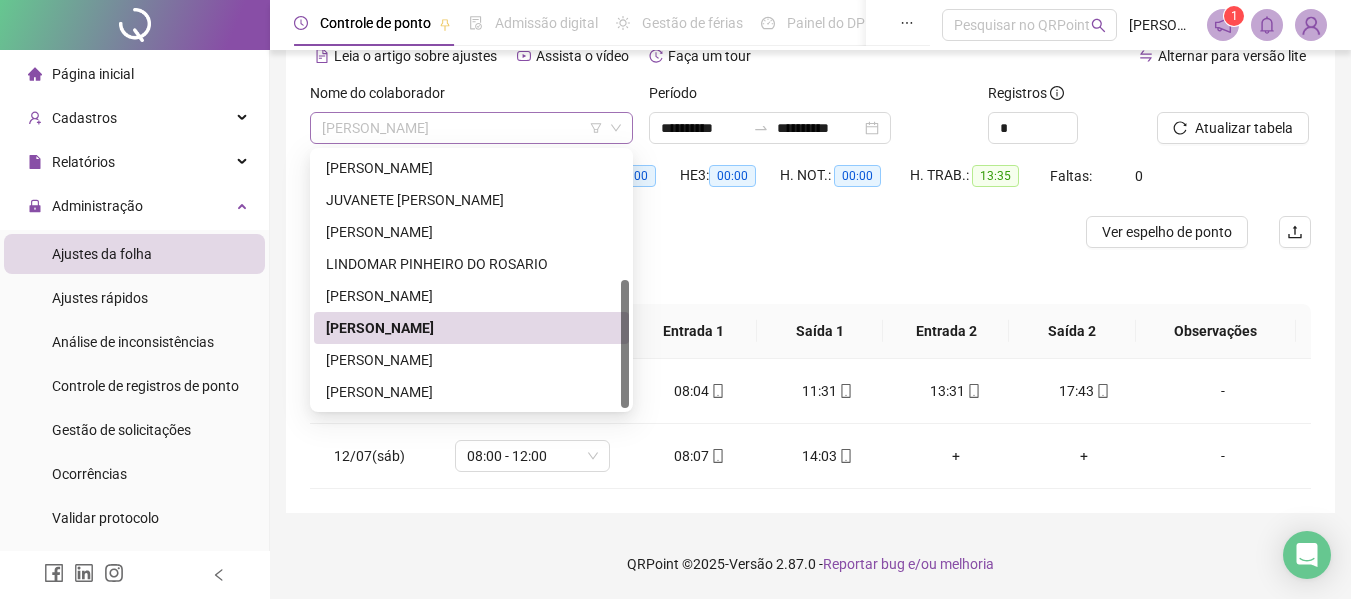 click on "[PERSON_NAME]" at bounding box center (471, 128) 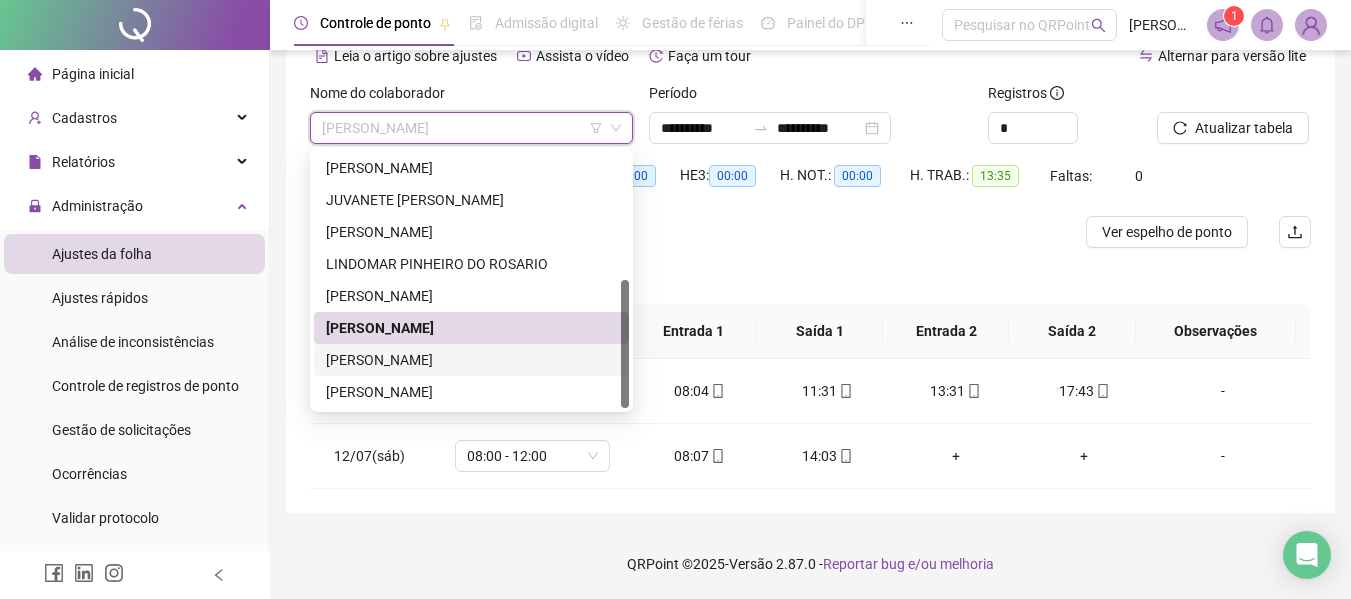 click on "[PERSON_NAME]" at bounding box center (471, 360) 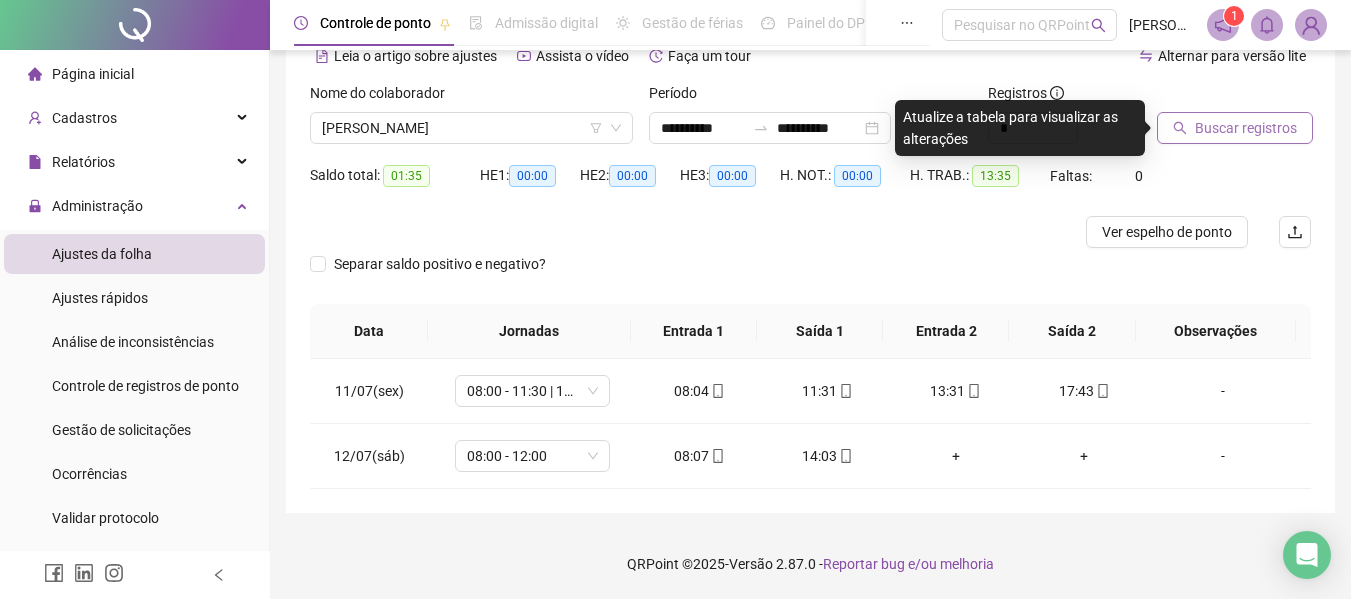click on "Buscar registros" at bounding box center (1246, 128) 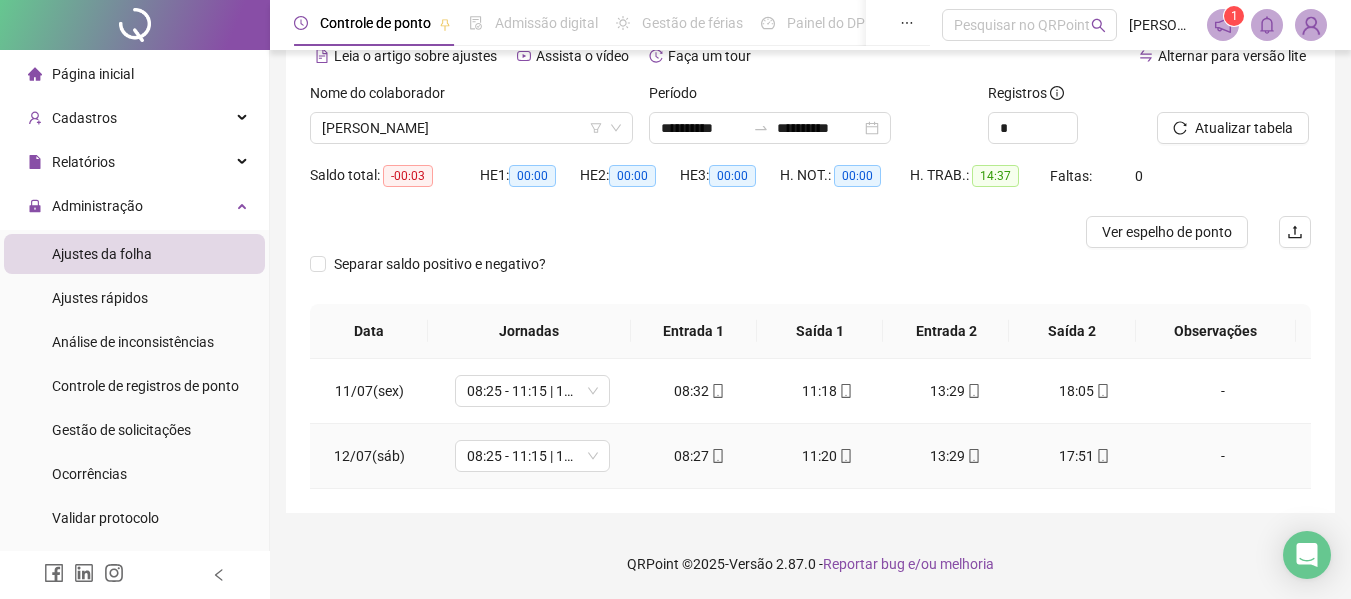 click on "11:20" at bounding box center (828, 456) 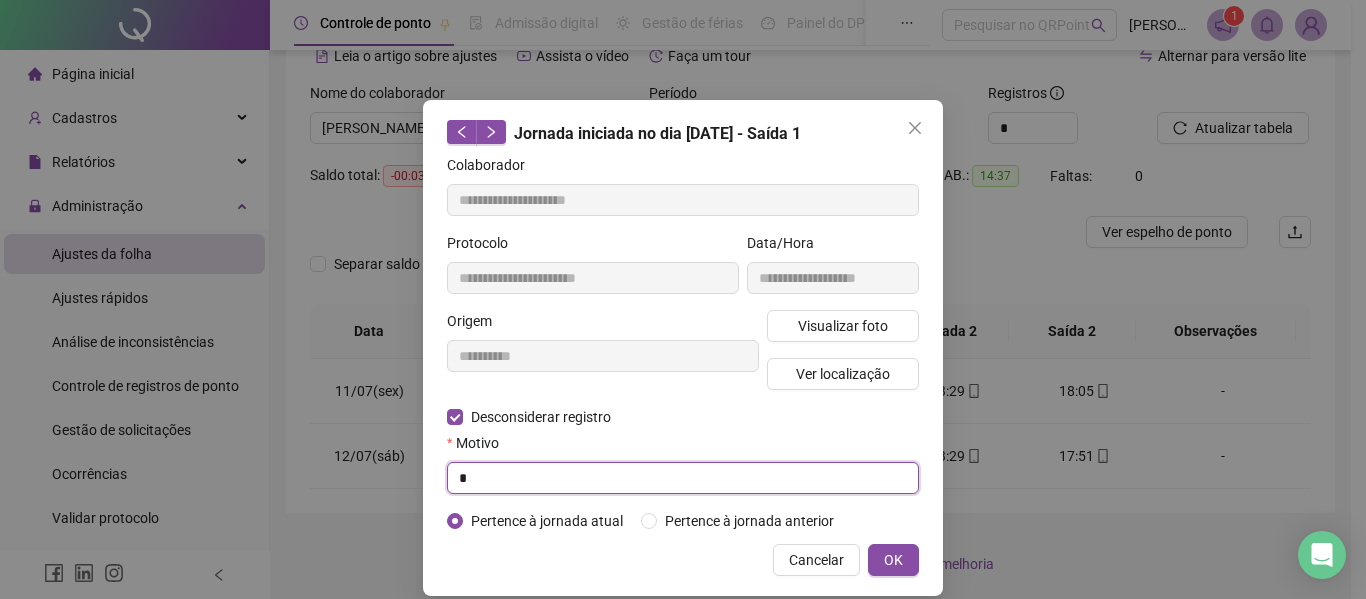 click on "*" at bounding box center (683, 478) 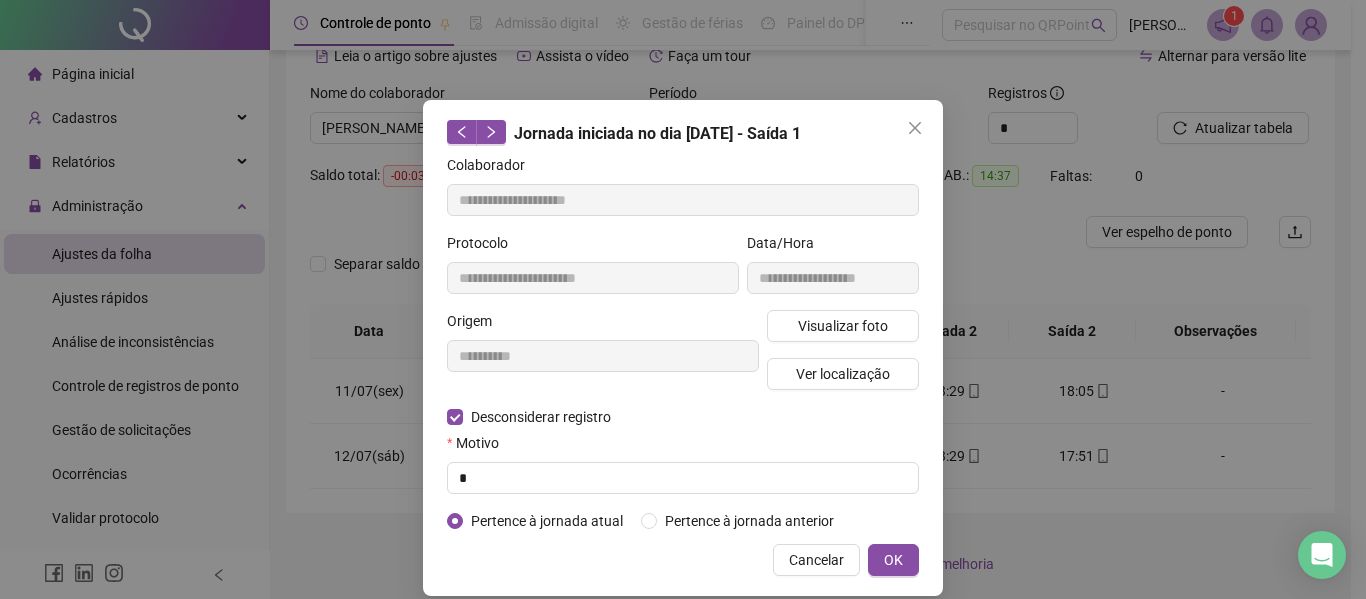 type on "**********" 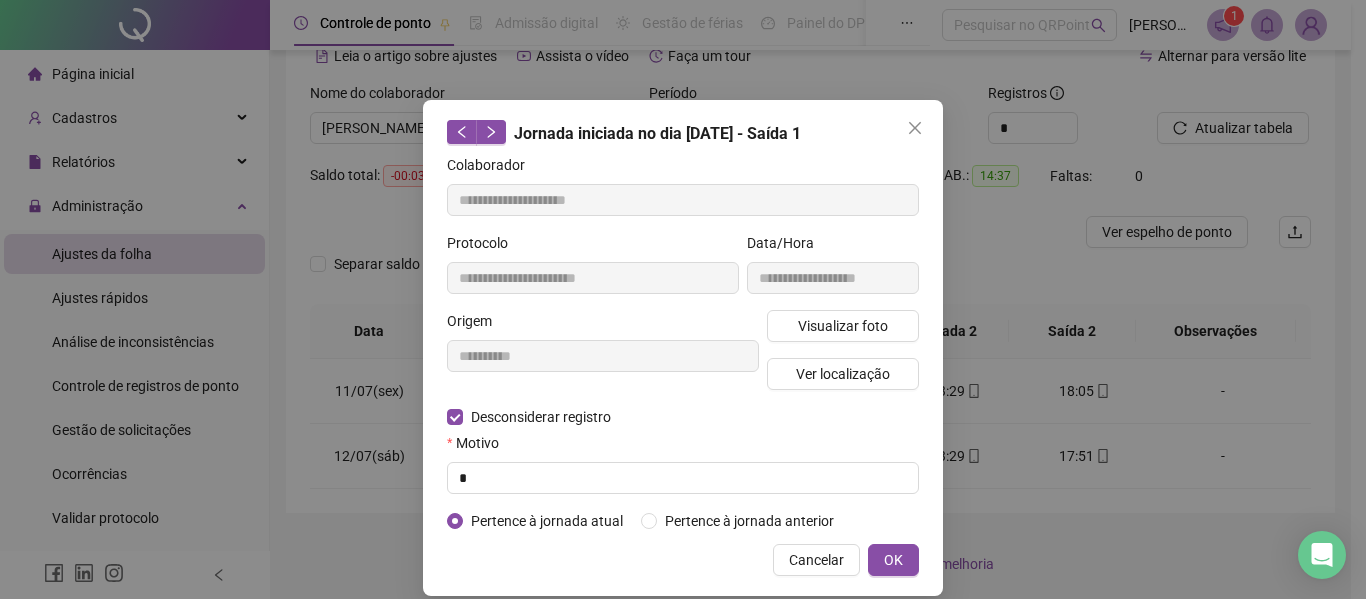 type on "**********" 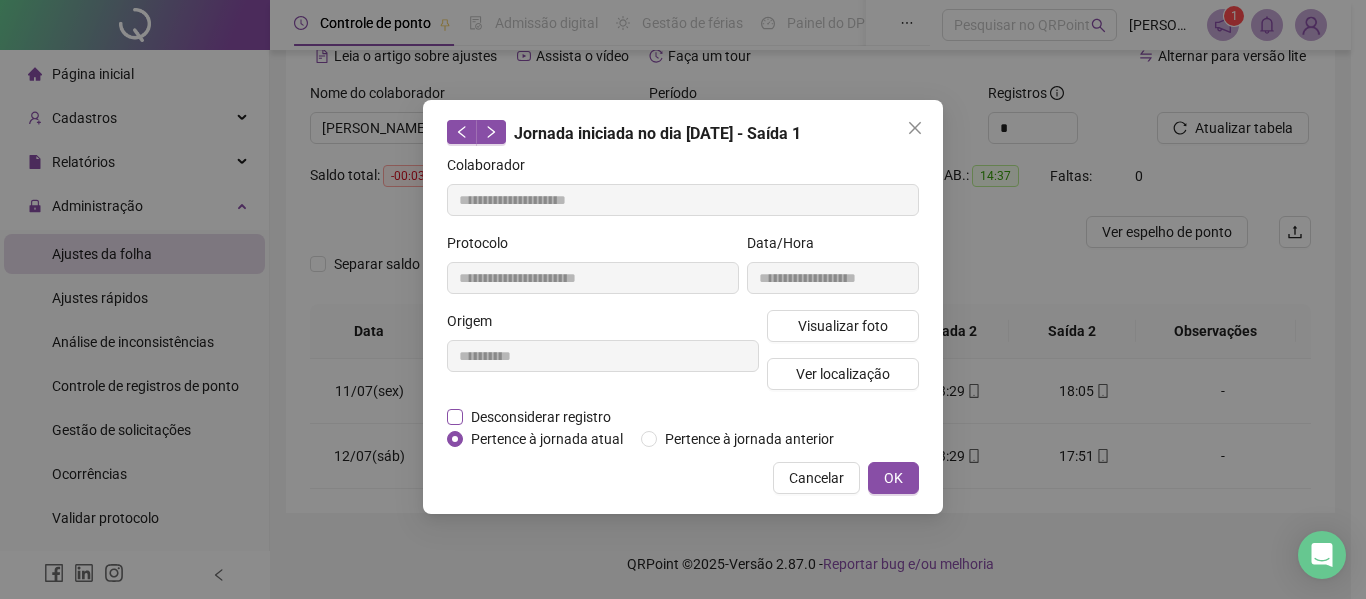 click on "Desconsiderar registro" at bounding box center (541, 417) 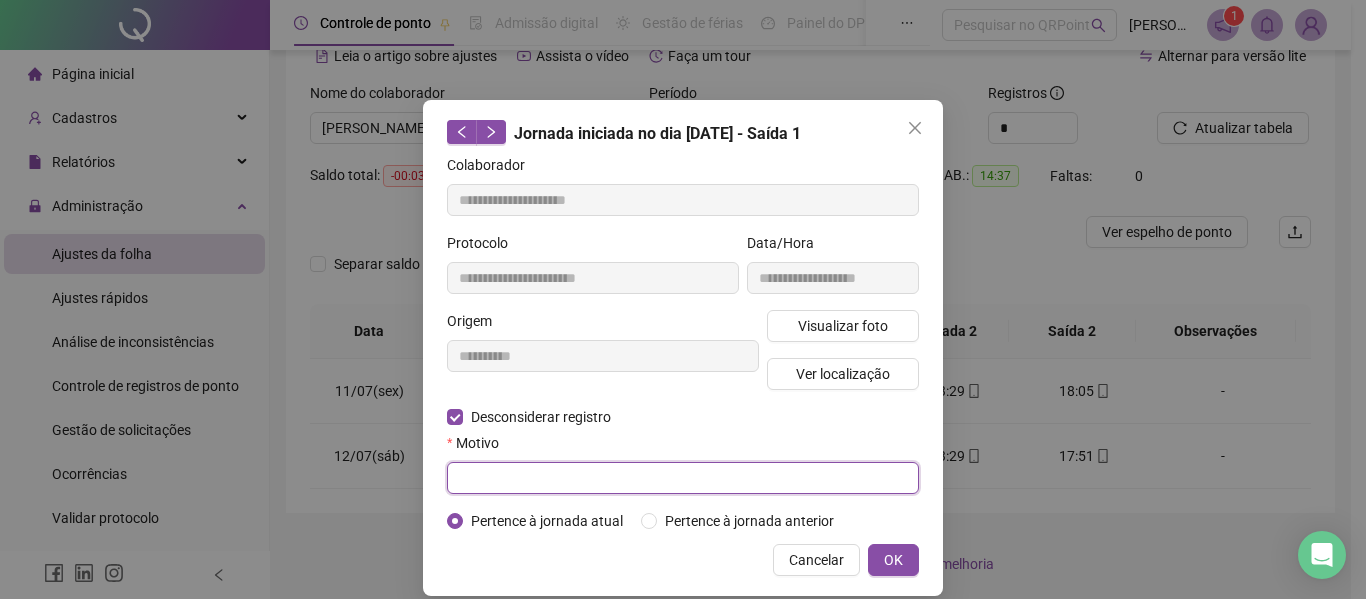 click at bounding box center (683, 478) 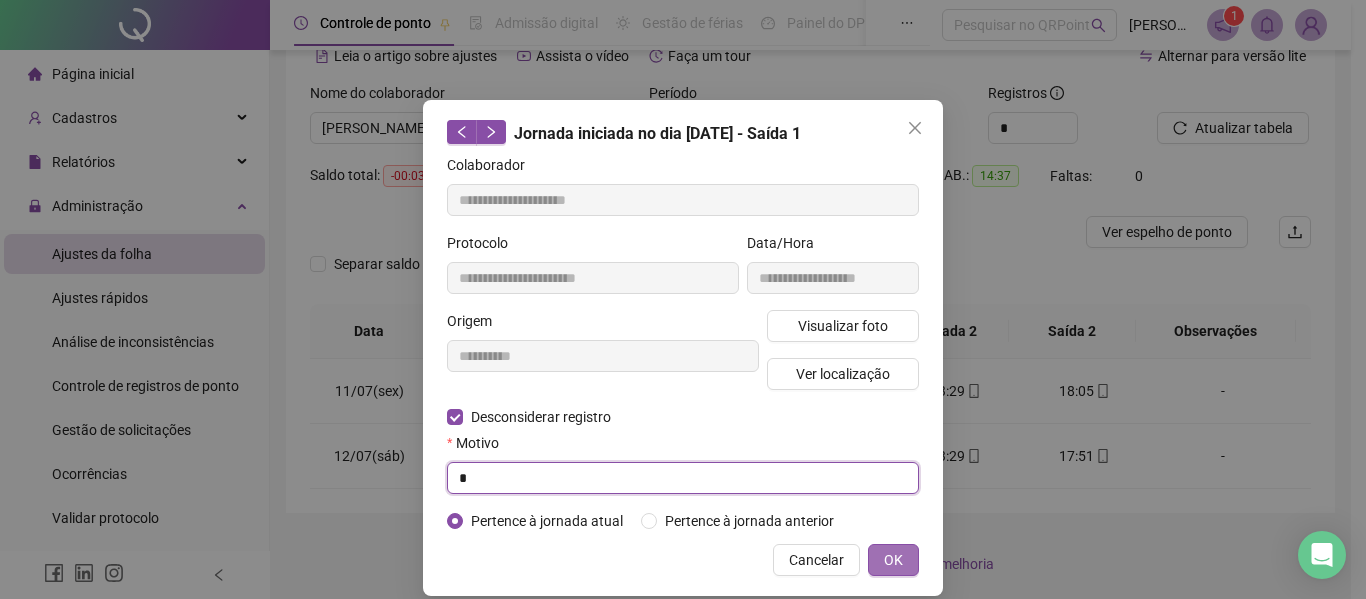 type on "*" 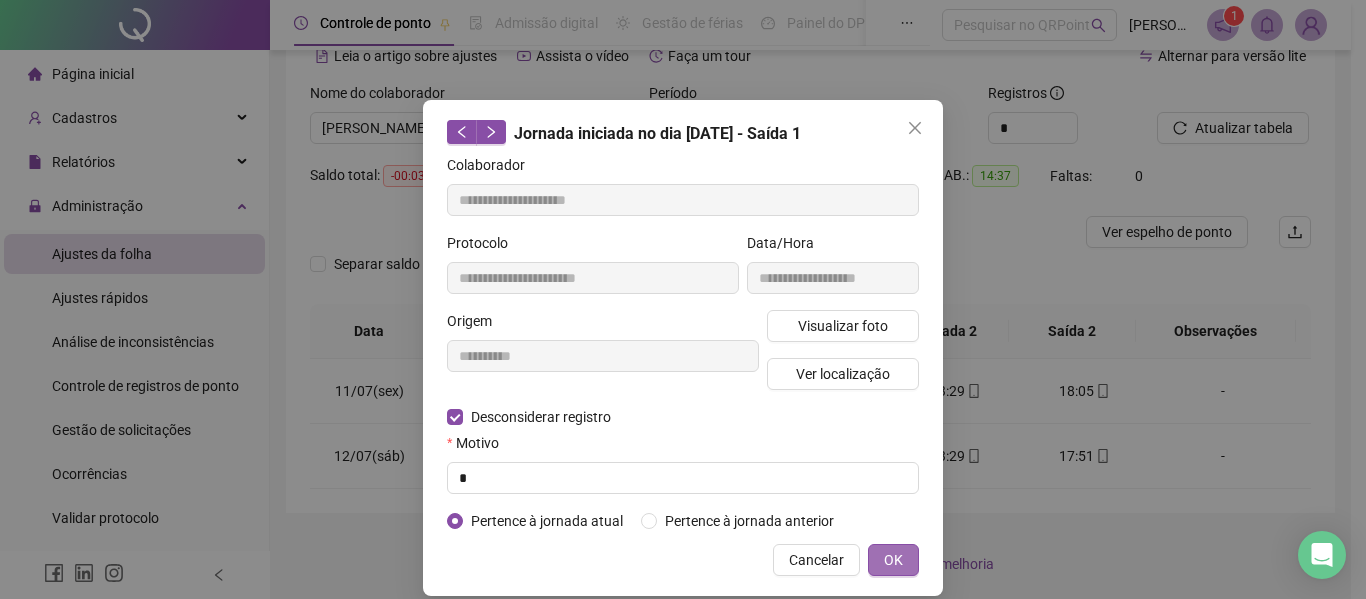click on "OK" at bounding box center (893, 560) 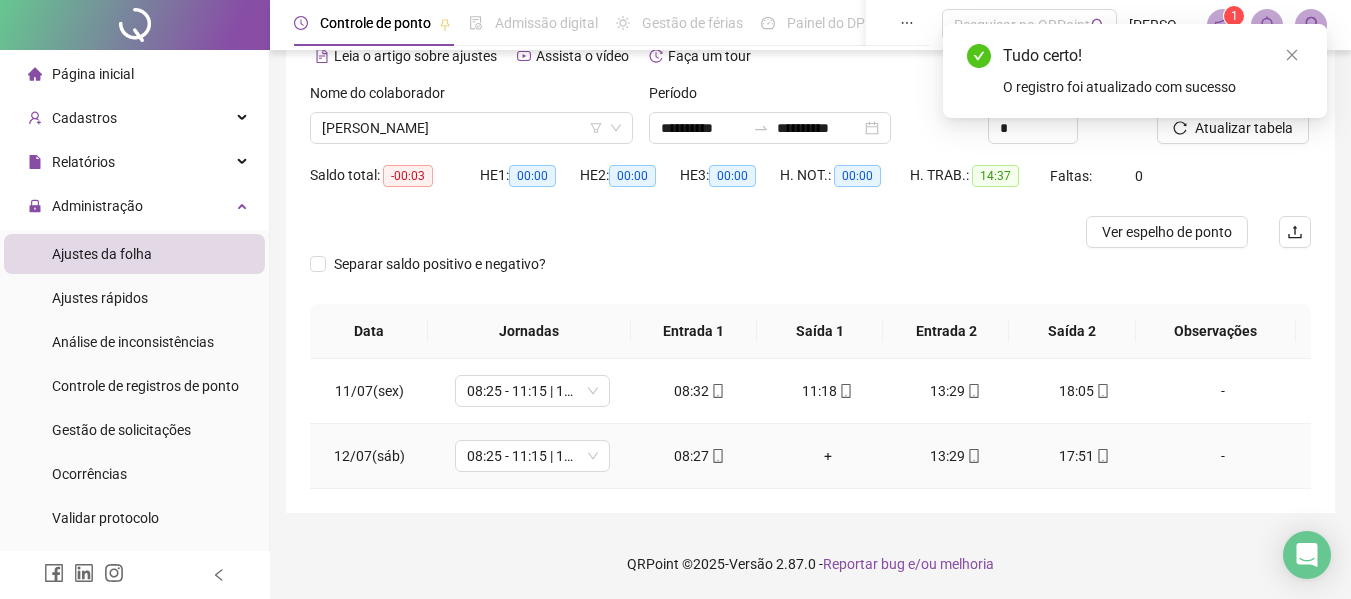click on "+" at bounding box center [828, 456] 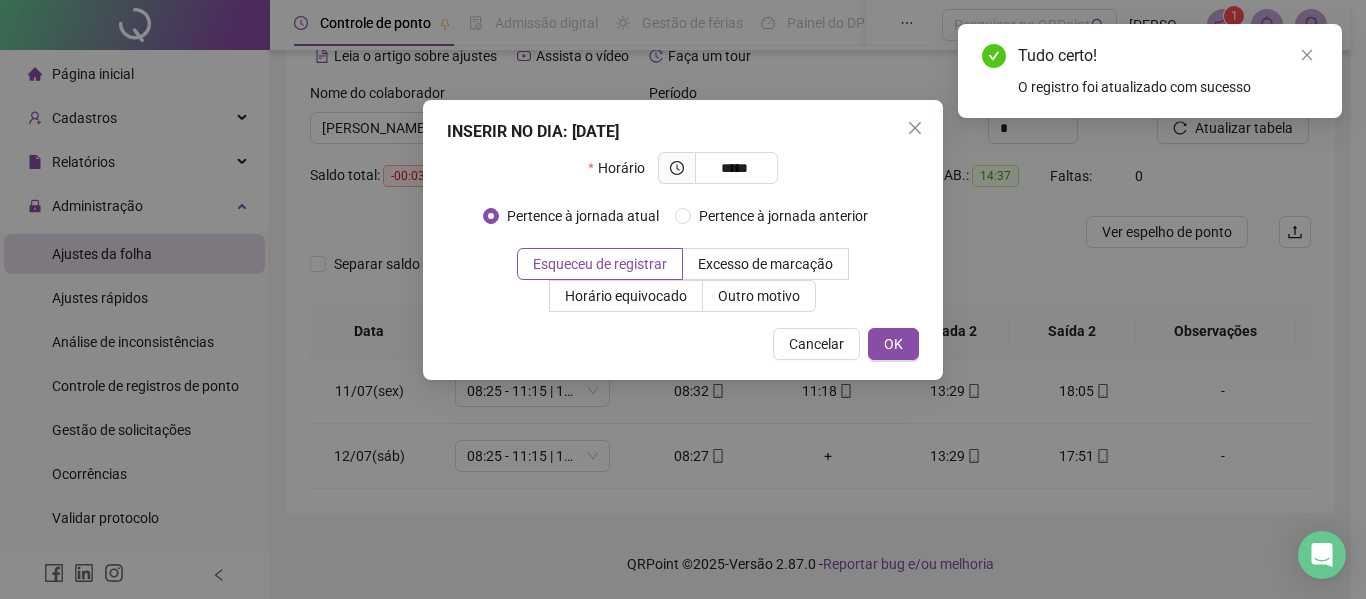 type on "*****" 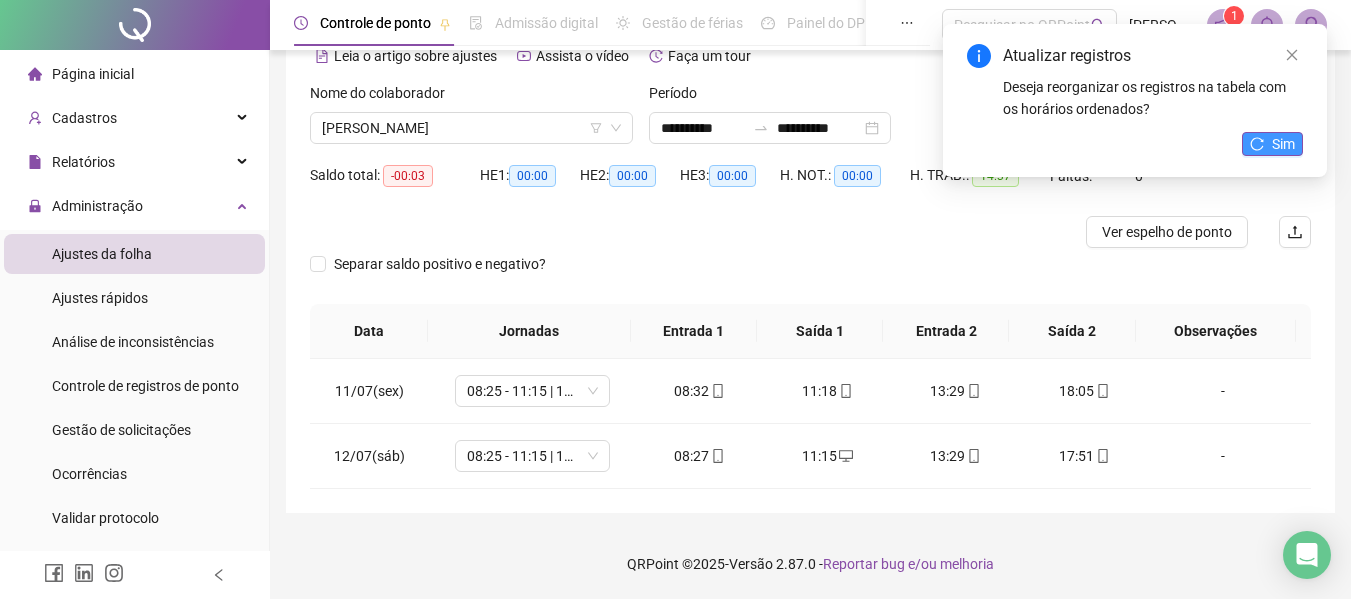 click on "Sim" at bounding box center (1283, 144) 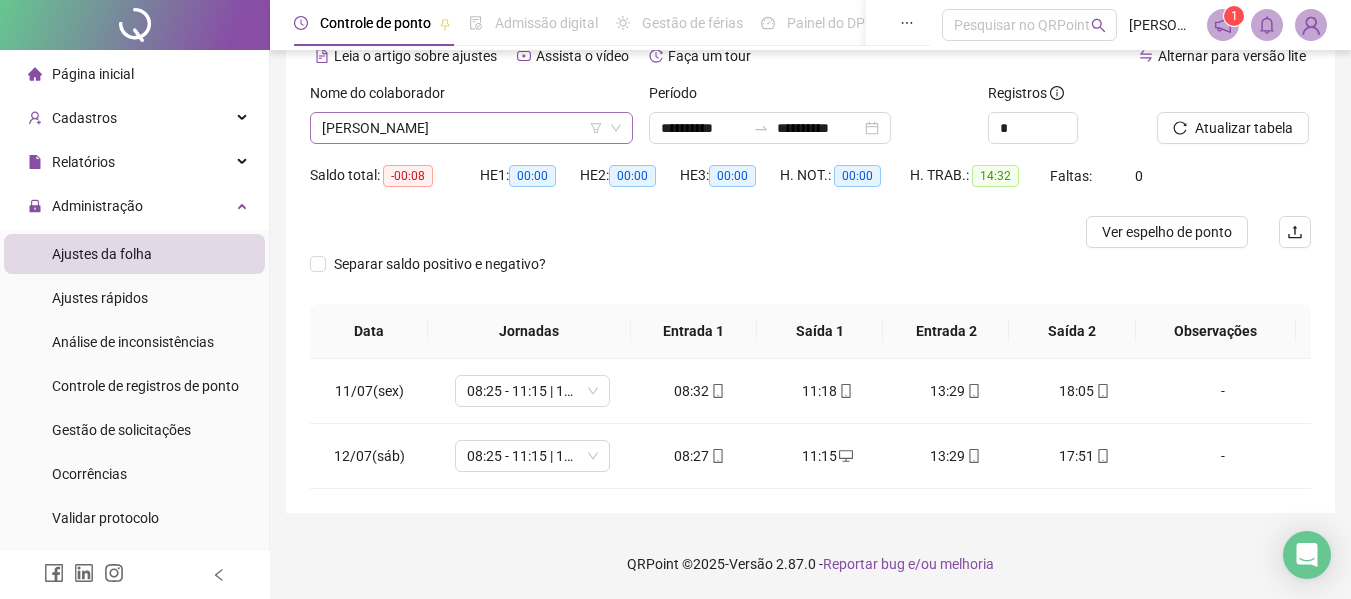 click on "[PERSON_NAME]" at bounding box center [471, 128] 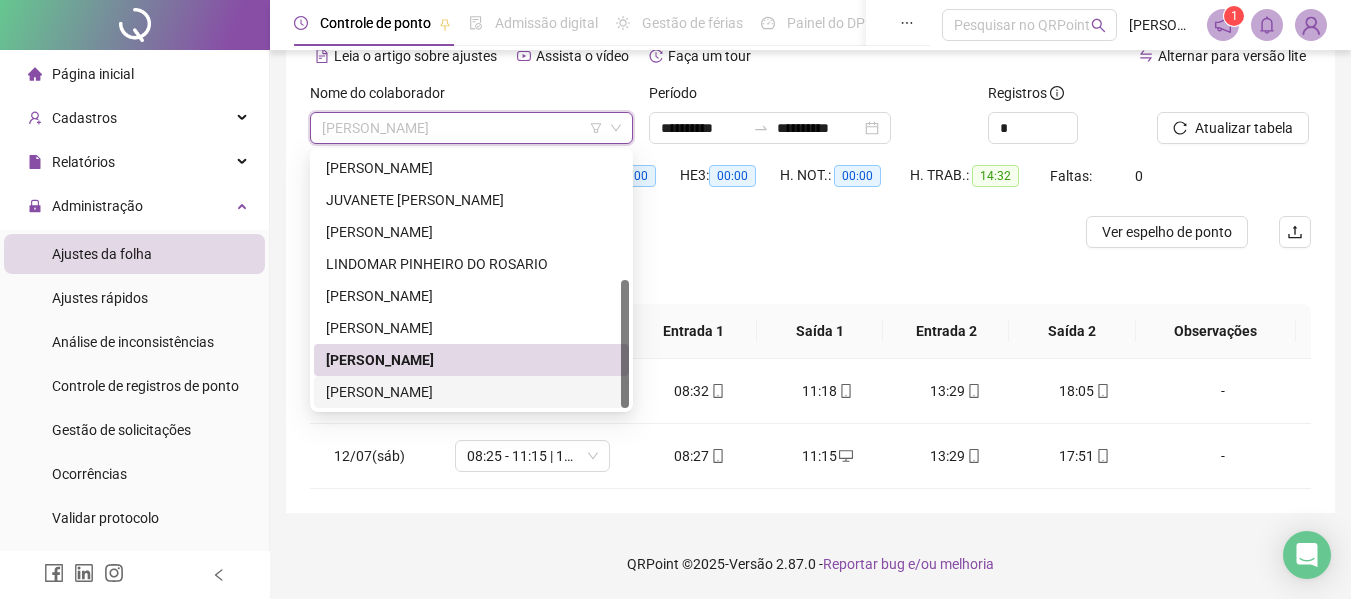 click on "[PERSON_NAME]" at bounding box center (471, 392) 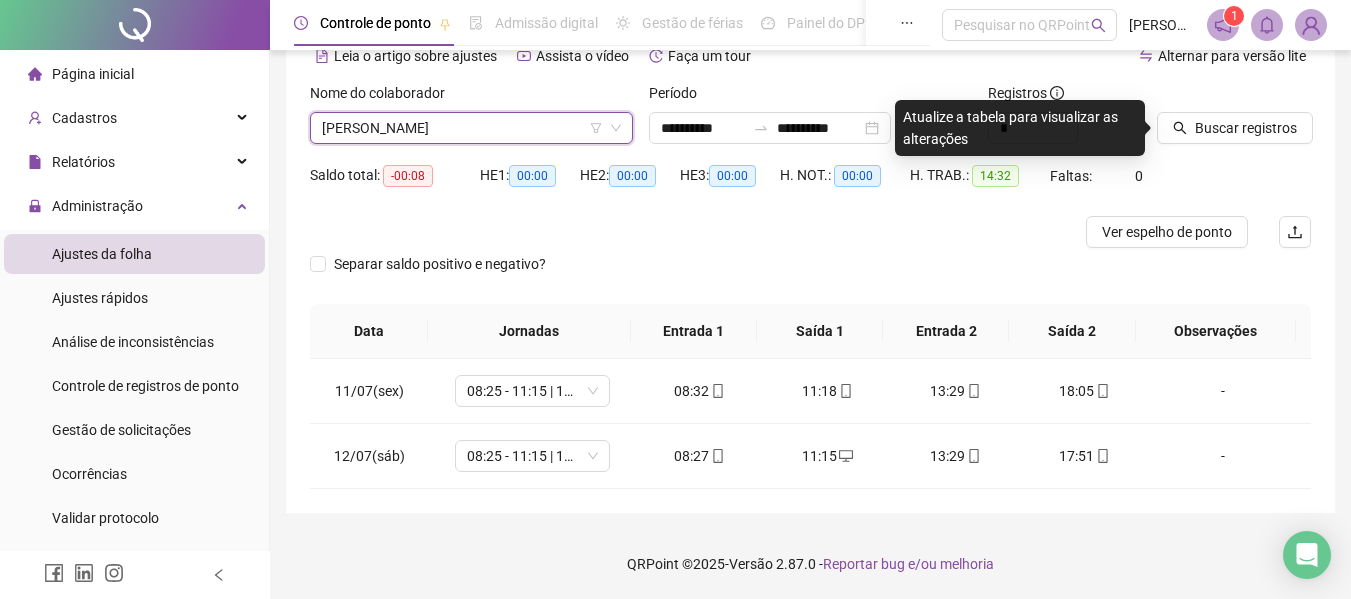 click 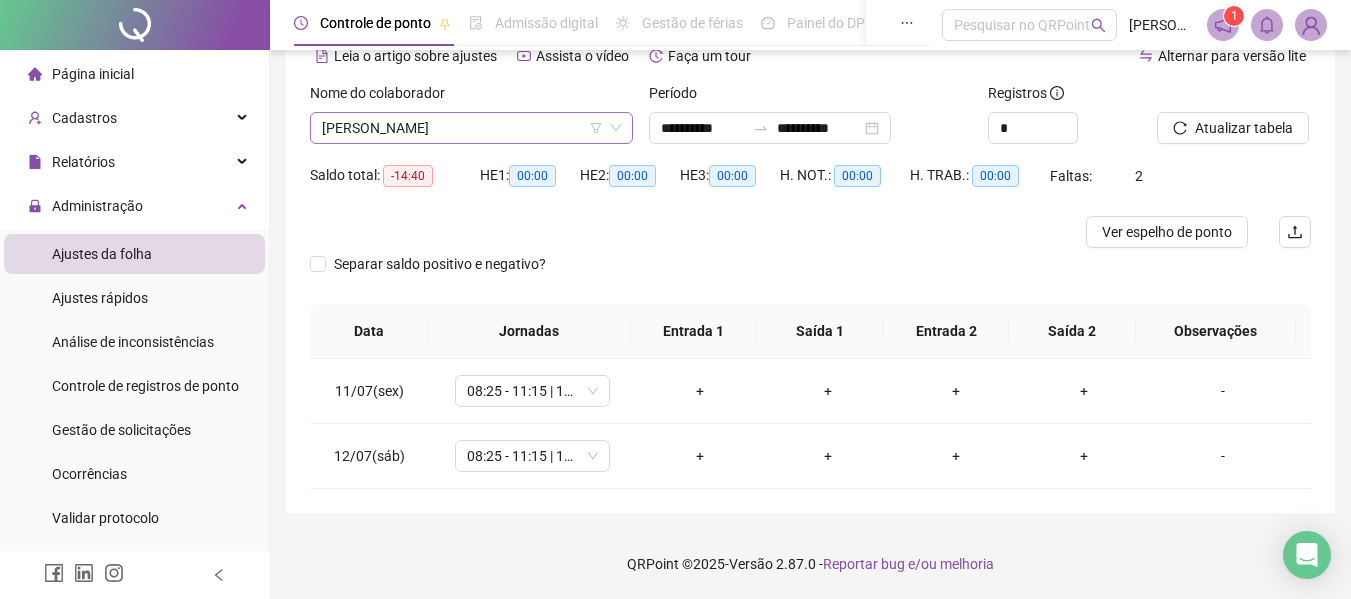 drag, startPoint x: 399, startPoint y: 96, endPoint x: 397, endPoint y: 121, distance: 25.079872 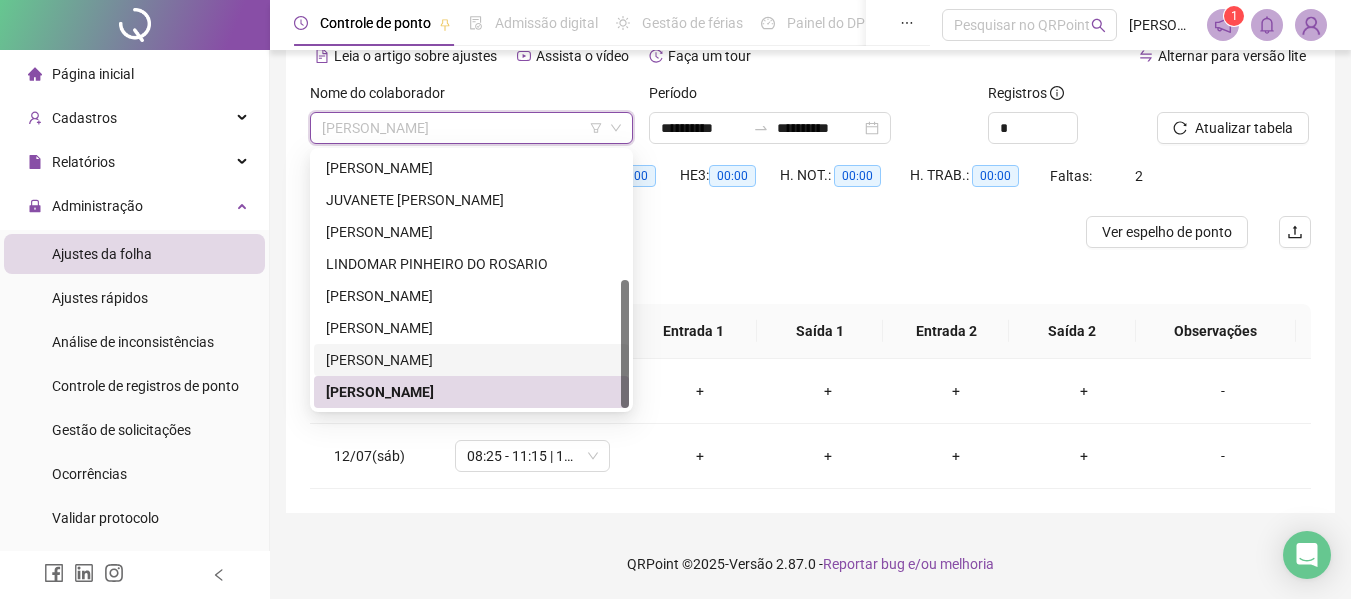click on "[PERSON_NAME]" at bounding box center (471, 360) 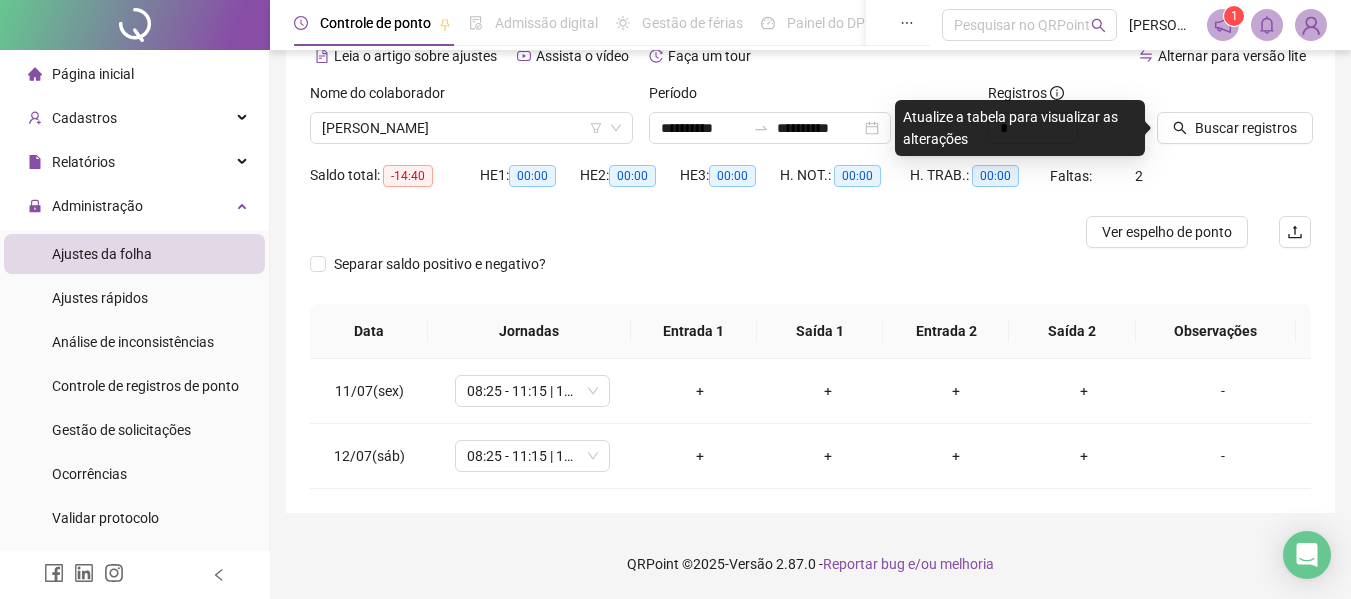 click at bounding box center (1209, 97) 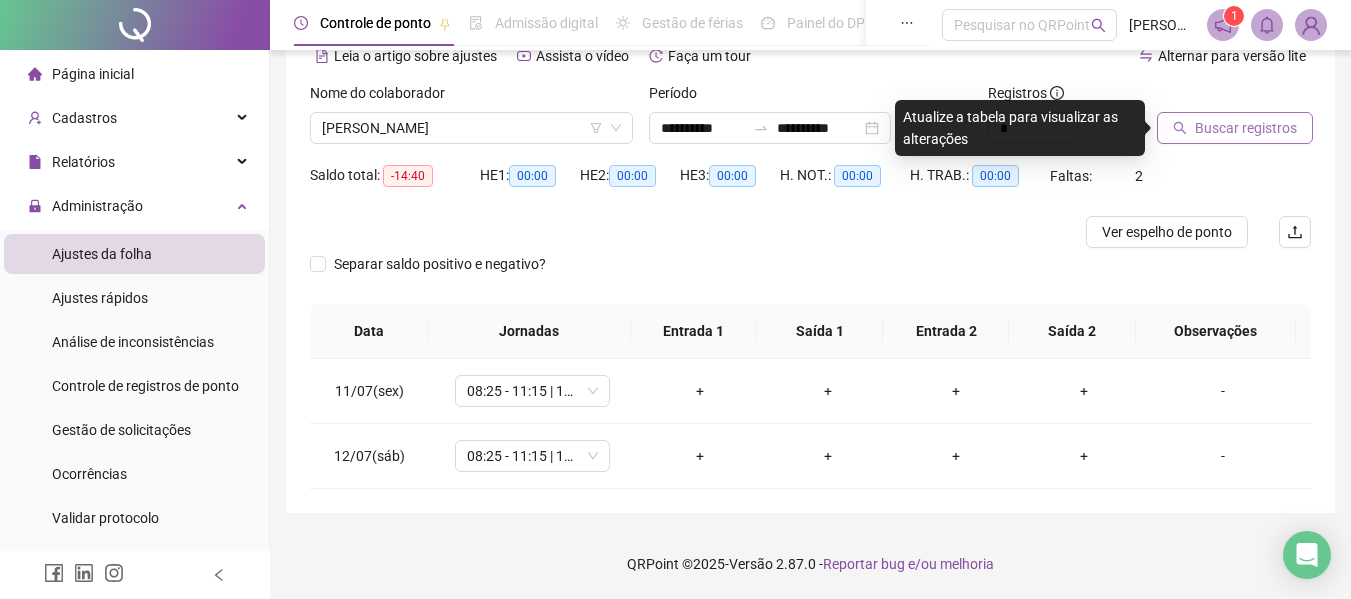 click on "Buscar registros" at bounding box center (1235, 128) 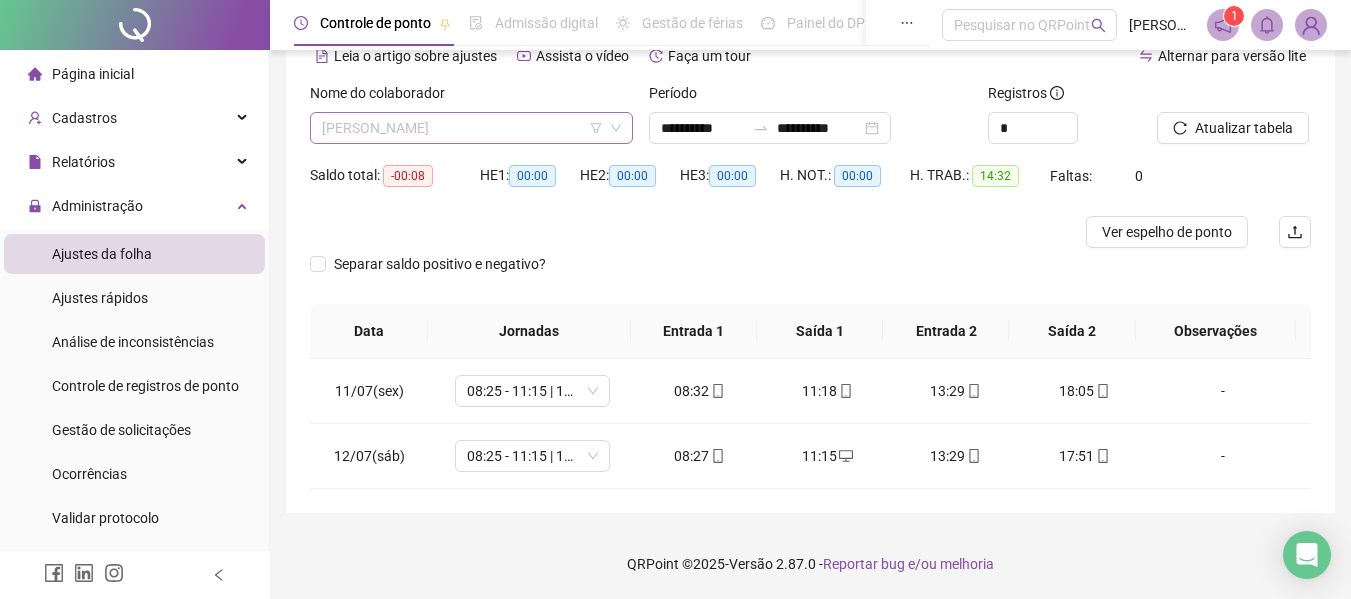click on "[PERSON_NAME]" at bounding box center [471, 128] 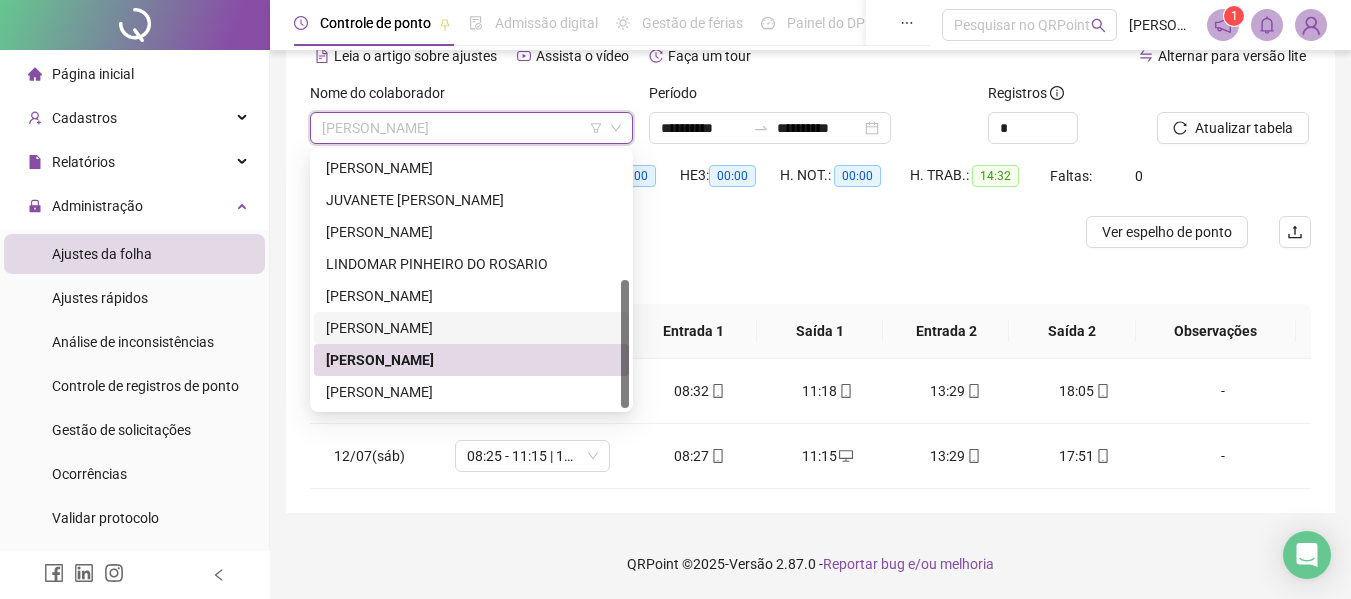 click on "[PERSON_NAME]" at bounding box center [471, 328] 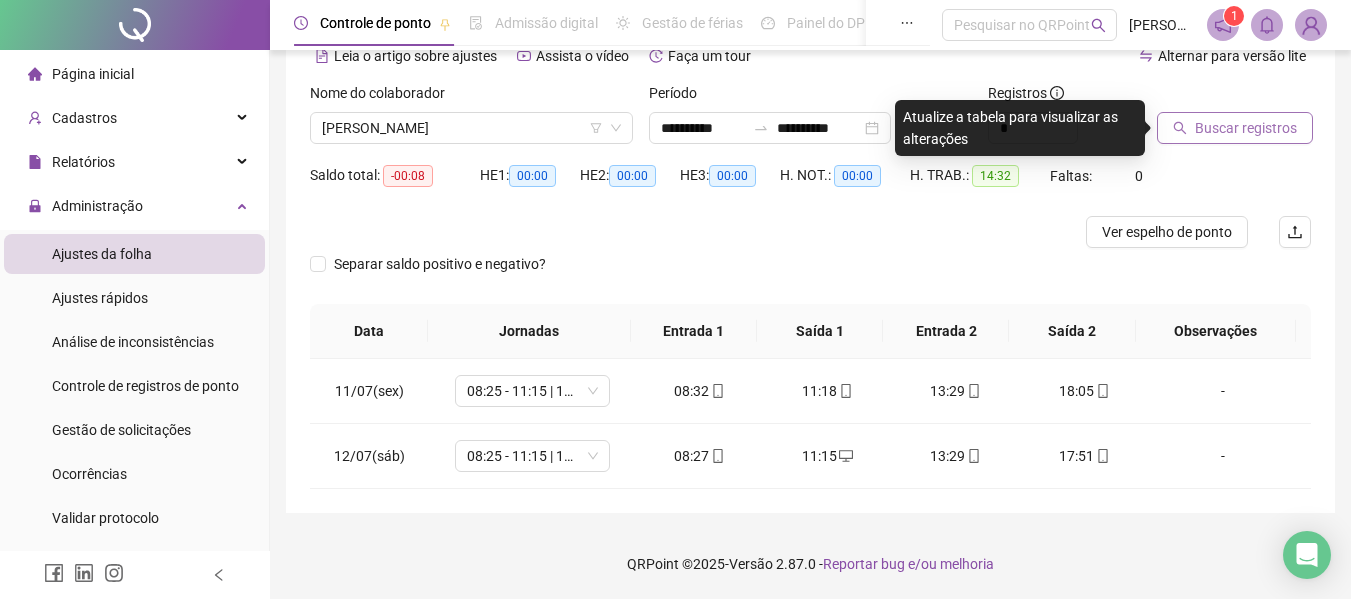 click on "Buscar registros" at bounding box center (1246, 128) 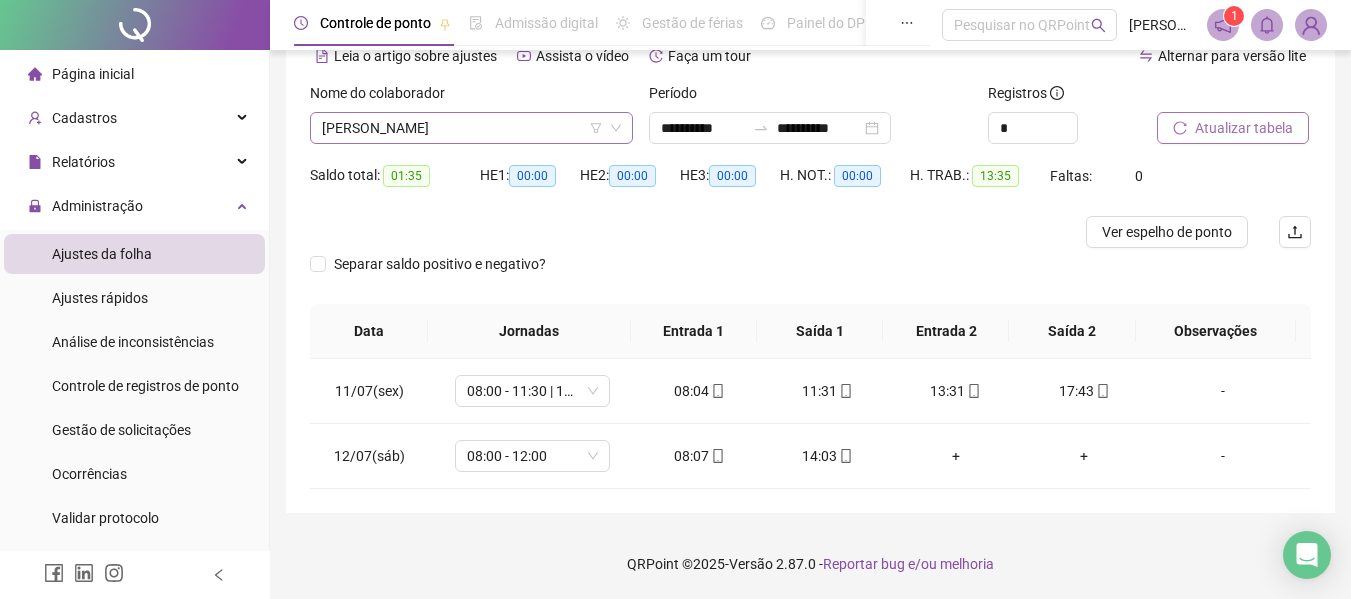 click on "[PERSON_NAME]" at bounding box center (471, 128) 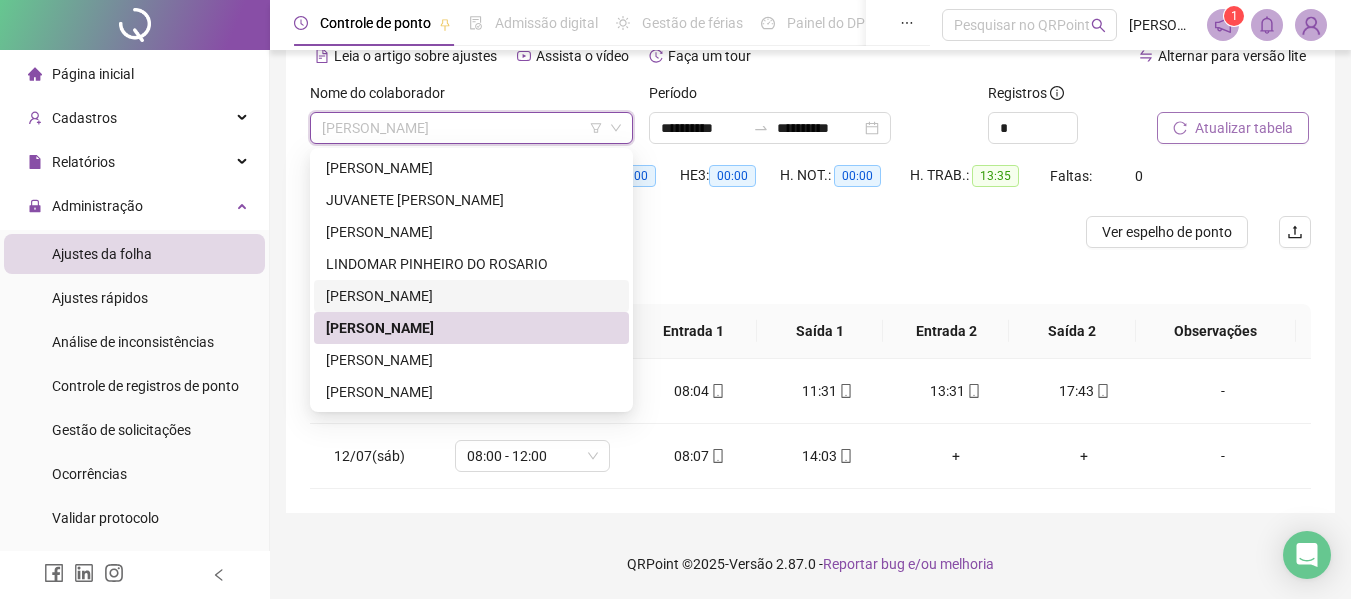 click on "[PERSON_NAME]" at bounding box center (471, 296) 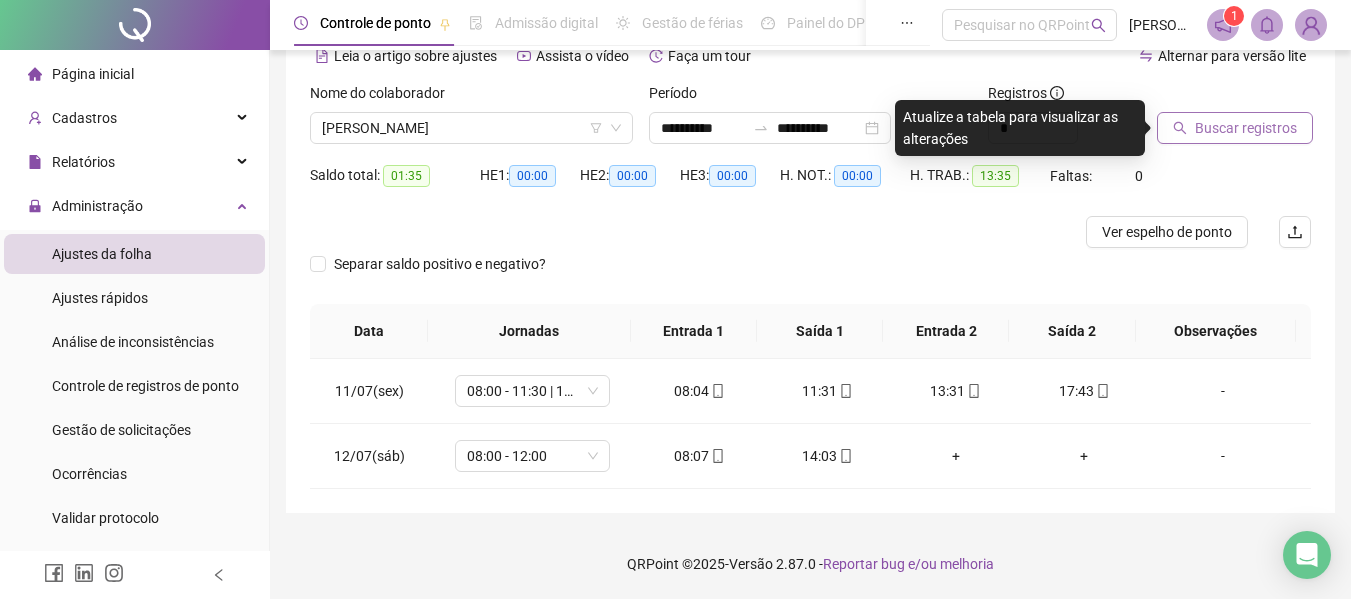 click 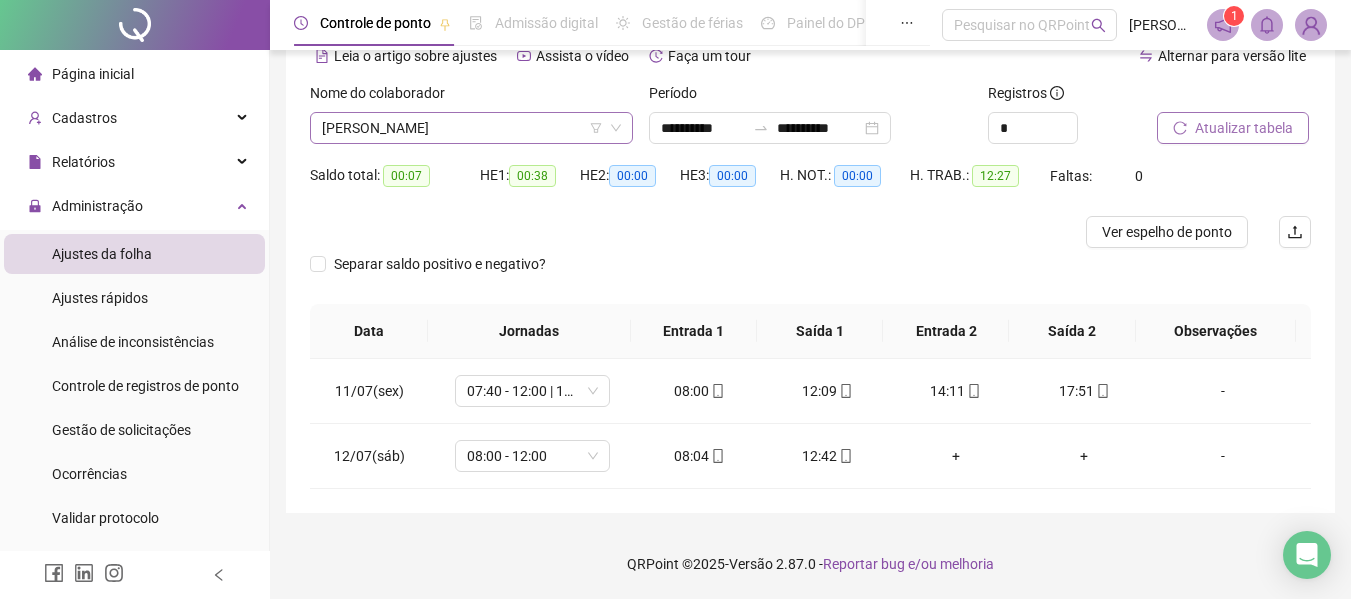 click on "[PERSON_NAME]" at bounding box center (471, 128) 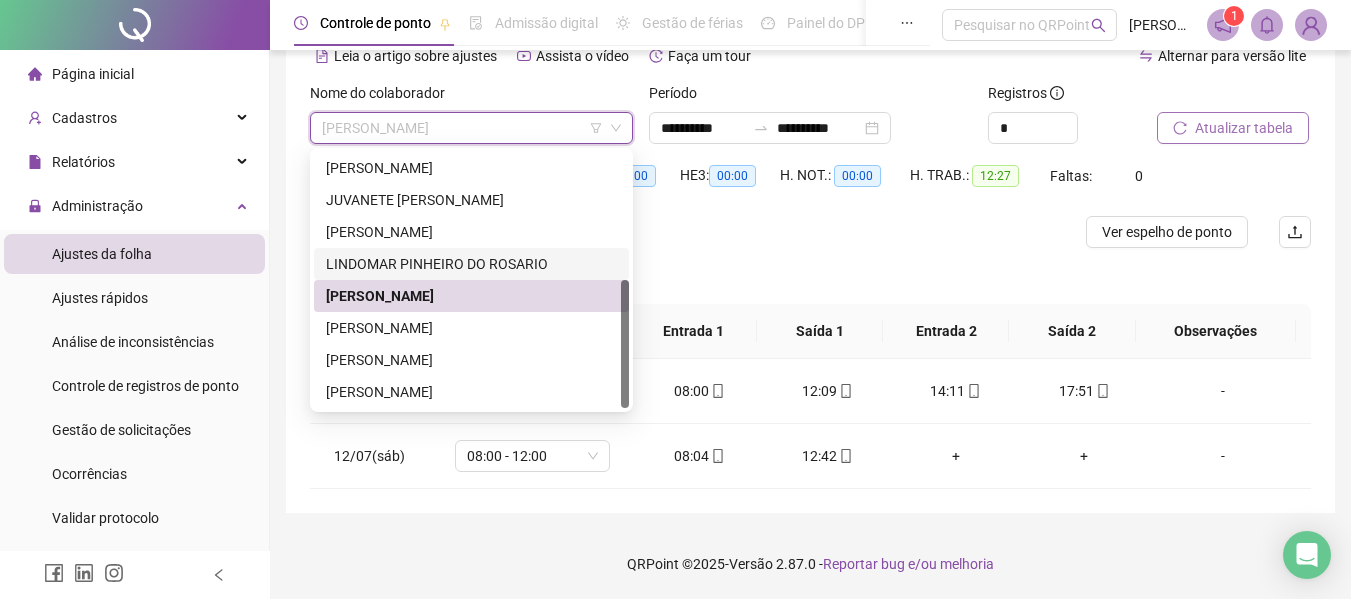 click on "LINDOMAR PINHEIRO DO ROSARIO" at bounding box center (471, 264) 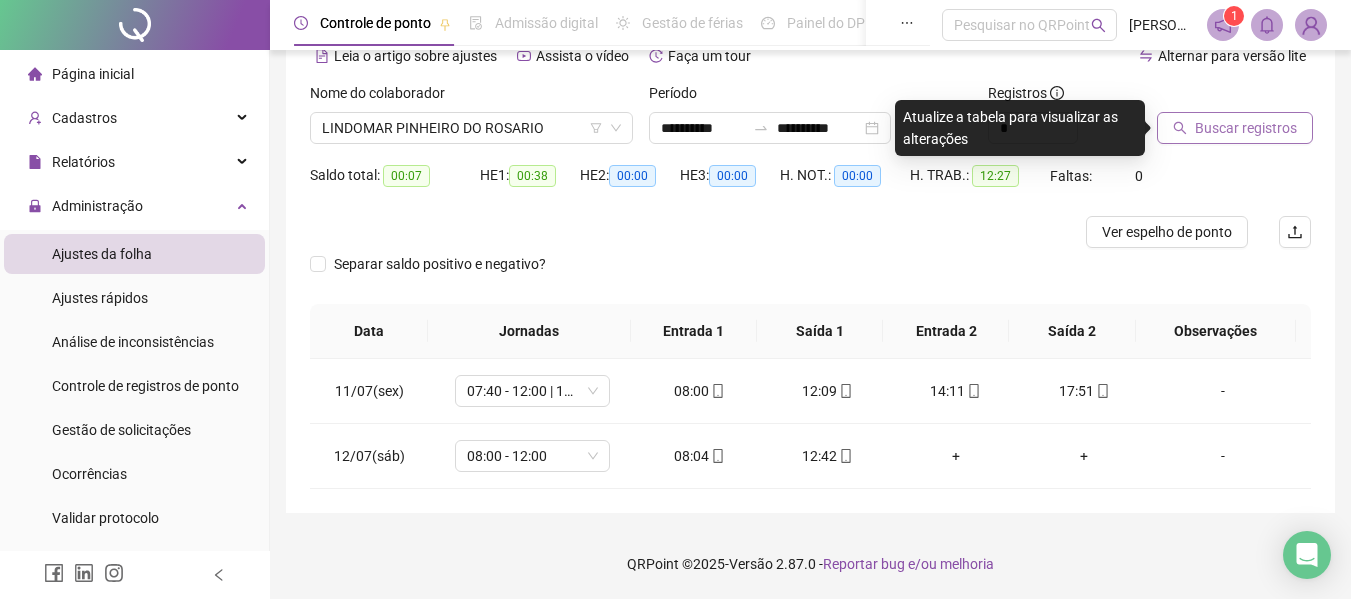 click on "Buscar registros" at bounding box center (1246, 128) 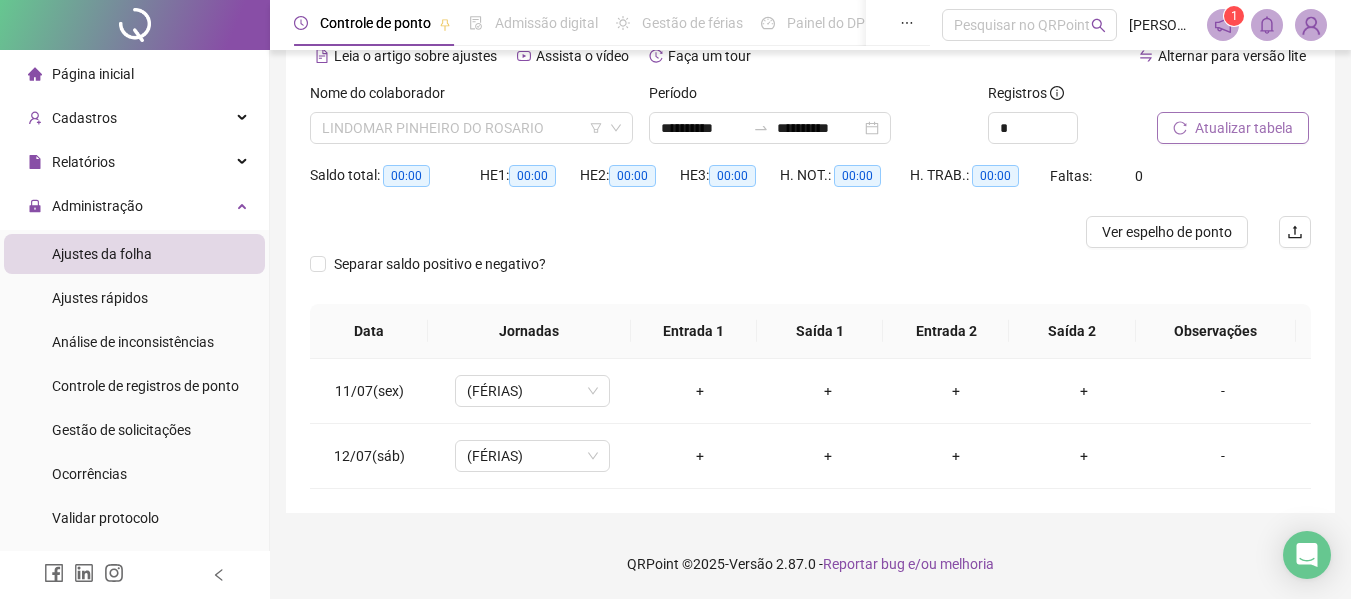 drag, startPoint x: 433, startPoint y: 122, endPoint x: 424, endPoint y: 152, distance: 31.320919 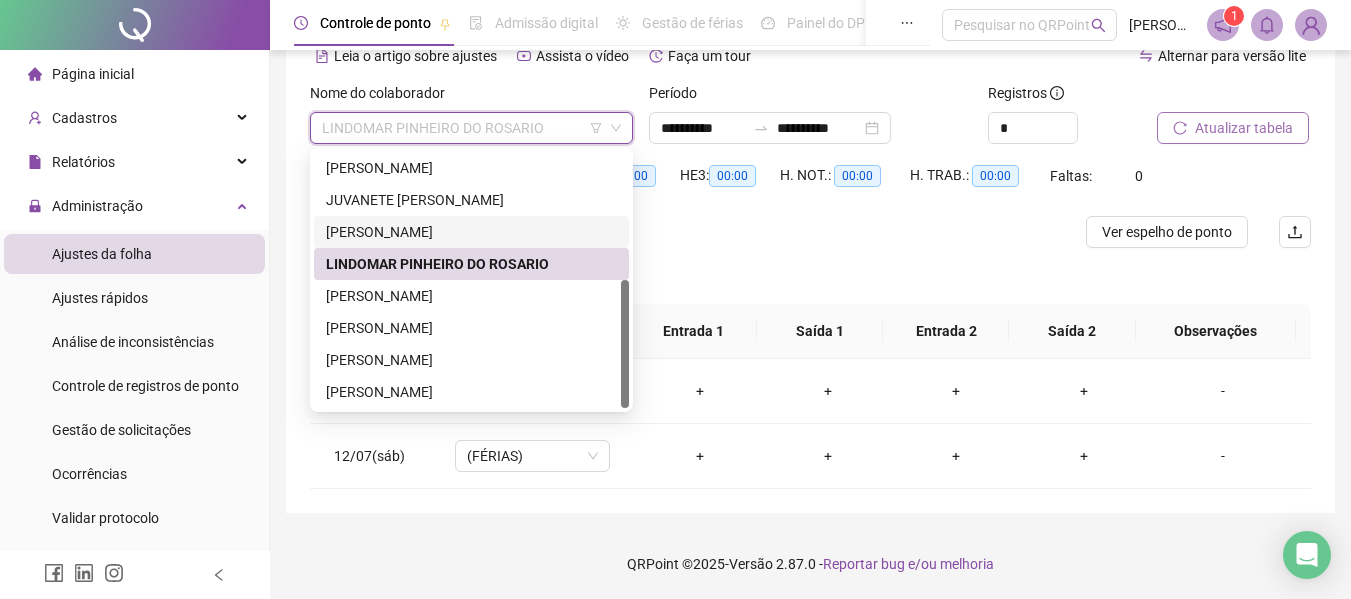 click on "[PERSON_NAME]" at bounding box center (471, 232) 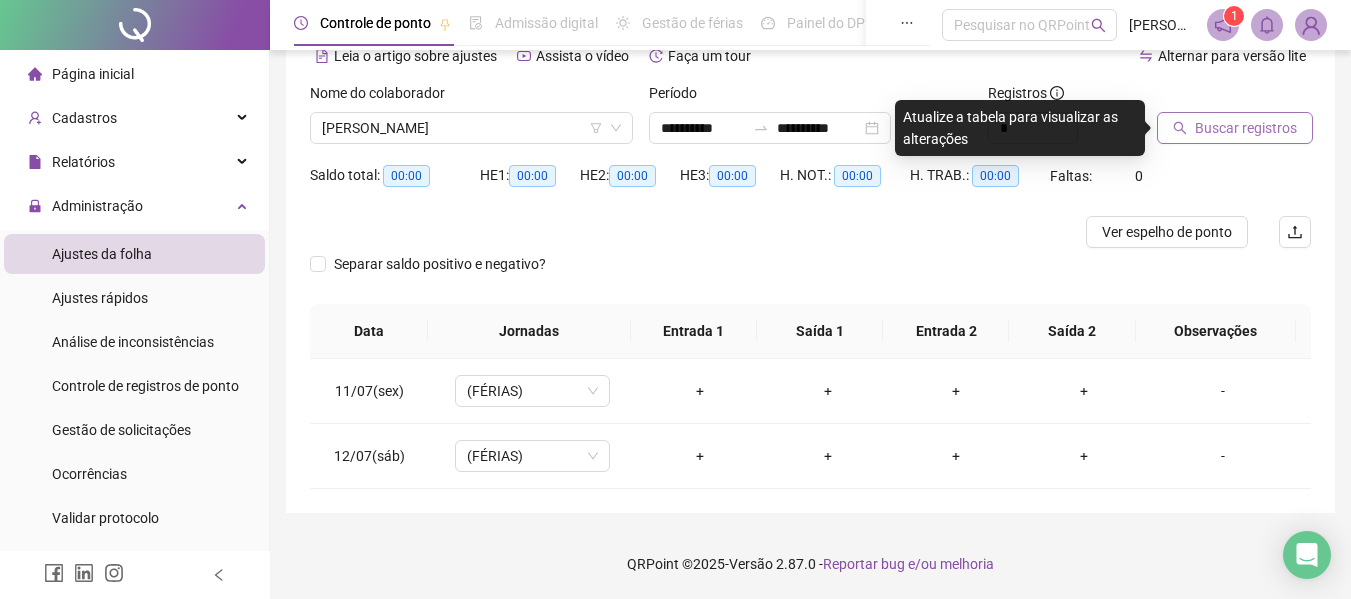 click on "Buscar registros" at bounding box center (1246, 128) 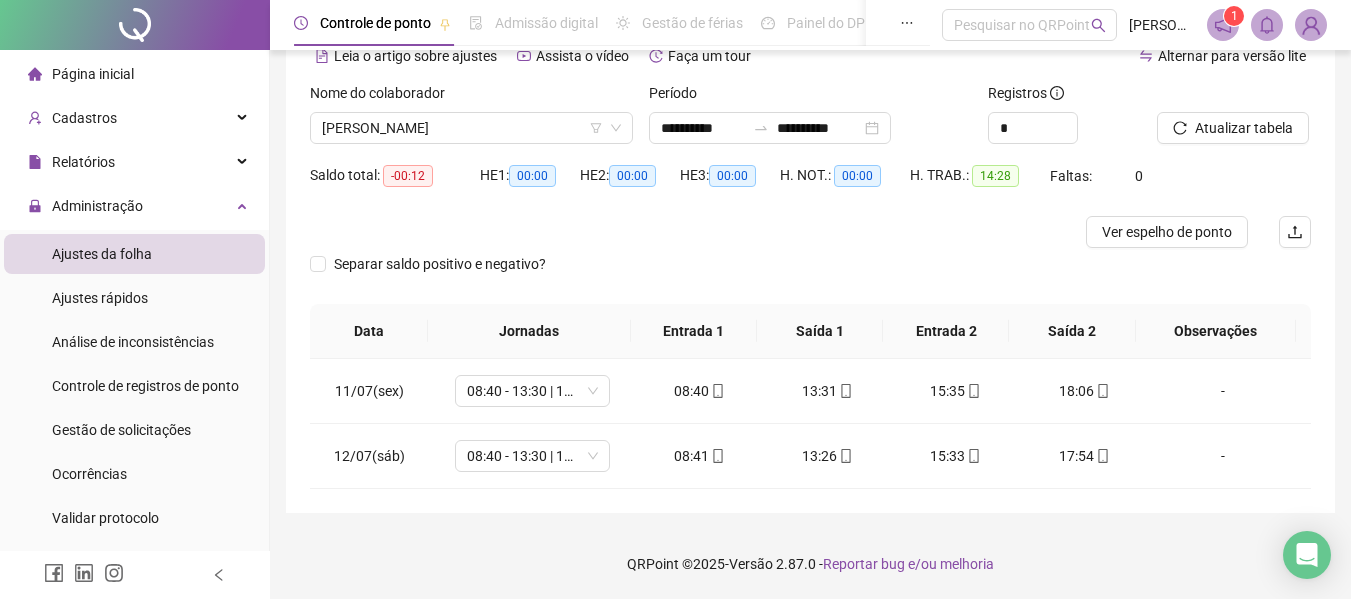 drag, startPoint x: 522, startPoint y: 116, endPoint x: 531, endPoint y: 180, distance: 64.629715 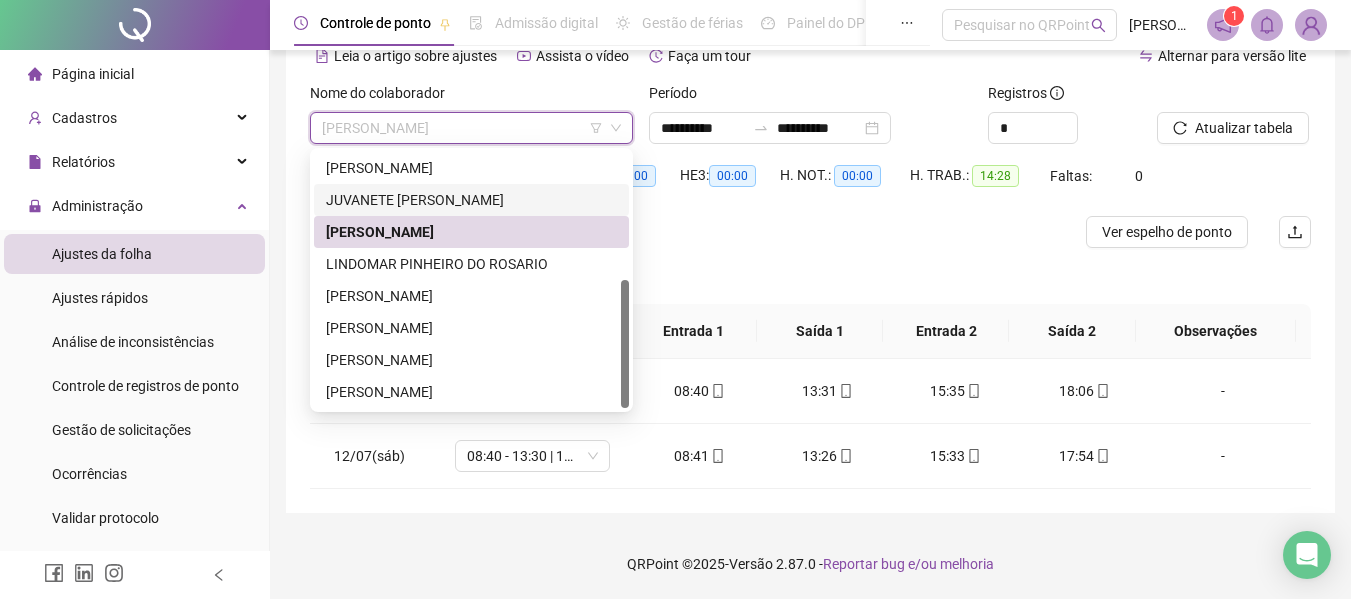 click on "JUVANETE [PERSON_NAME]" at bounding box center (471, 200) 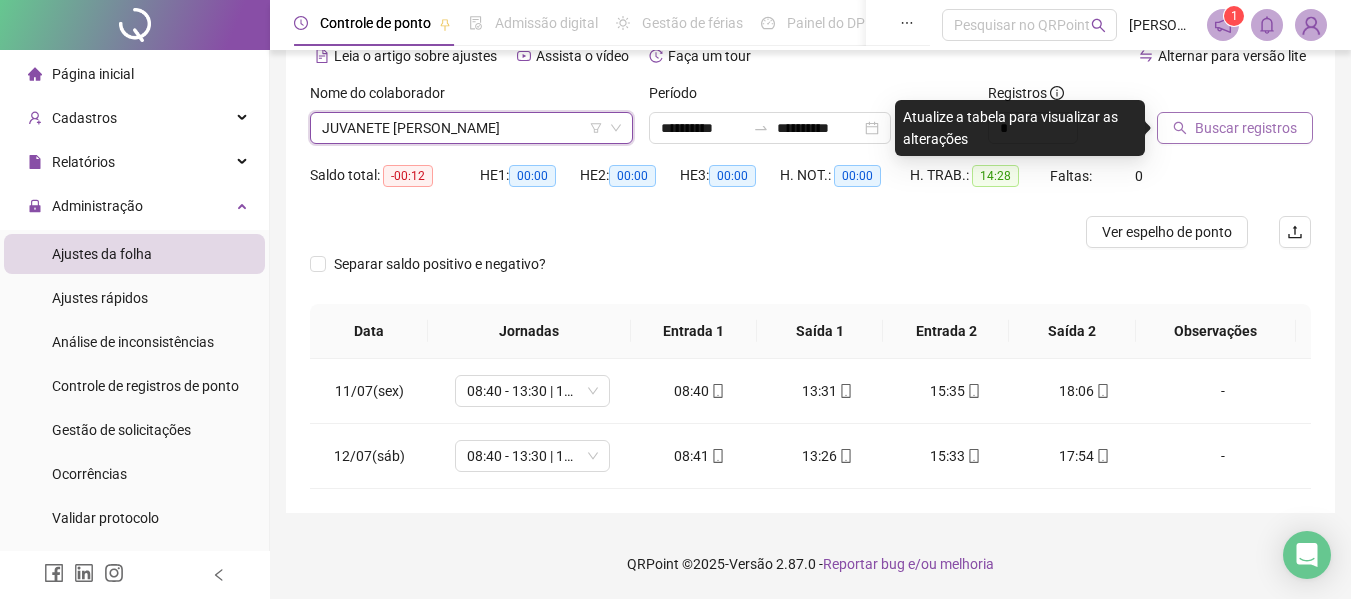 click on "Buscar registros" at bounding box center (1235, 128) 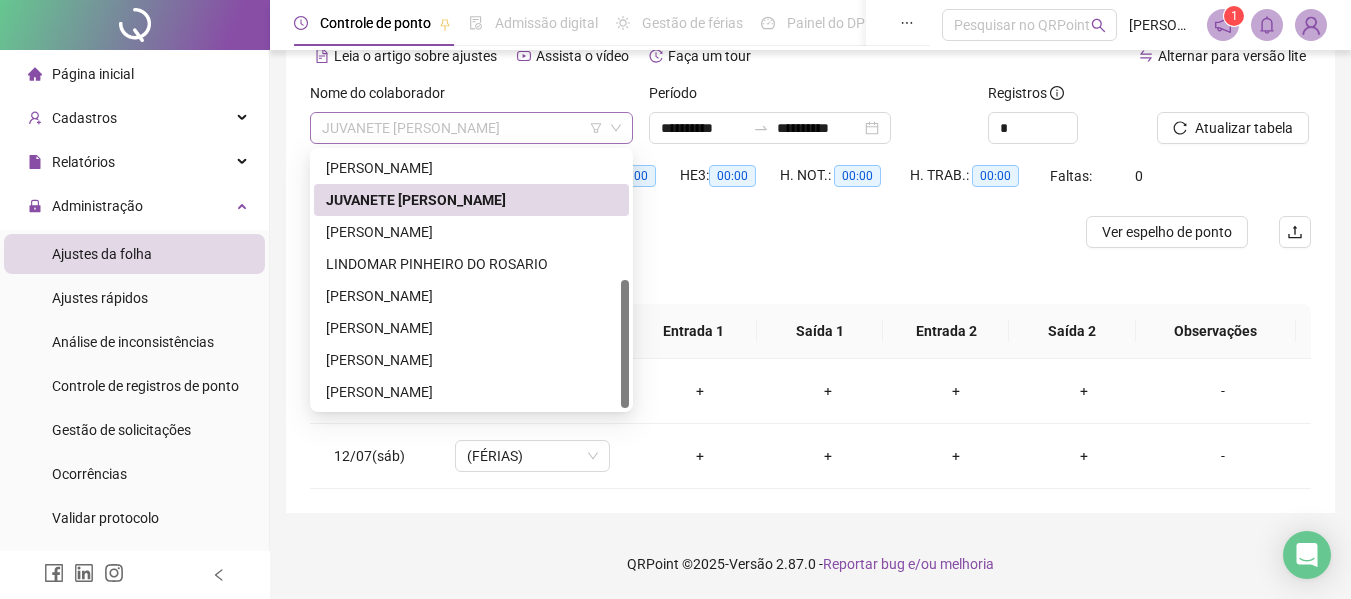 click on "JUVANETE [PERSON_NAME]" at bounding box center [471, 128] 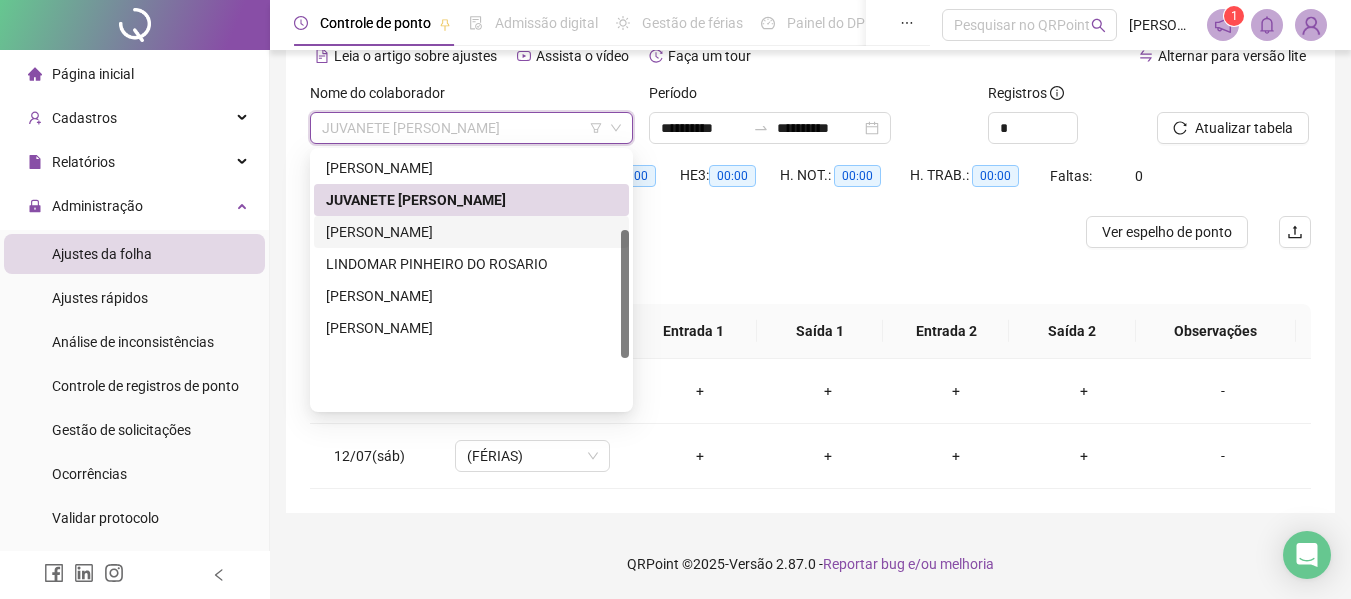 scroll, scrollTop: 156, scrollLeft: 0, axis: vertical 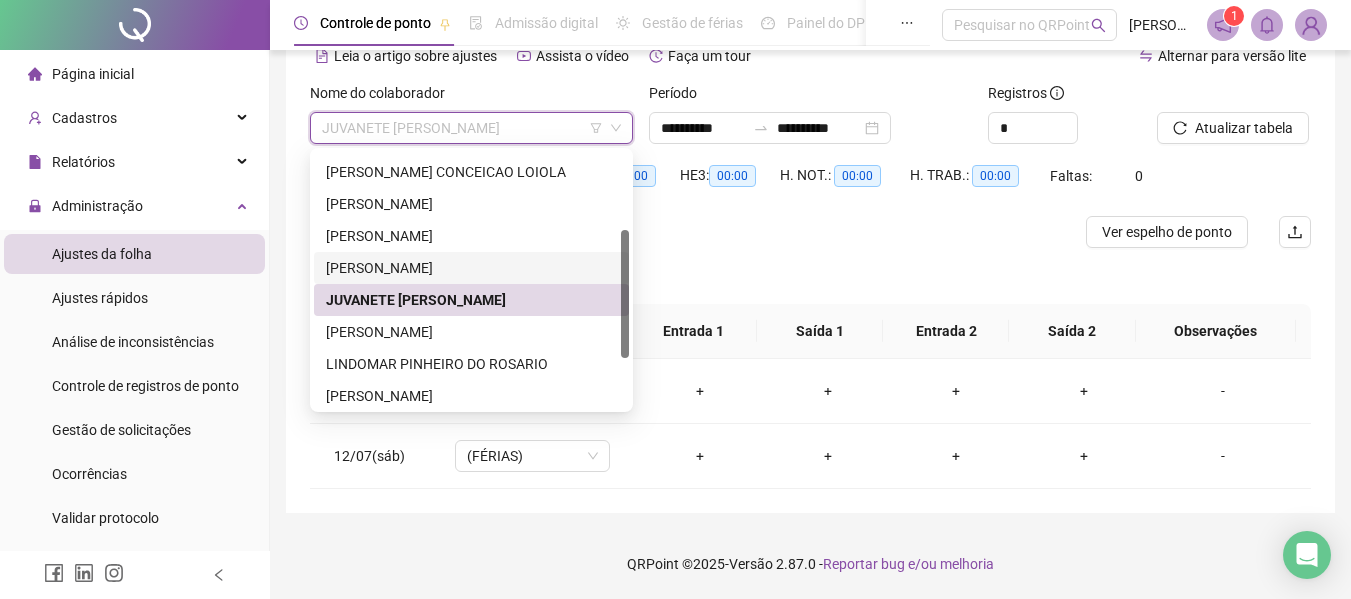 click on "[PERSON_NAME]" at bounding box center [471, 268] 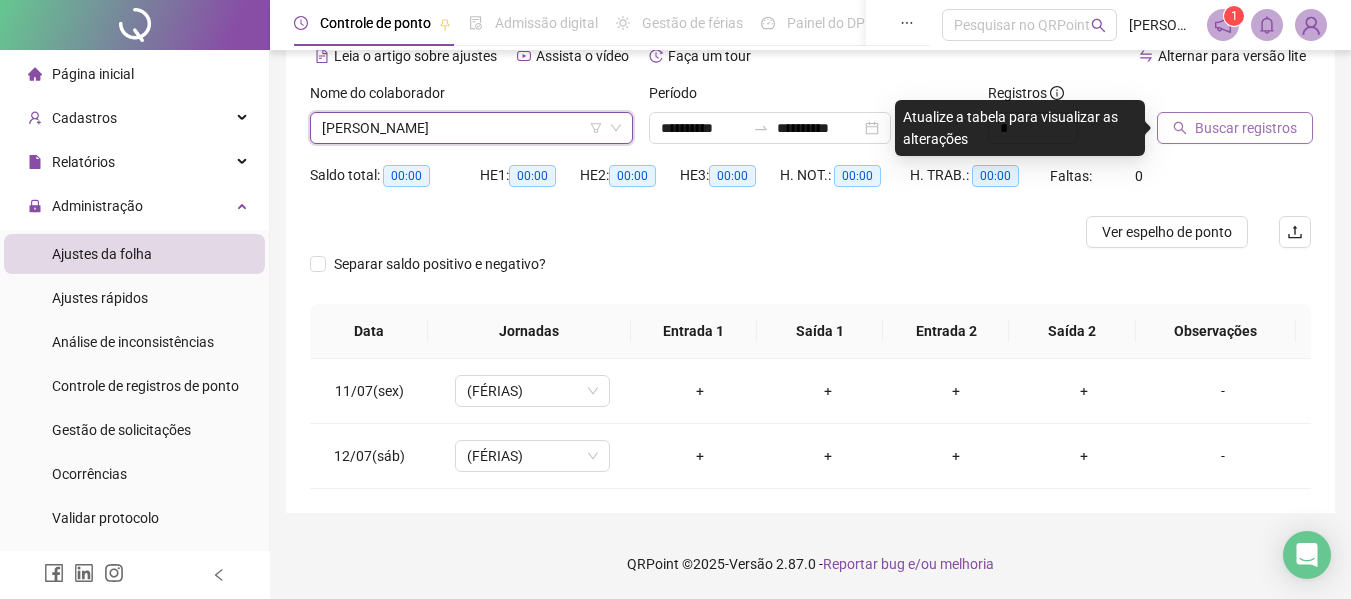click on "Buscar registros" at bounding box center (1235, 128) 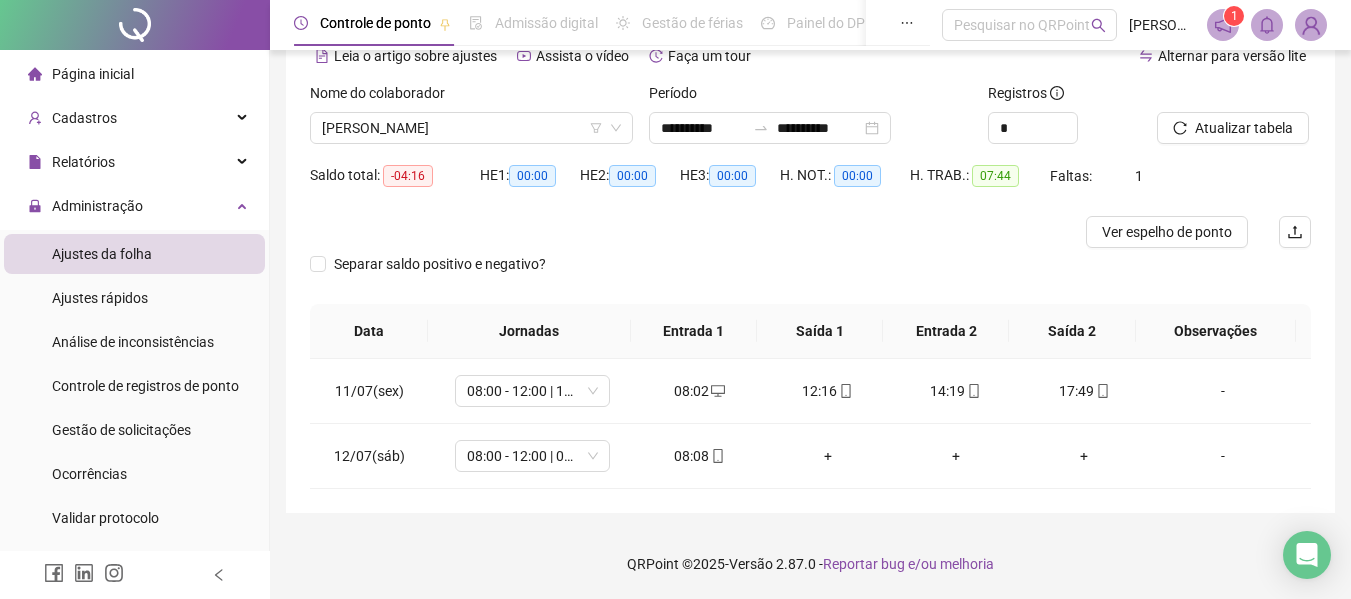 click on "Nome do colaborador" at bounding box center [471, 97] 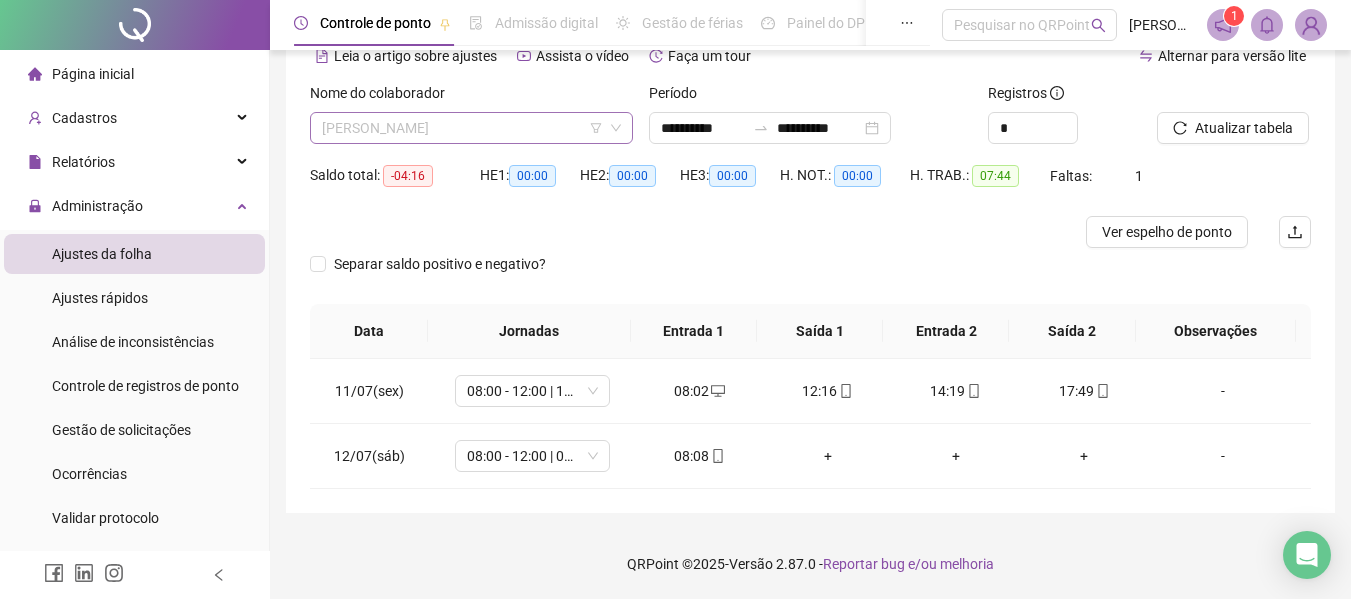 click on "[PERSON_NAME]" at bounding box center (471, 128) 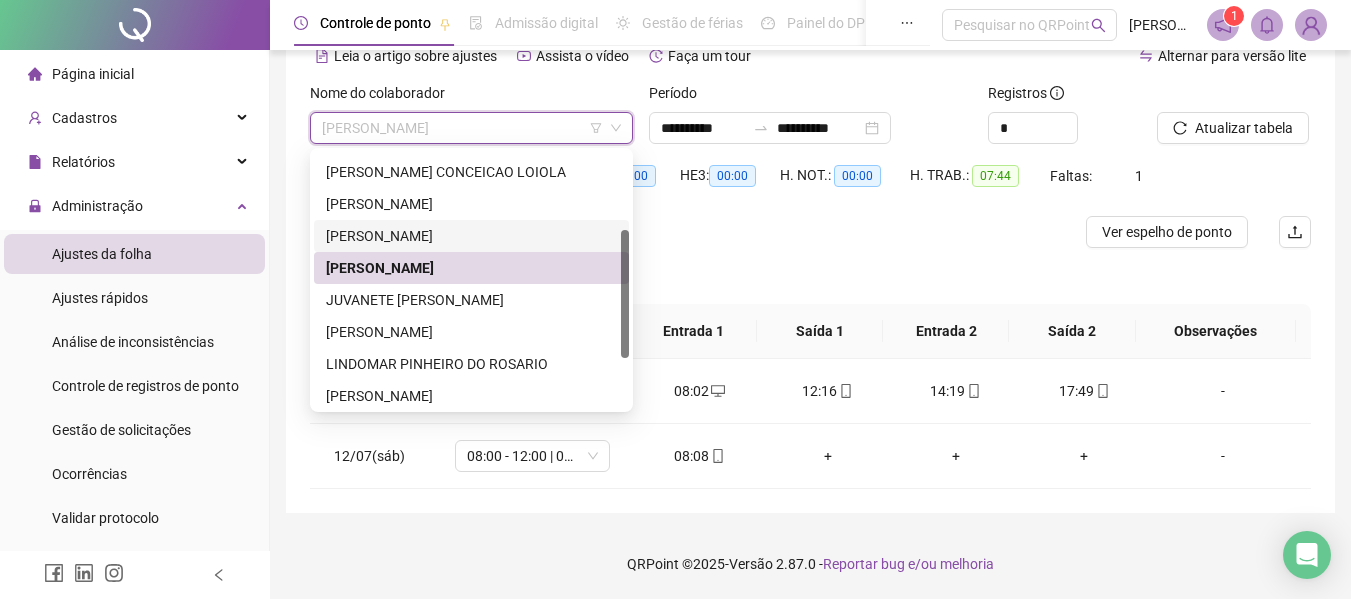 click on "[PERSON_NAME]" at bounding box center (471, 236) 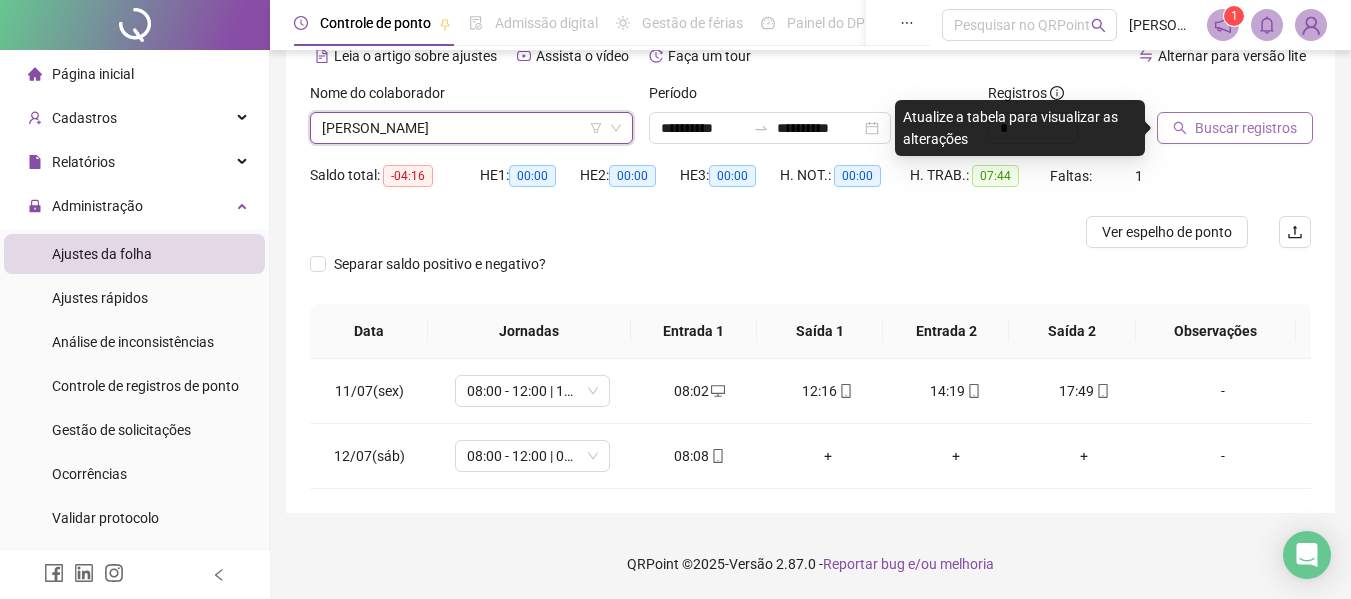 click on "Buscar registros" at bounding box center [1246, 128] 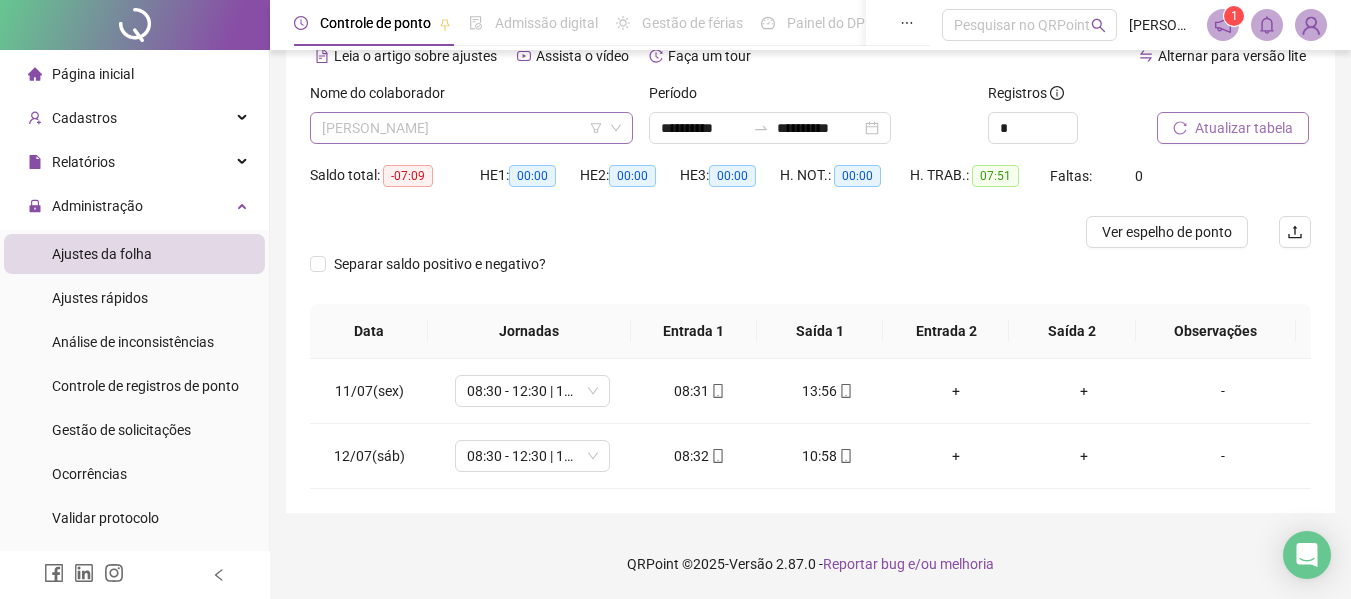 click on "[PERSON_NAME]" at bounding box center [471, 128] 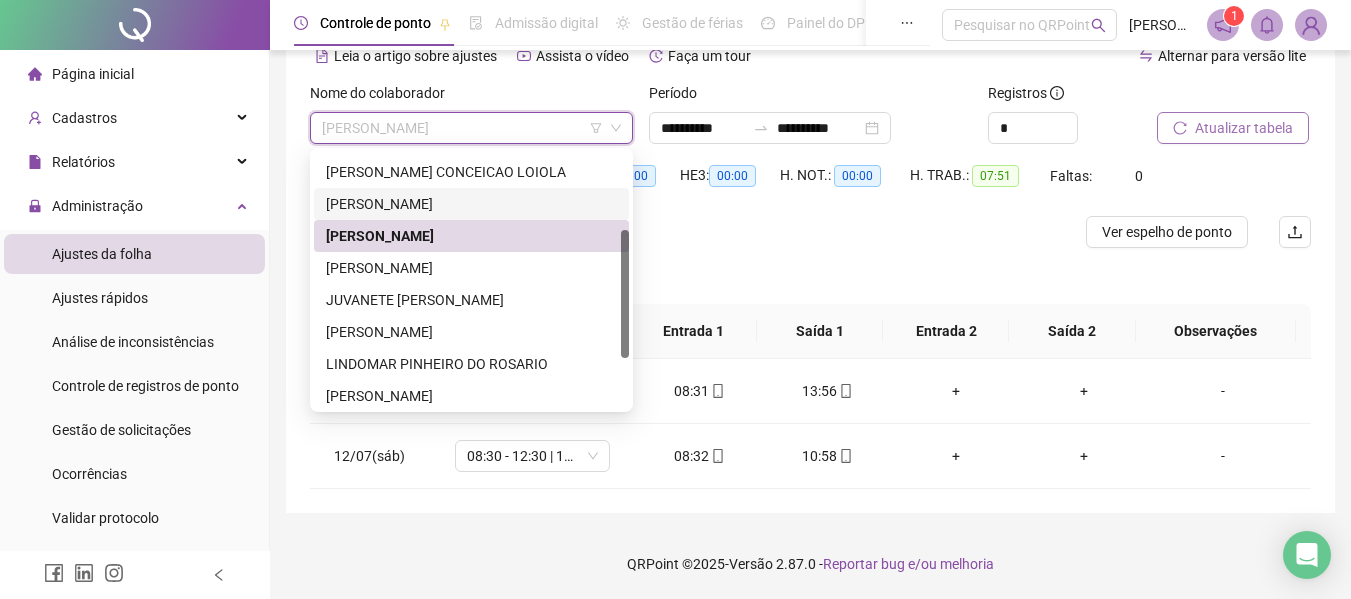click on "[PERSON_NAME]" at bounding box center [471, 204] 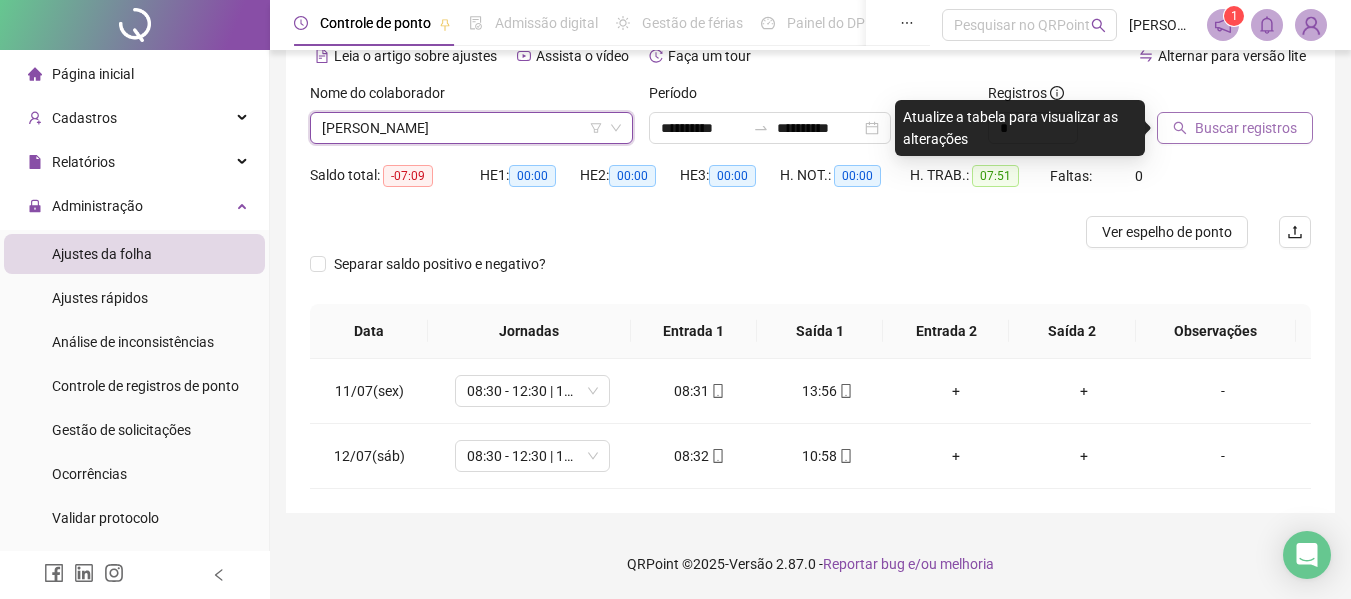click on "Buscar registros" at bounding box center [1235, 128] 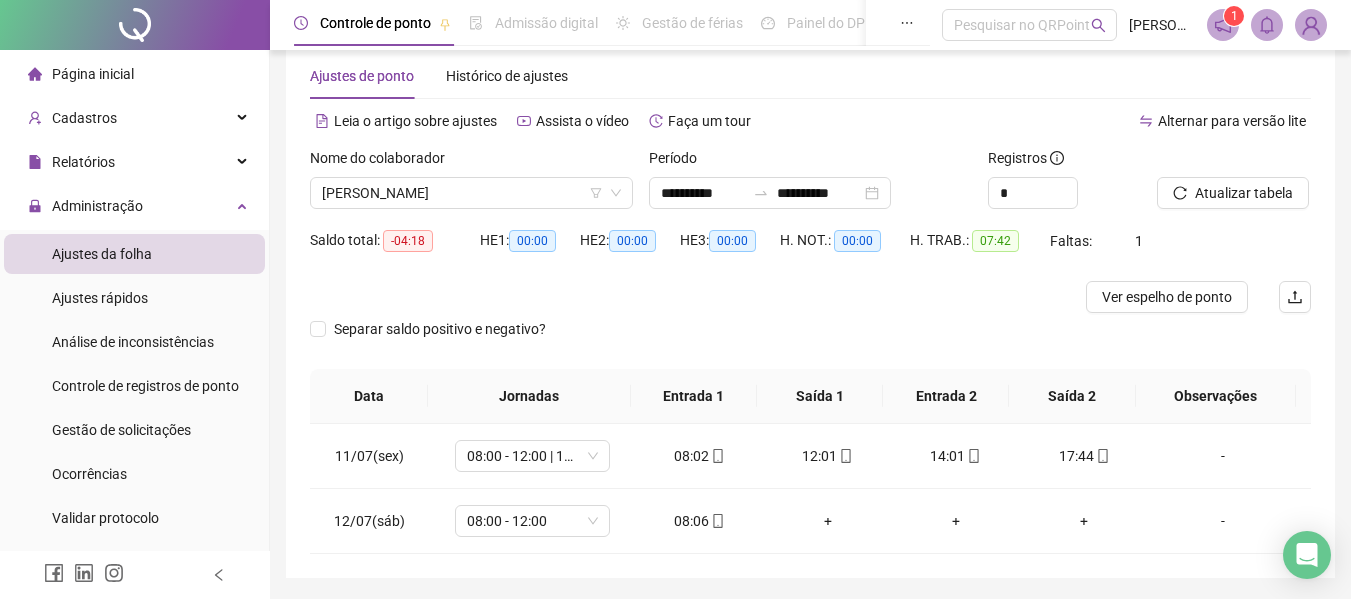 scroll, scrollTop: 2, scrollLeft: 0, axis: vertical 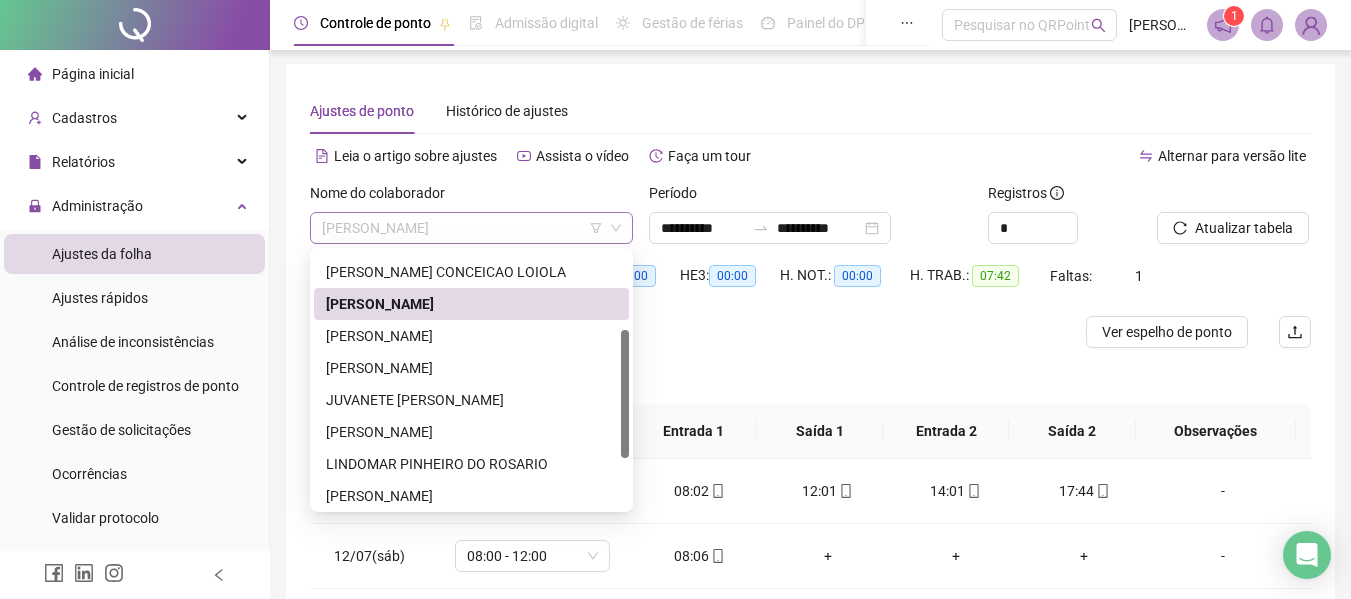 click on "[PERSON_NAME]" at bounding box center [471, 228] 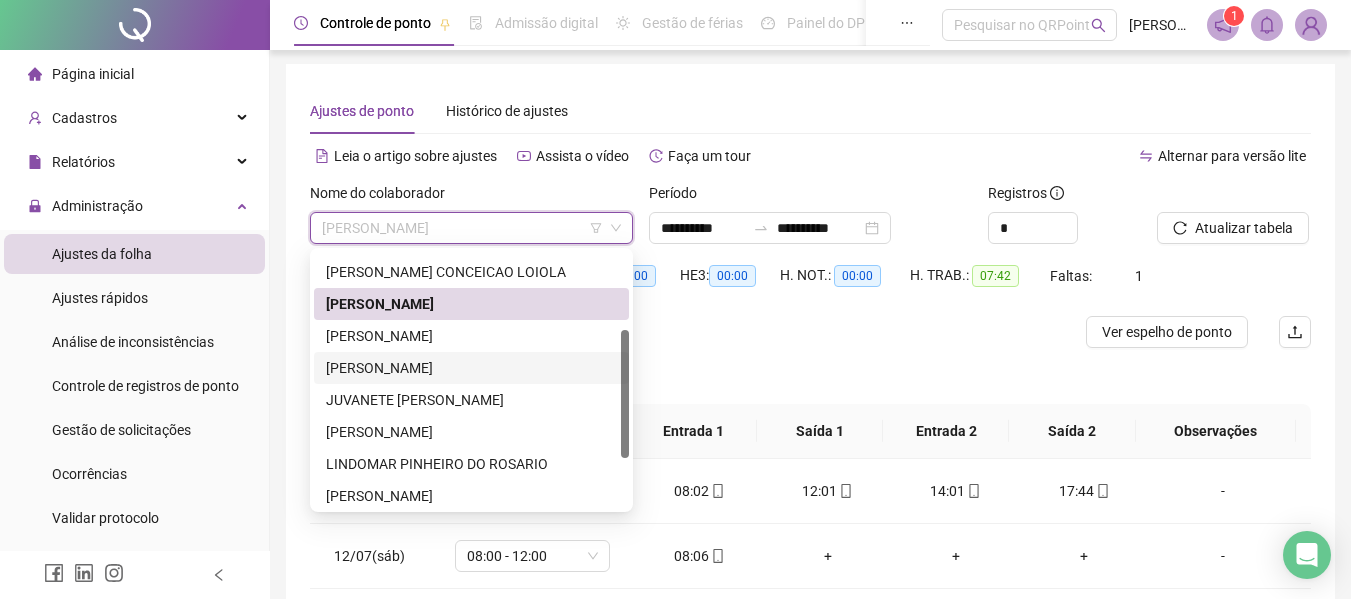 scroll, scrollTop: 0, scrollLeft: 0, axis: both 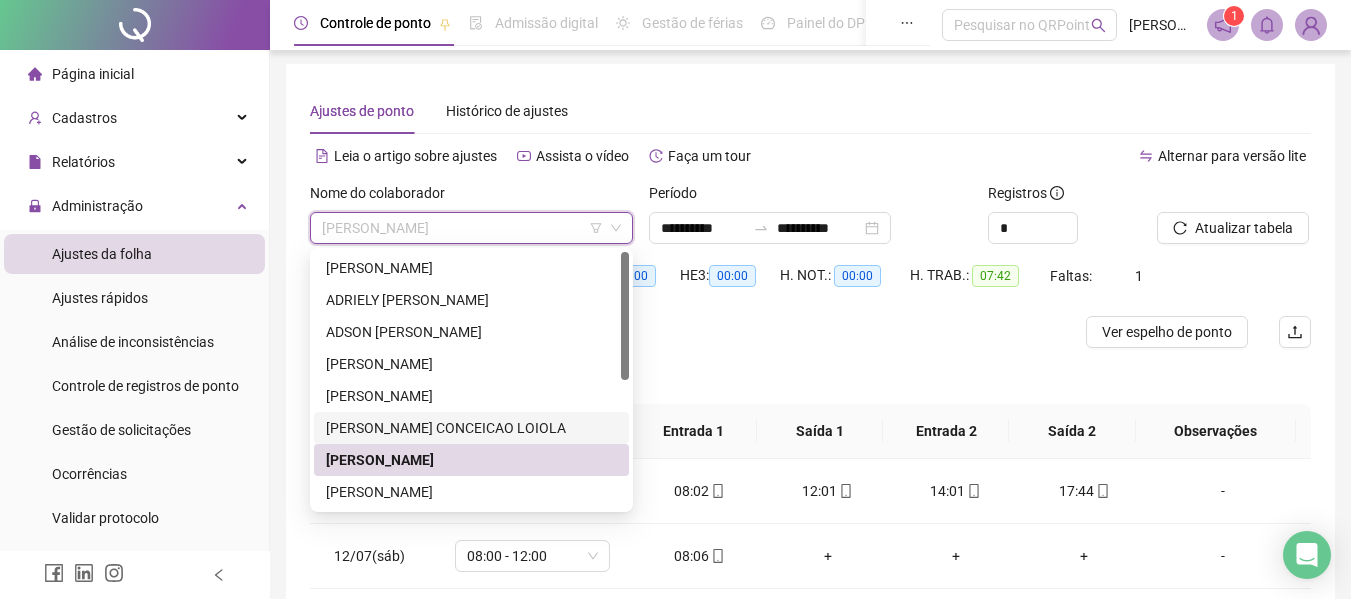 click on "[PERSON_NAME] CONCEICAO LOIOLA" at bounding box center [471, 428] 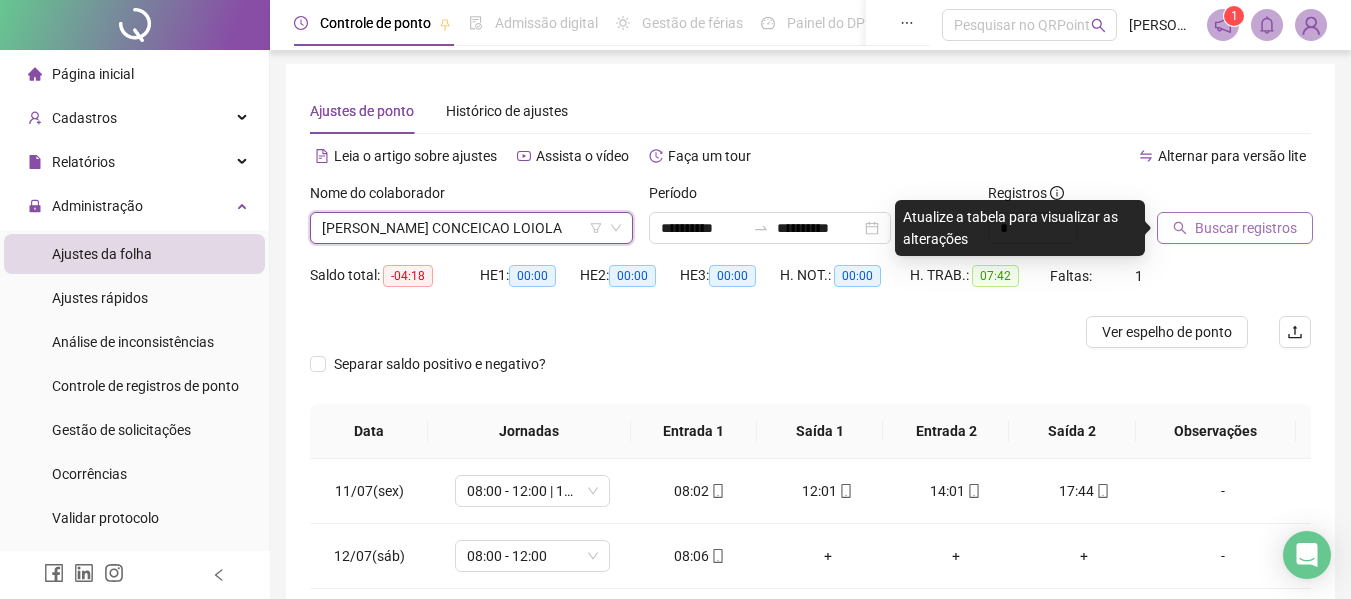 click on "Buscar registros" at bounding box center (1246, 228) 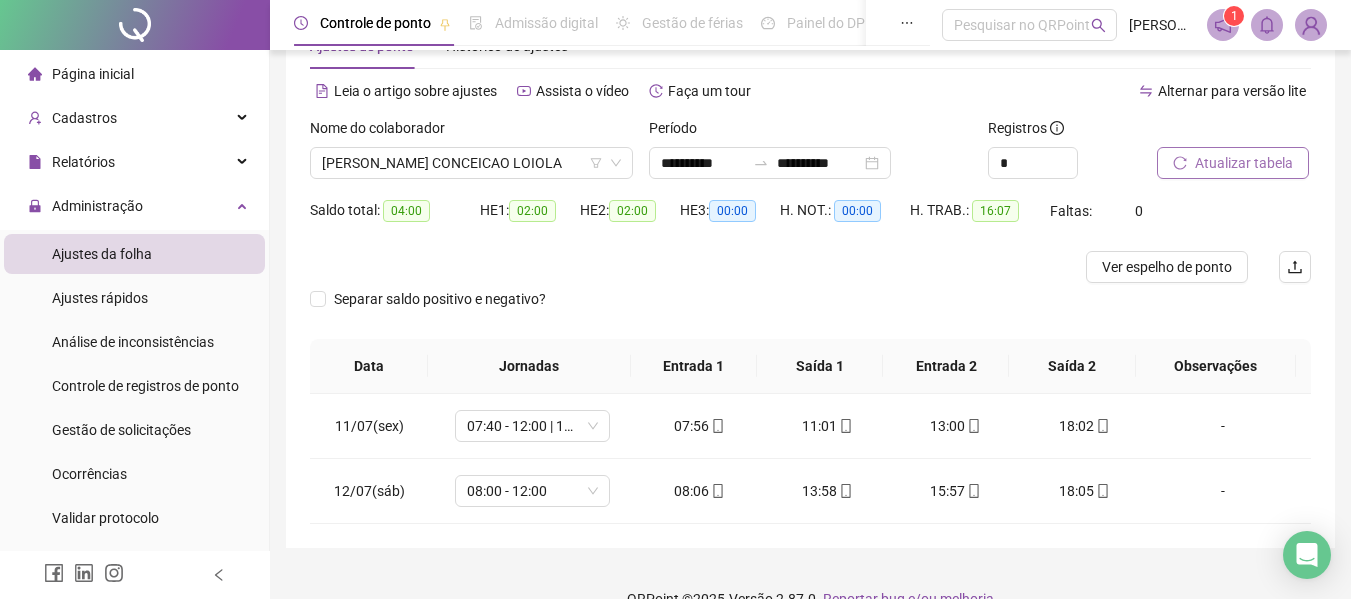 scroll, scrollTop: 102, scrollLeft: 0, axis: vertical 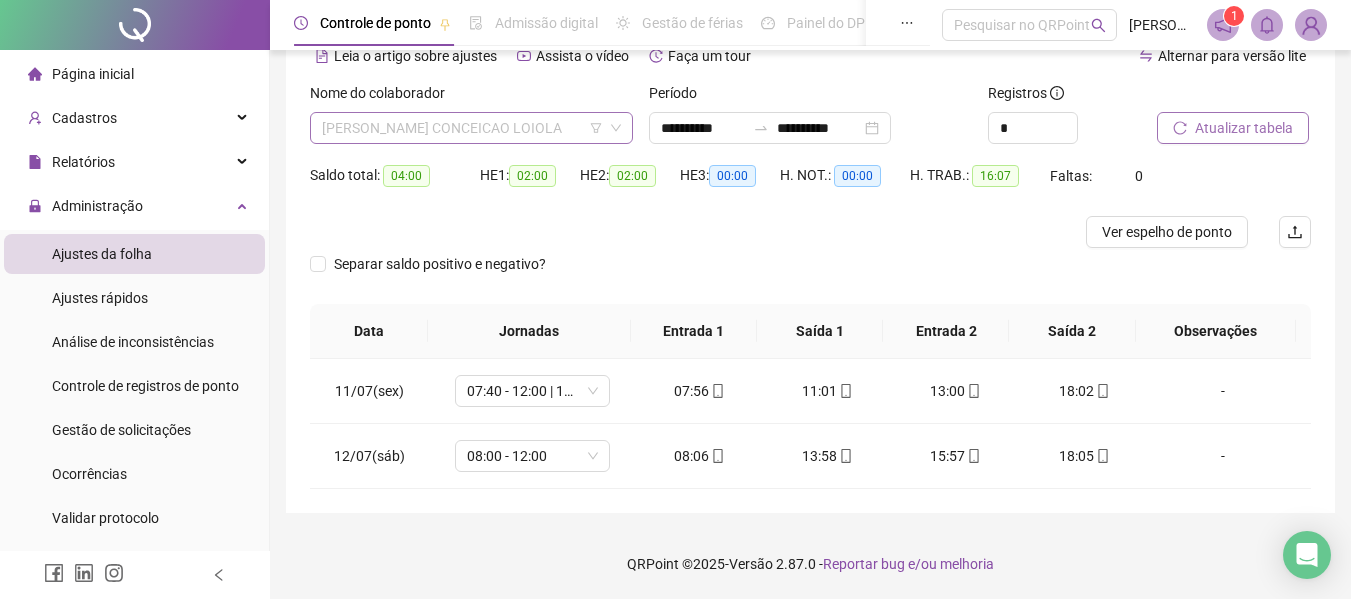 click on "[PERSON_NAME] CONCEICAO LOIOLA" at bounding box center [471, 128] 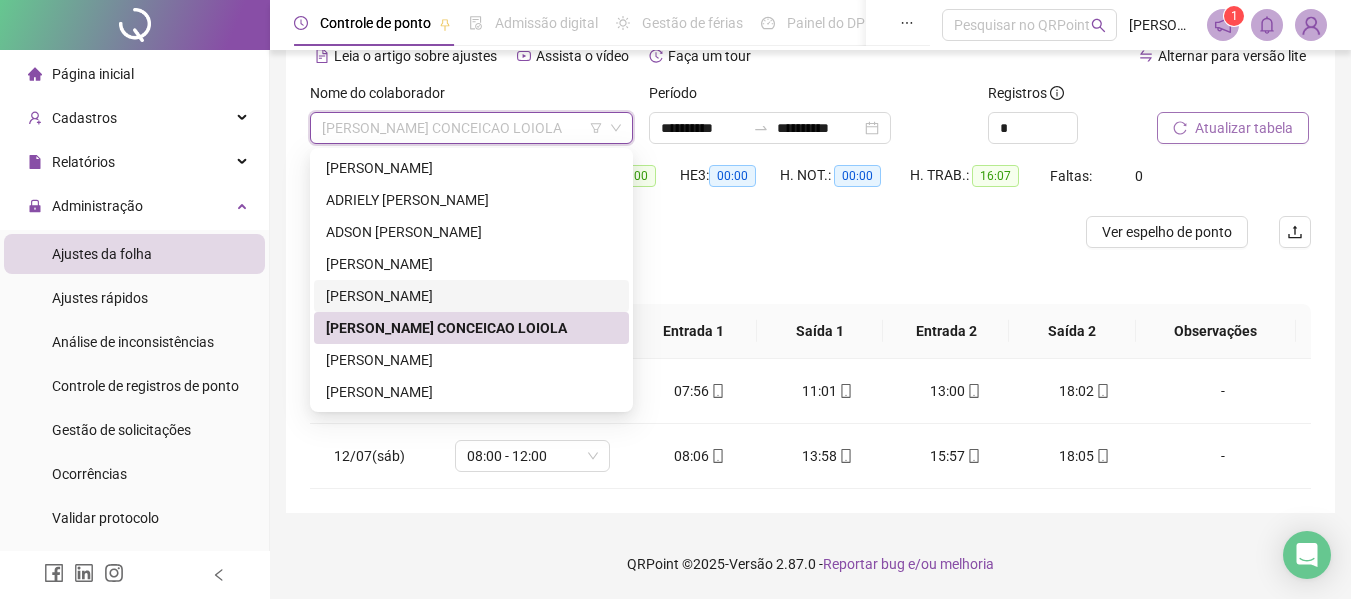 click on "[PERSON_NAME]" at bounding box center [471, 296] 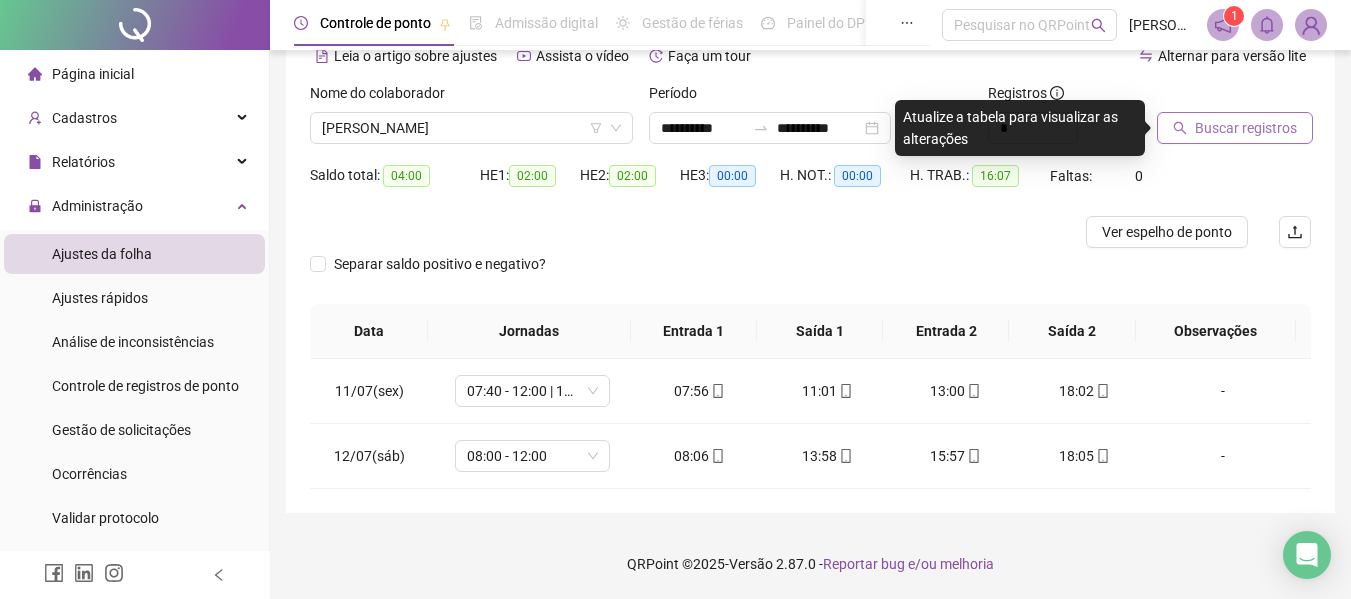 click on "Buscar registros" at bounding box center (1246, 128) 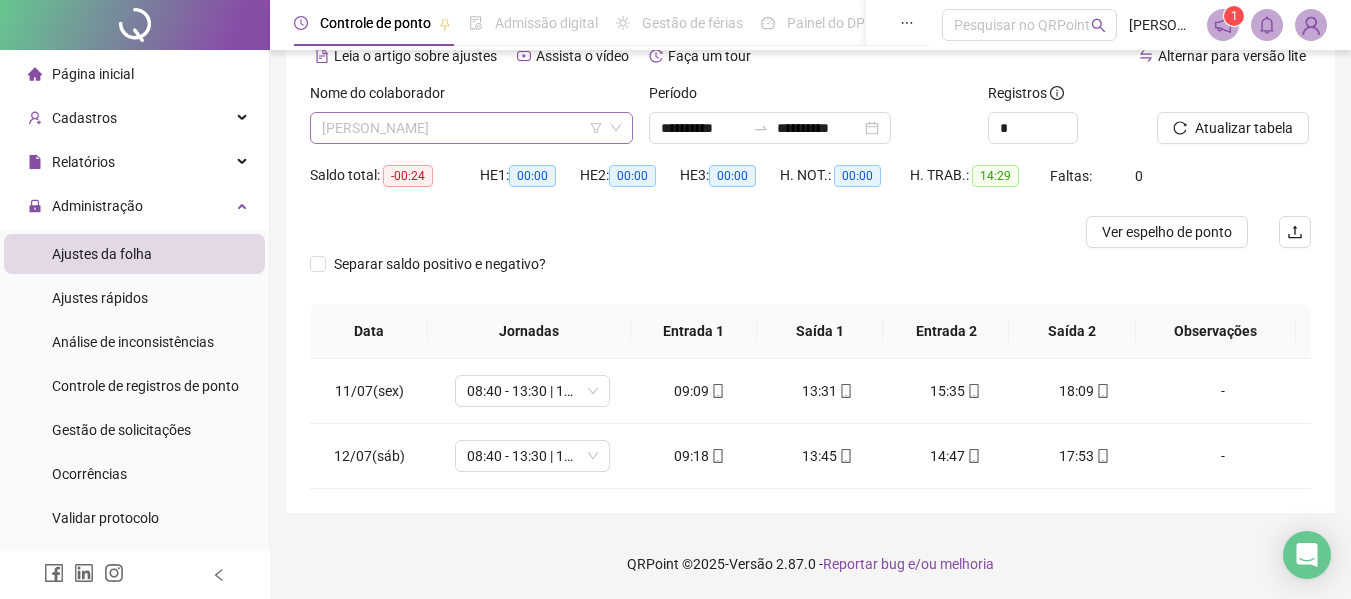 click on "[PERSON_NAME]" at bounding box center [471, 128] 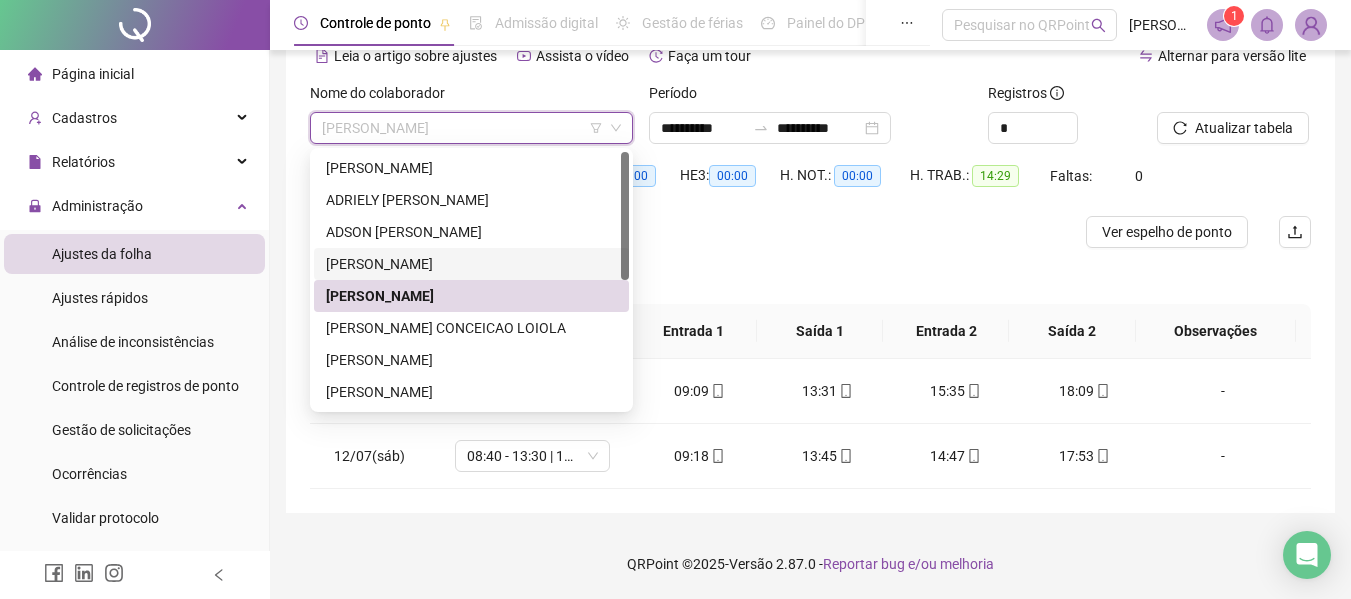 click on "[PERSON_NAME]" at bounding box center [471, 264] 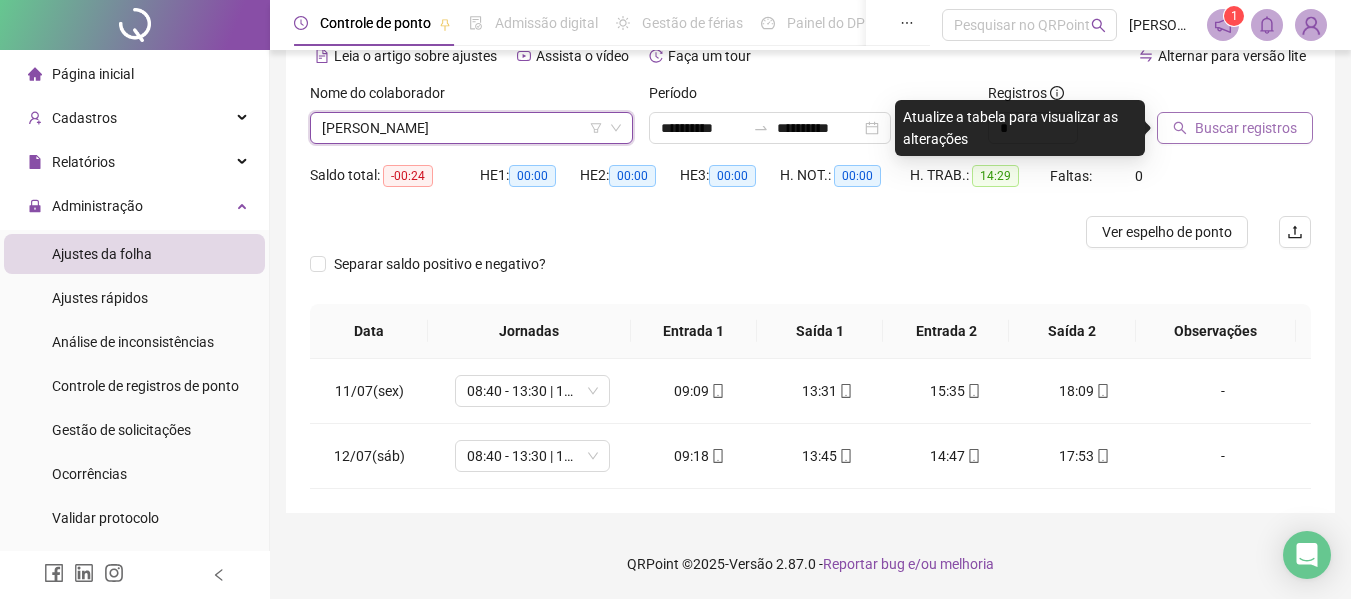click on "Buscar registros" at bounding box center (1246, 128) 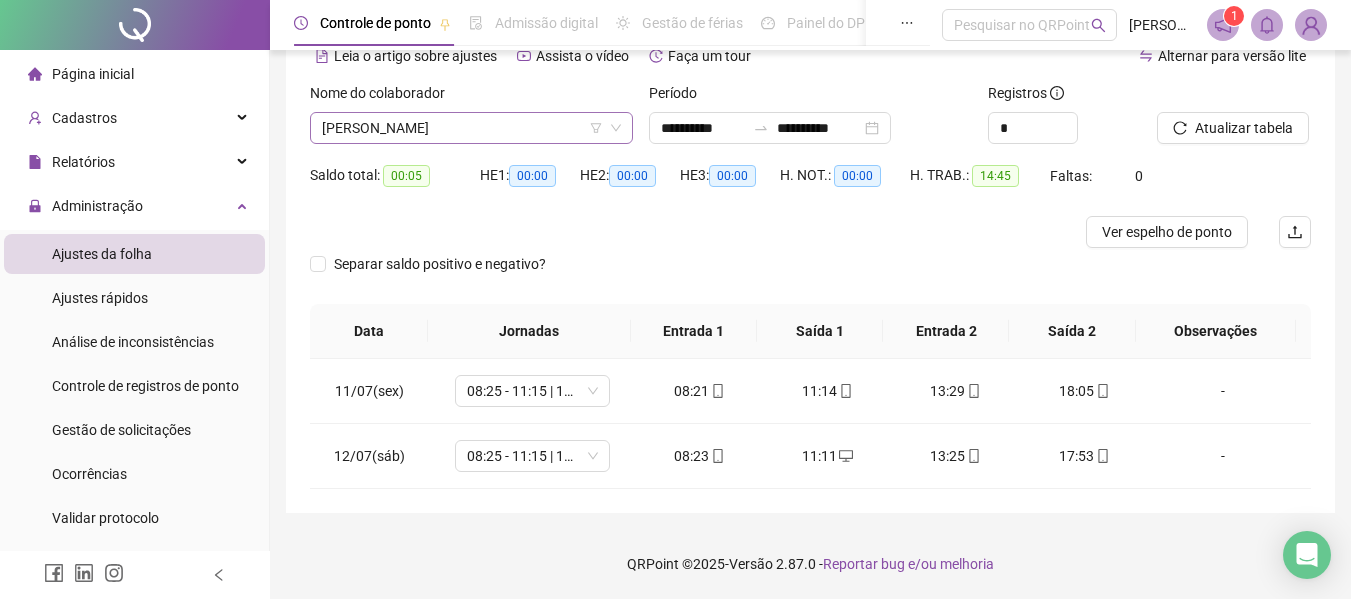 click on "[PERSON_NAME]" at bounding box center (471, 128) 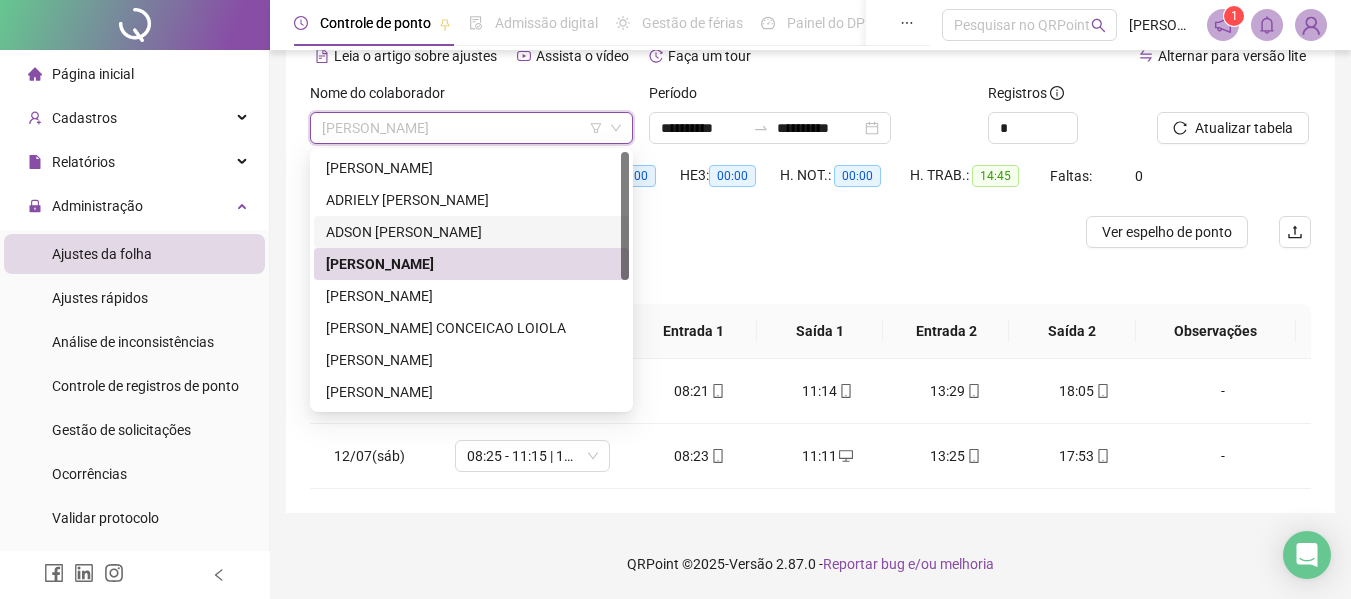 drag, startPoint x: 468, startPoint y: 237, endPoint x: 479, endPoint y: 232, distance: 12.083046 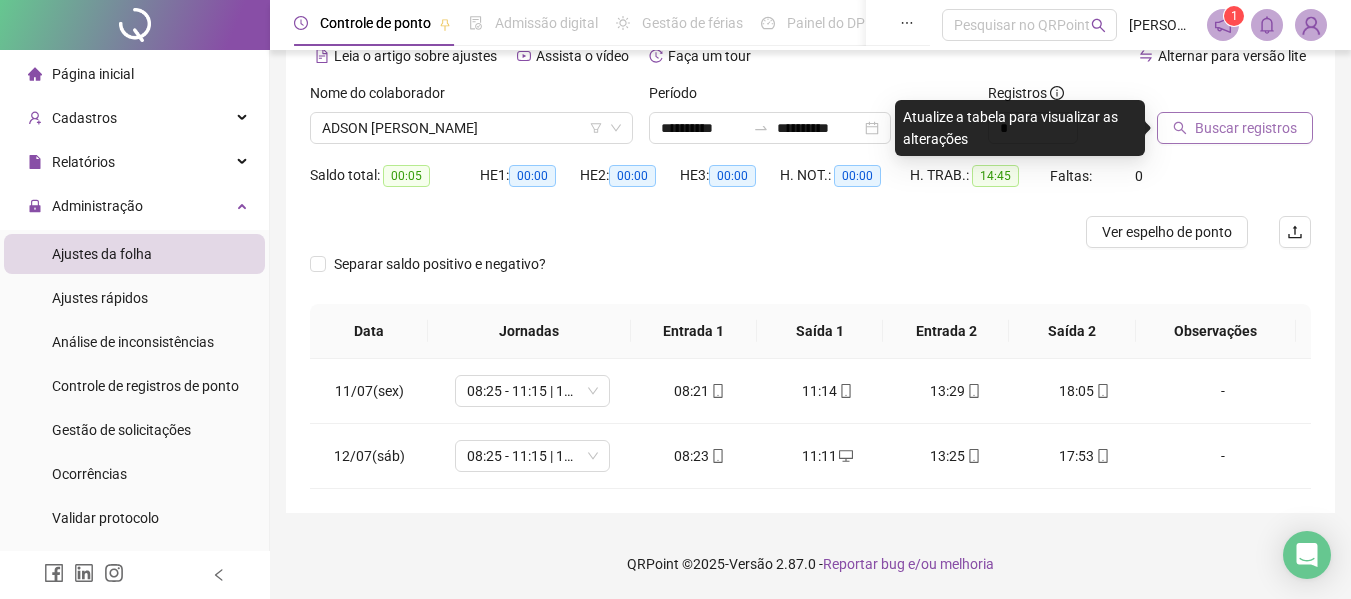 drag, startPoint x: 1219, startPoint y: 136, endPoint x: 1217, endPoint y: 121, distance: 15.132746 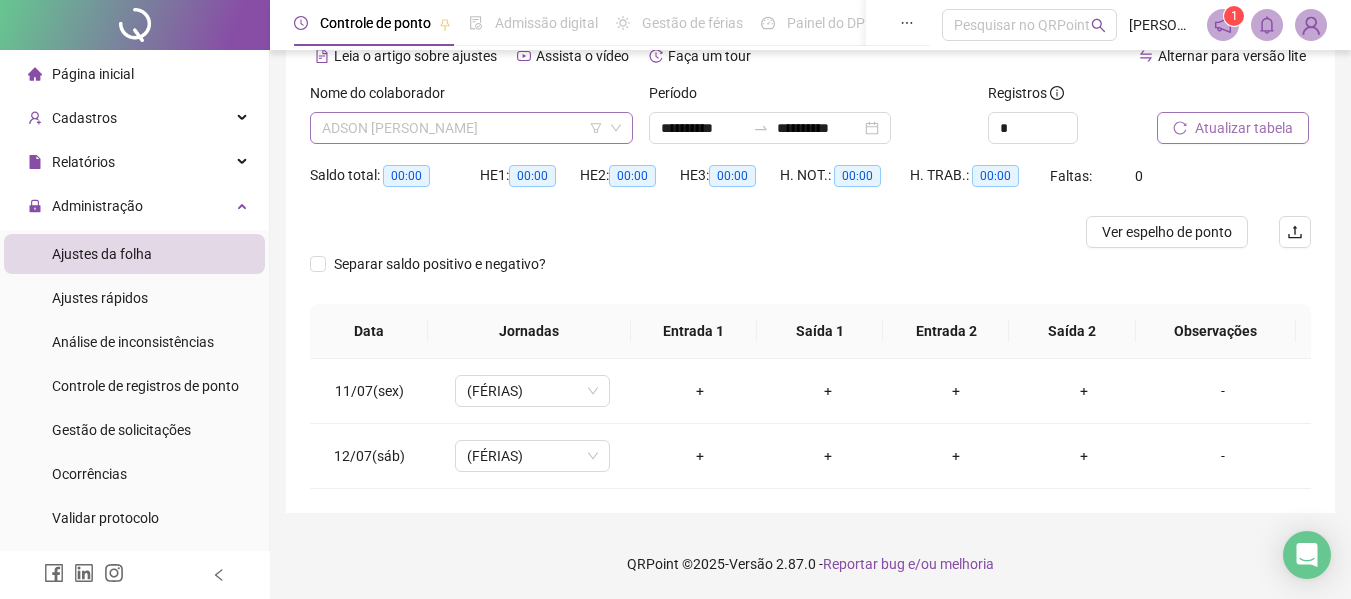 click on "ADSON [PERSON_NAME]" at bounding box center (471, 128) 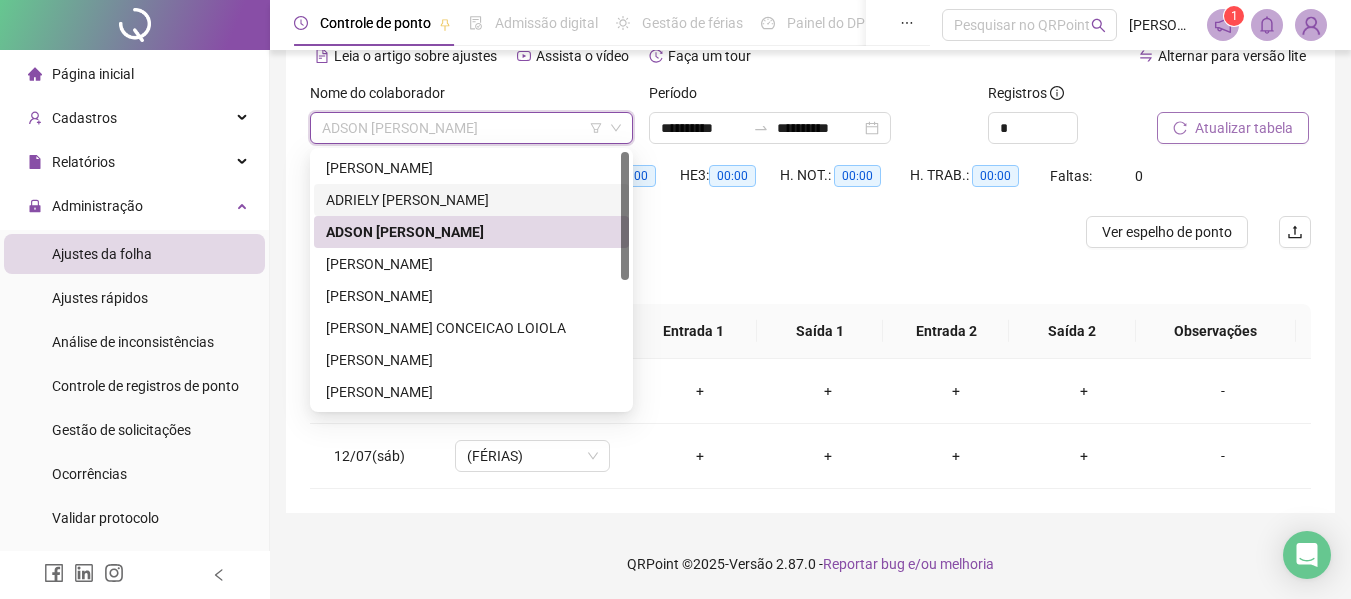 click on "ADRIELY [PERSON_NAME]" at bounding box center [471, 200] 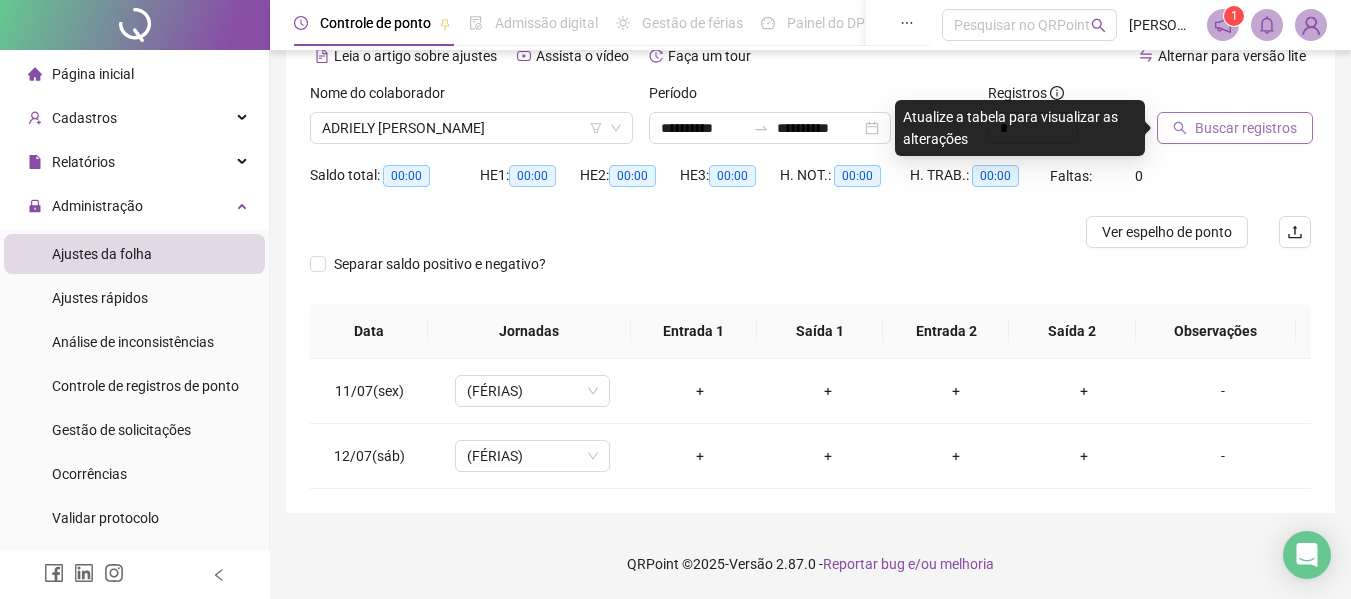 click on "Buscar registros" at bounding box center [1246, 128] 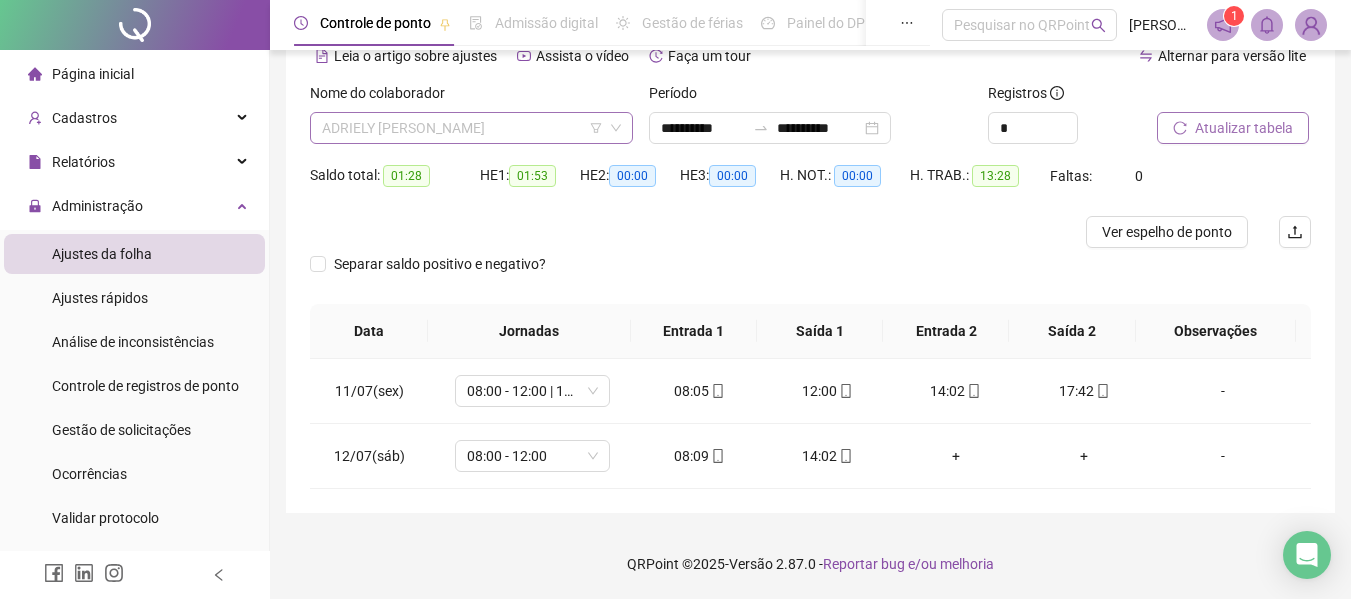 click on "ADRIELY [PERSON_NAME]" at bounding box center (471, 128) 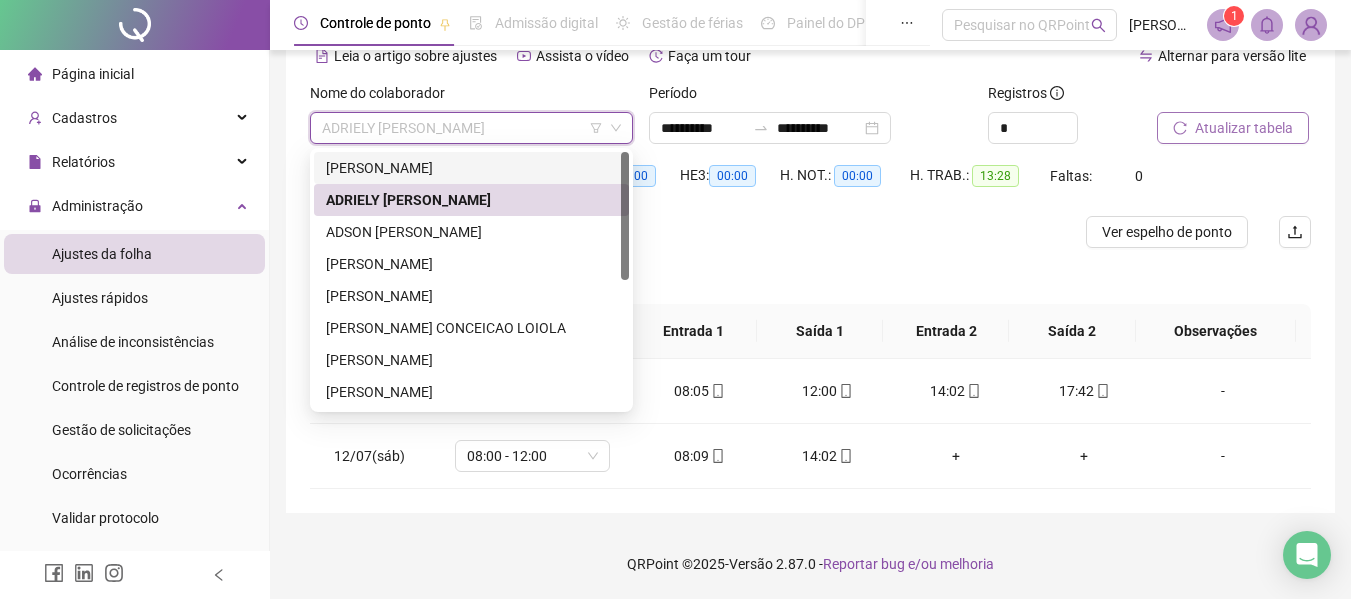 click on "[PERSON_NAME]" at bounding box center [471, 168] 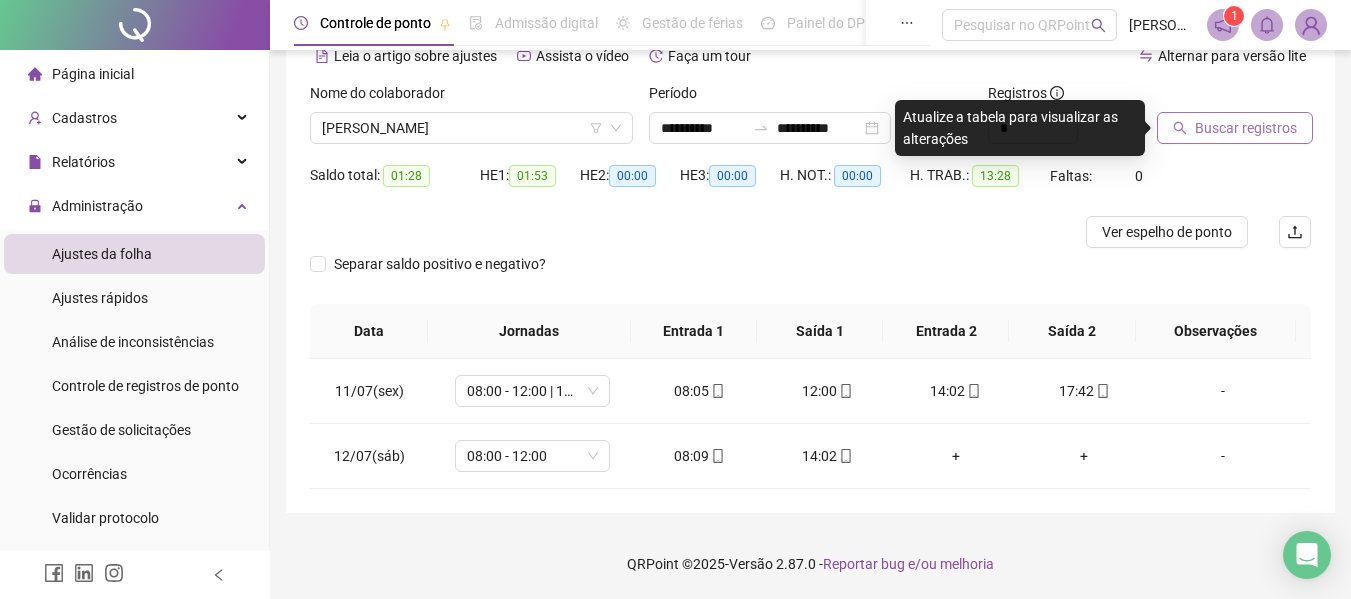 click on "Buscar registros" at bounding box center [1246, 128] 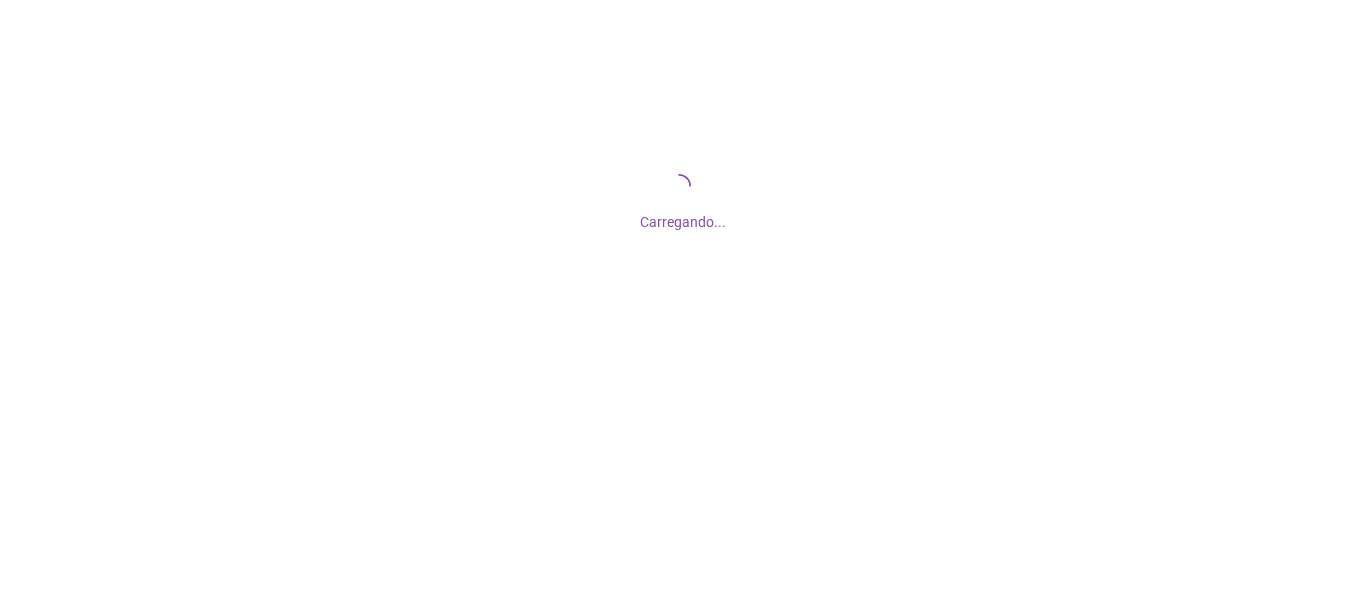 scroll, scrollTop: 0, scrollLeft: 0, axis: both 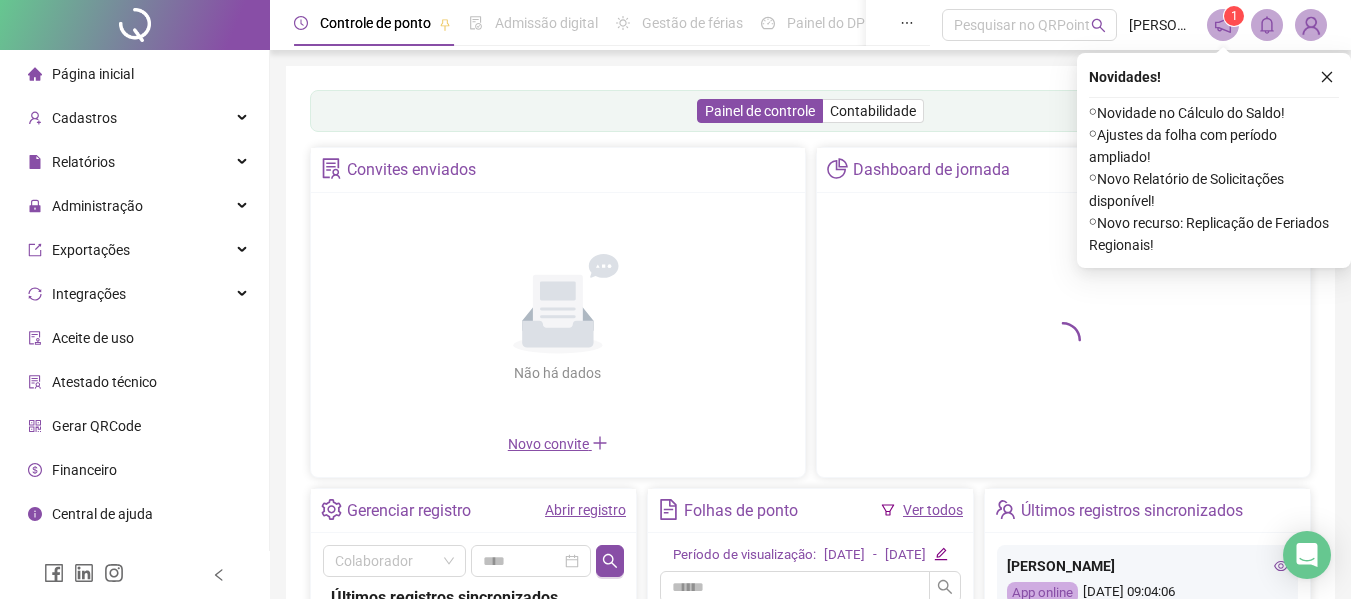 drag, startPoint x: 232, startPoint y: 209, endPoint x: 223, endPoint y: 230, distance: 22.847319 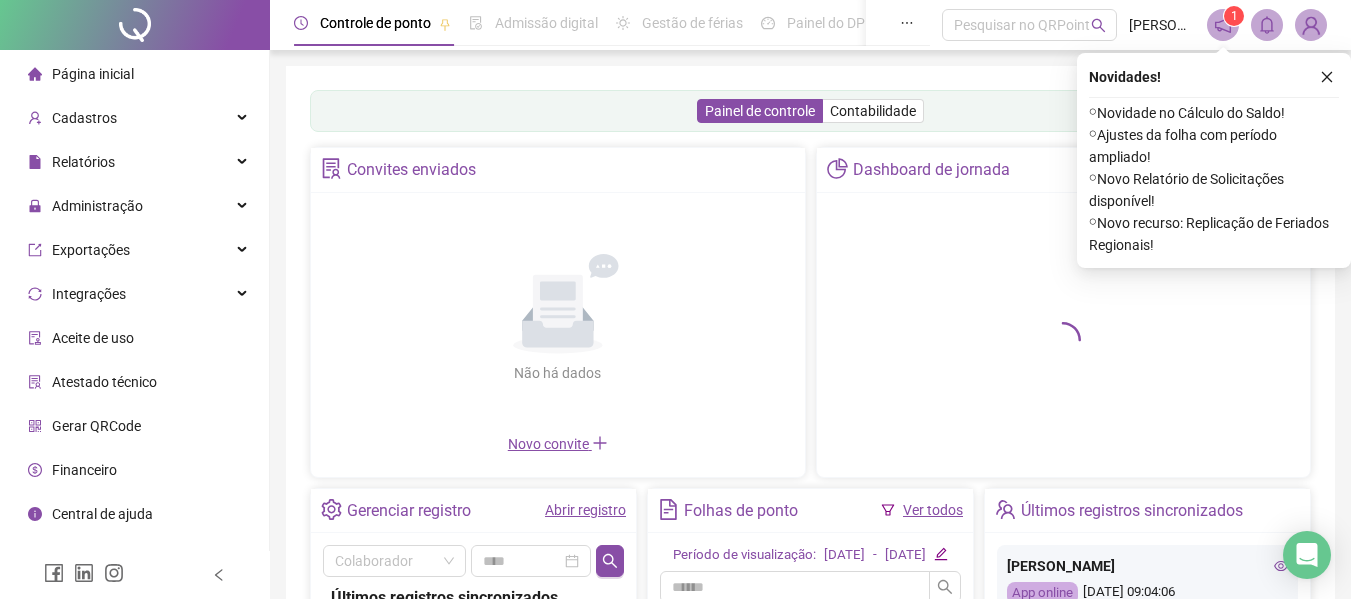 click on "Administração" at bounding box center (134, 206) 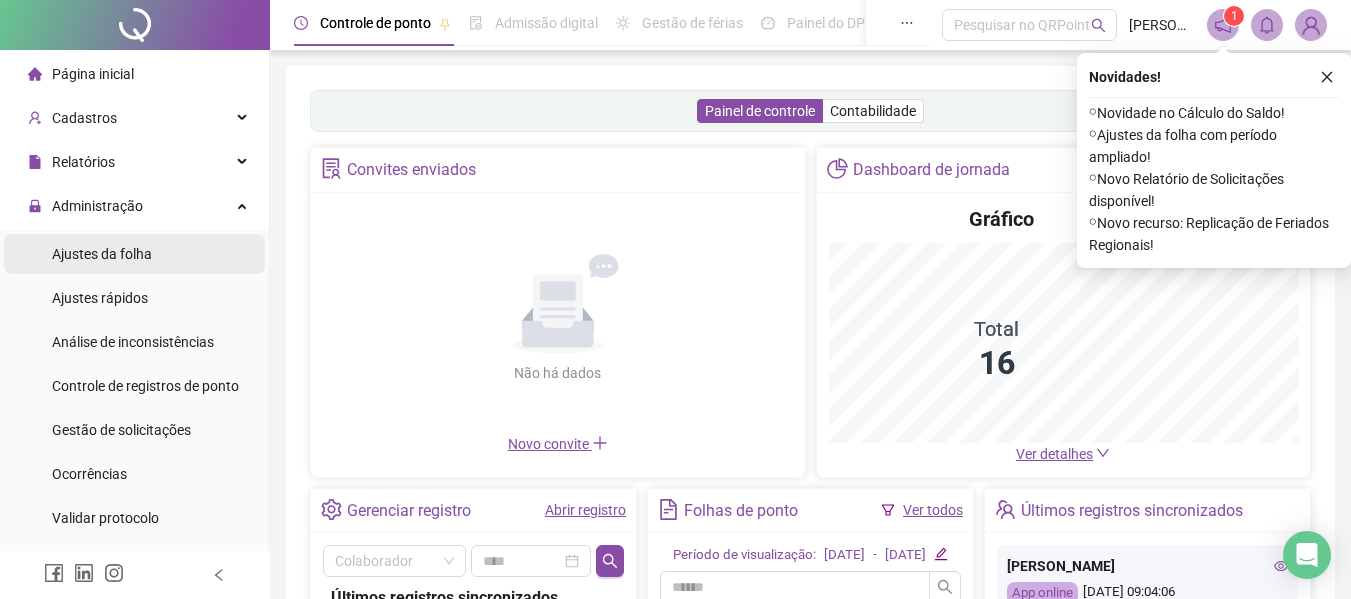click on "Ajustes da folha" at bounding box center [134, 254] 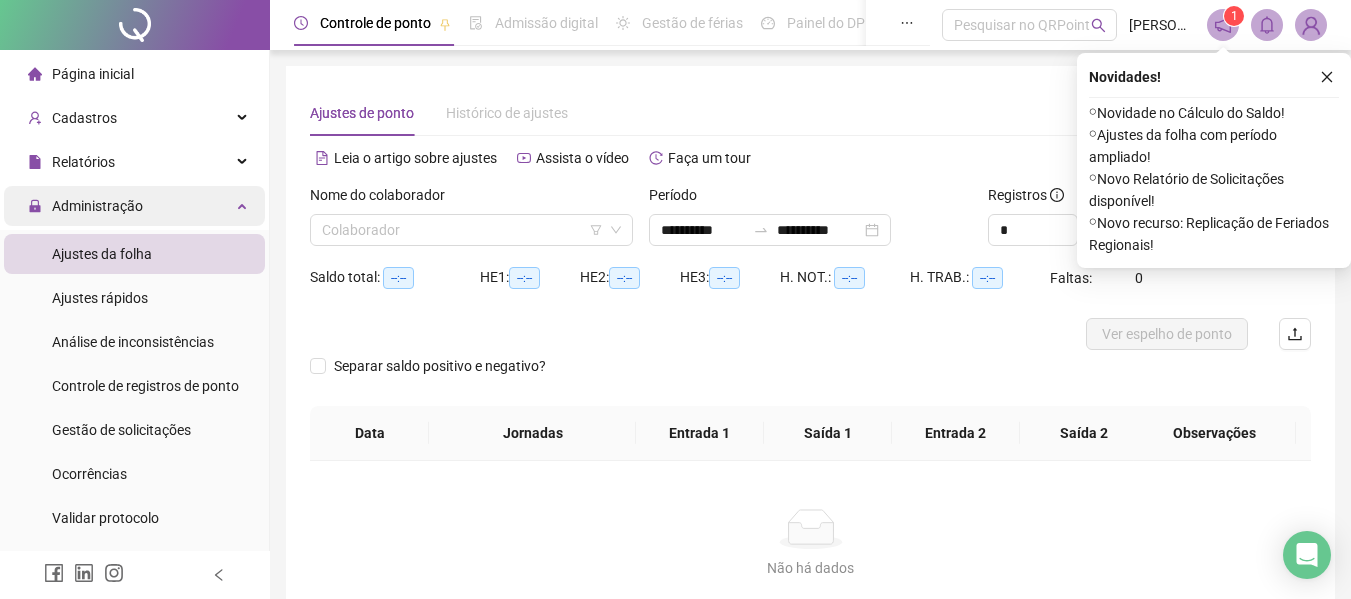 click on "Administração" at bounding box center (134, 206) 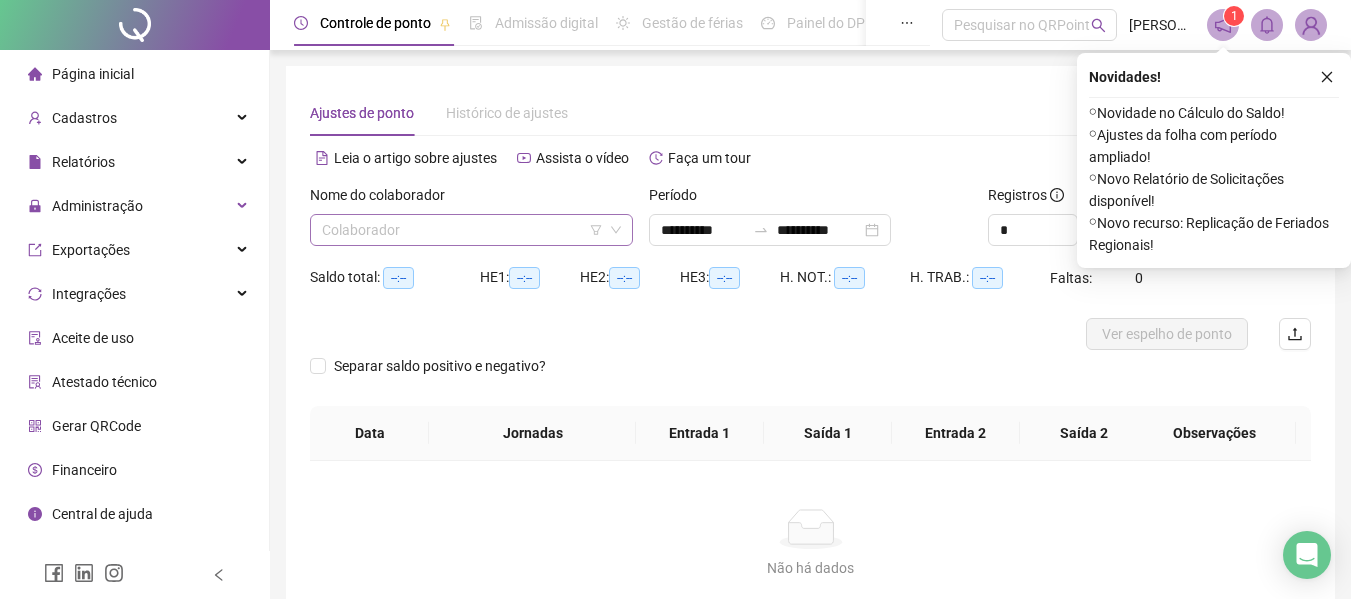 click at bounding box center (465, 230) 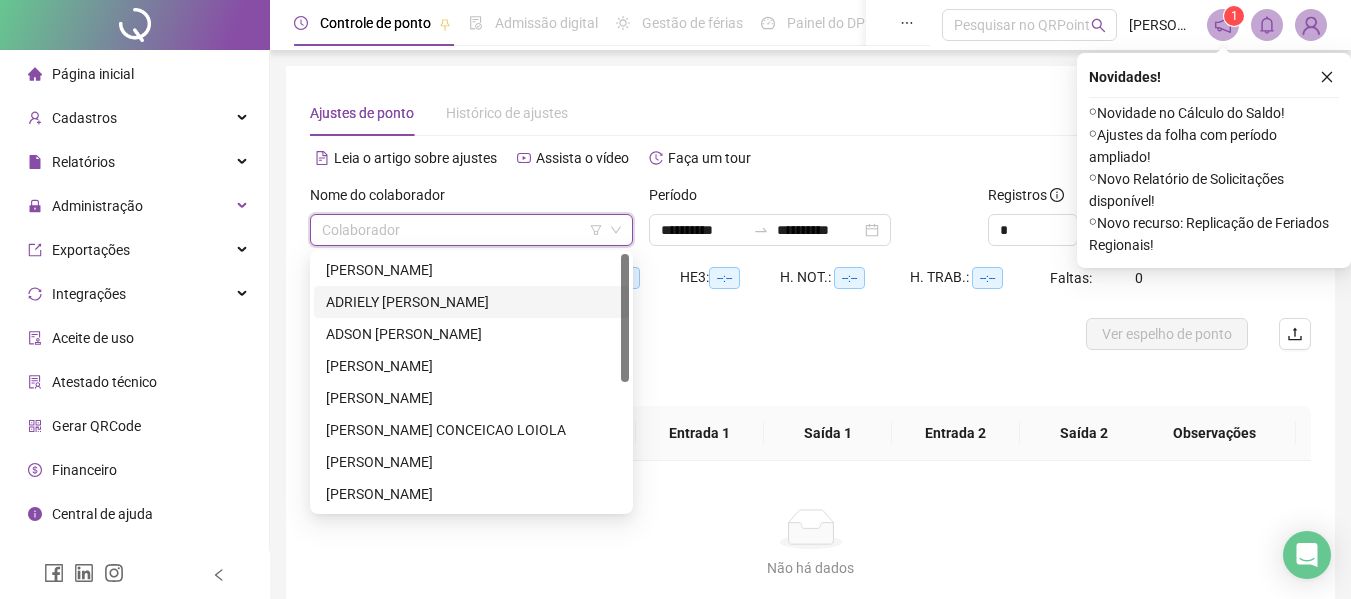 click on "ADRIELY [PERSON_NAME]" at bounding box center (471, 302) 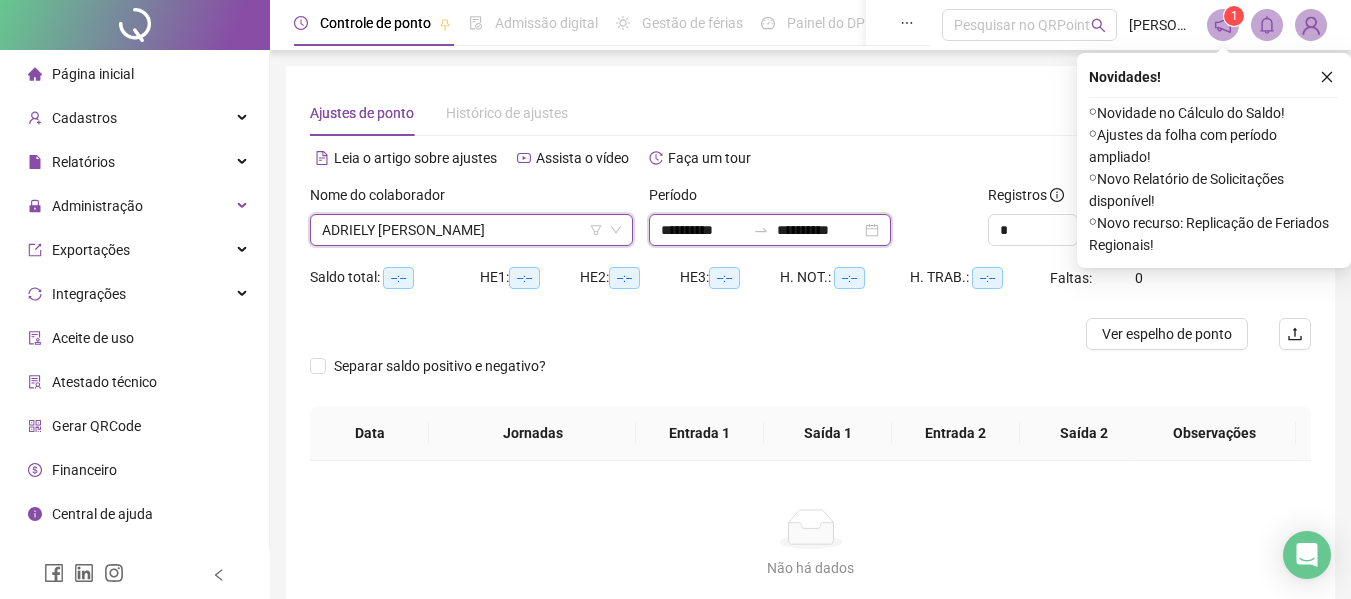 click on "**********" at bounding box center [703, 230] 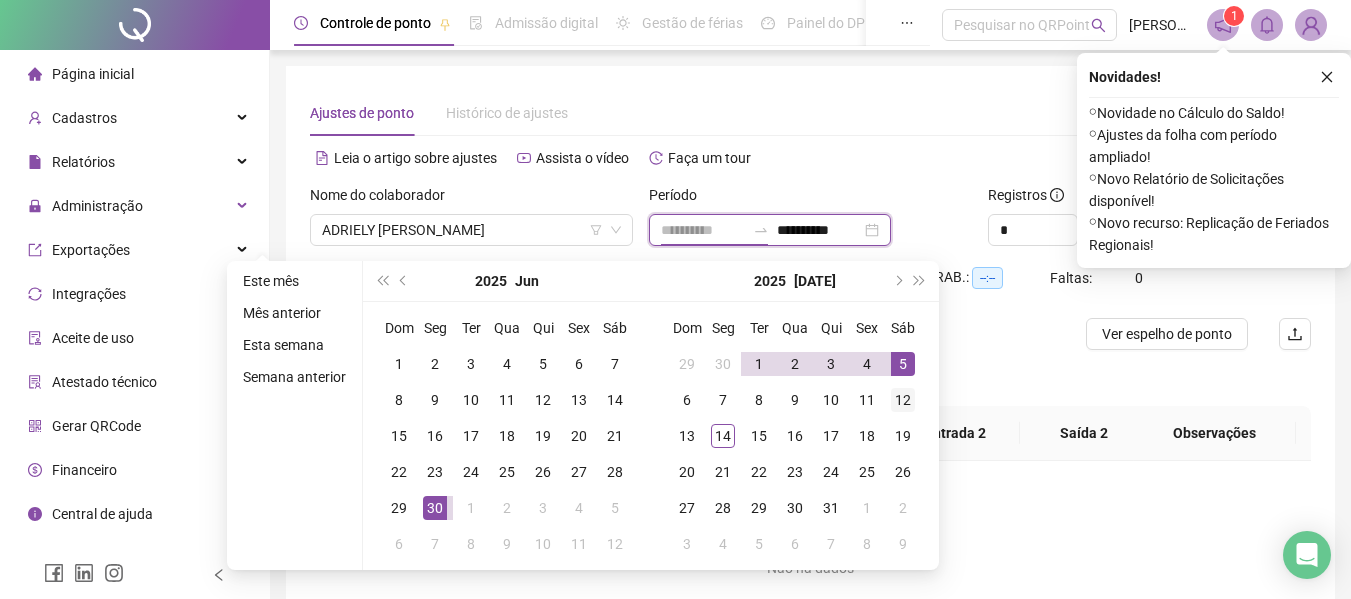 type on "**********" 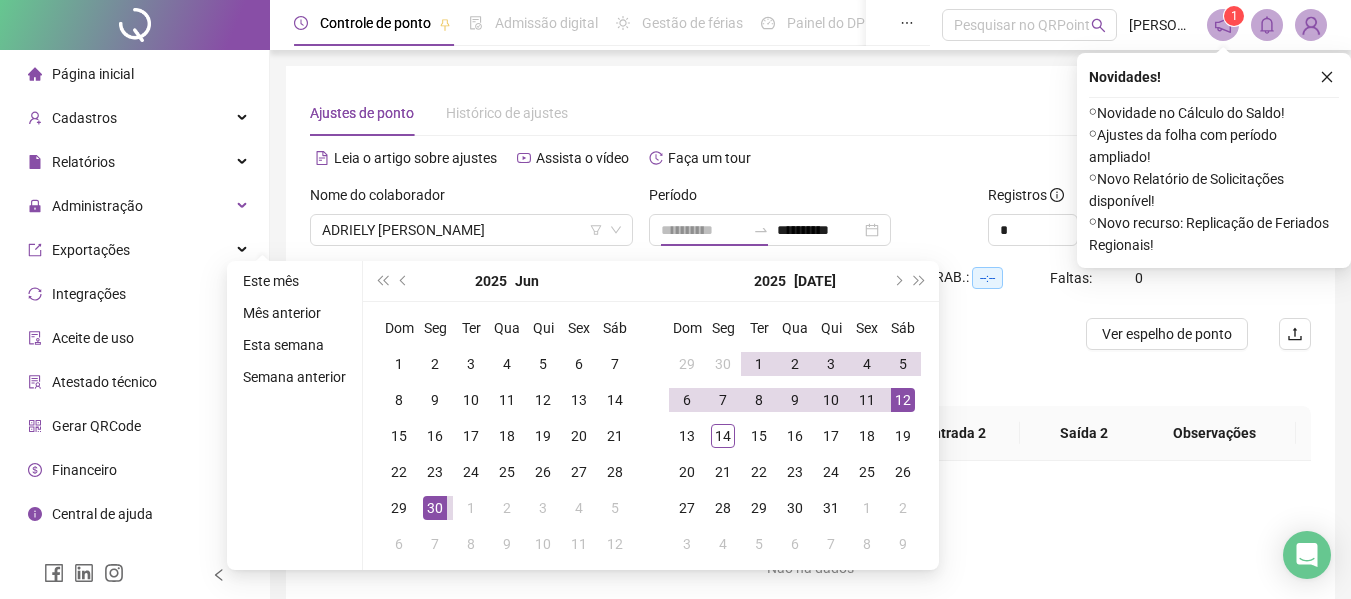 click on "12" at bounding box center (903, 400) 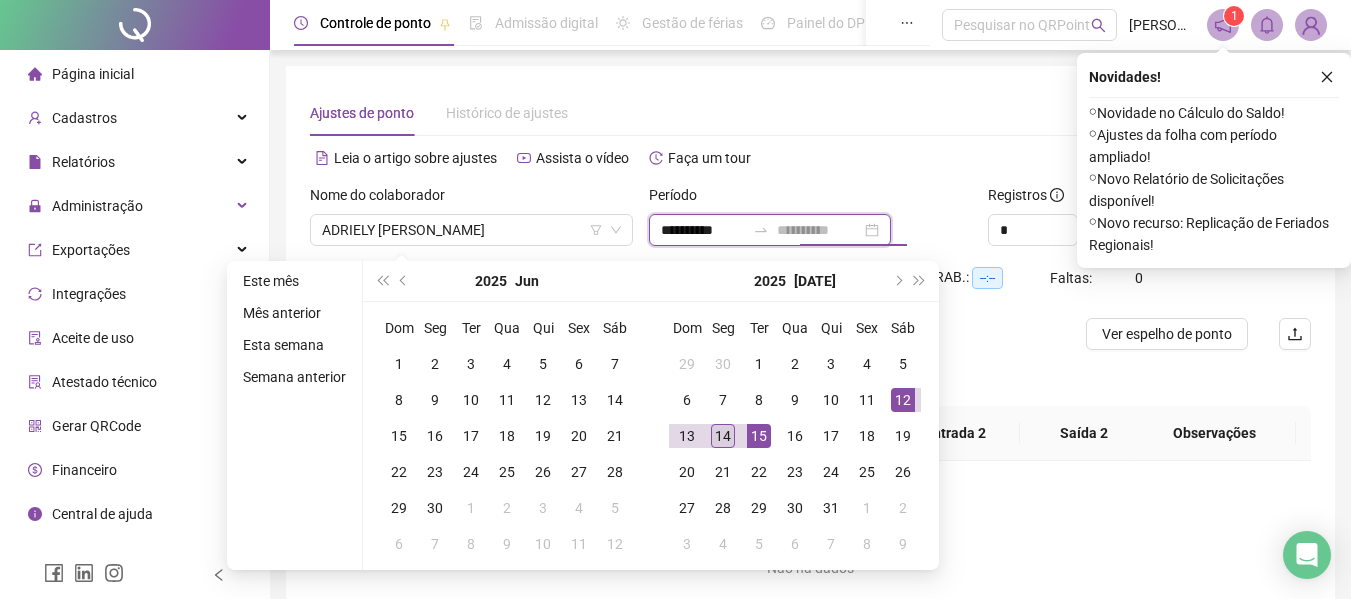 type on "**********" 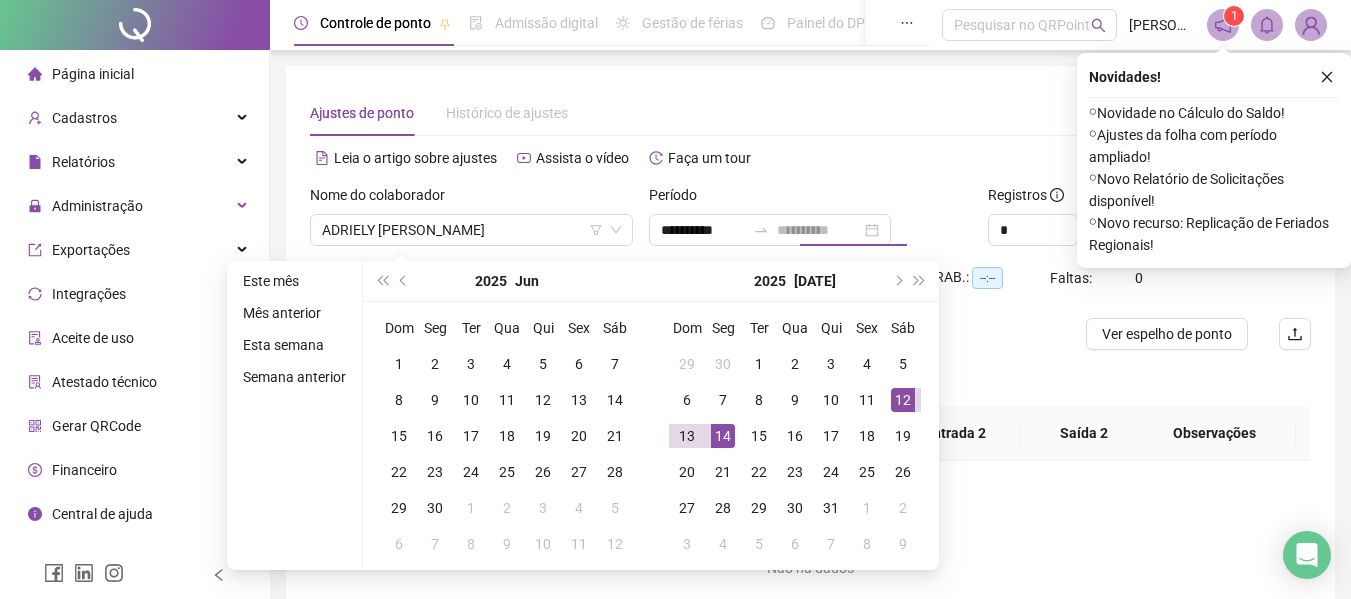 click on "14" at bounding box center (723, 436) 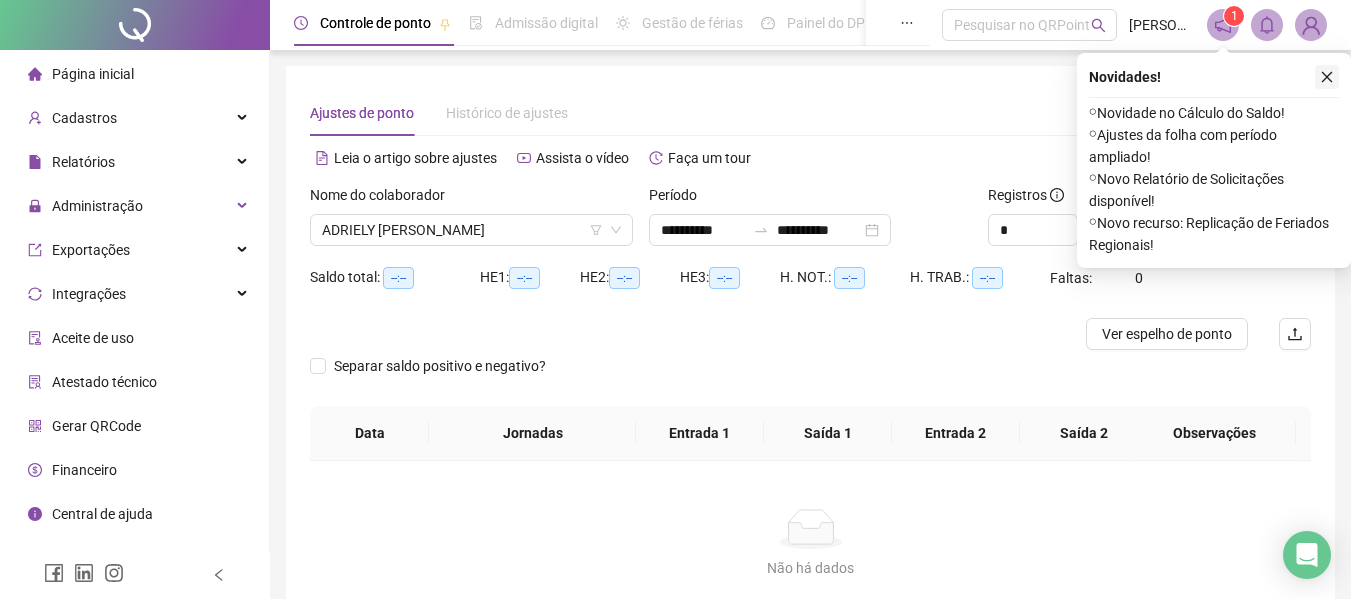 click at bounding box center (1327, 77) 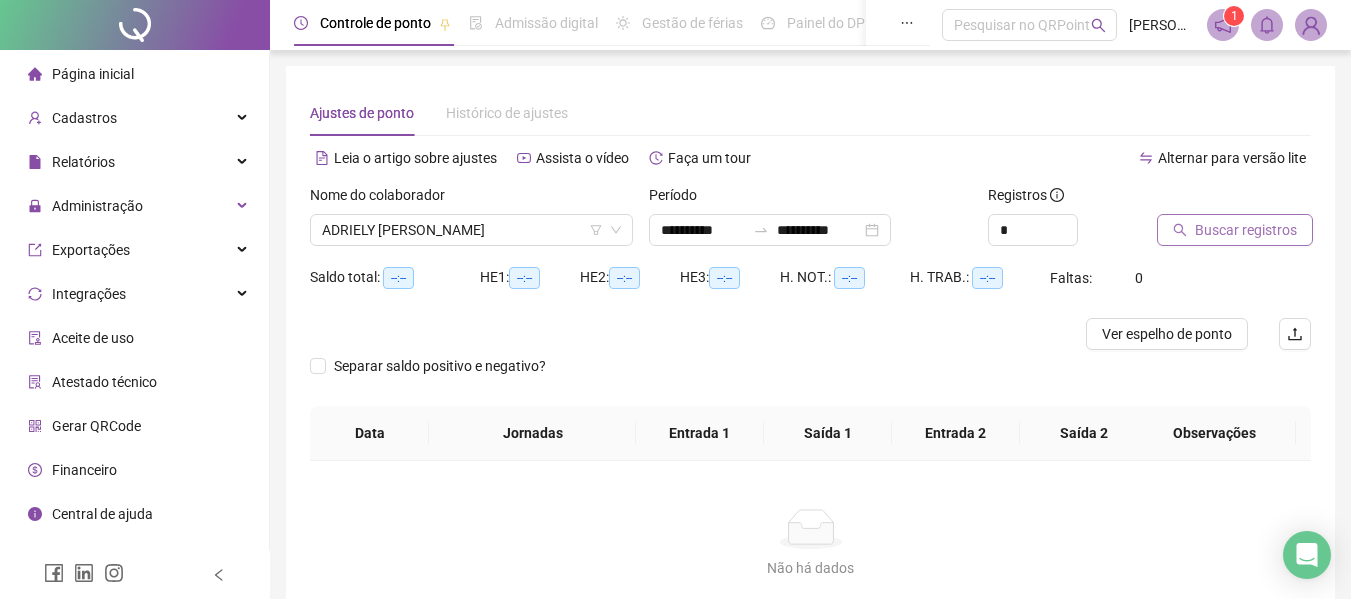 click on "Buscar registros" at bounding box center (1246, 230) 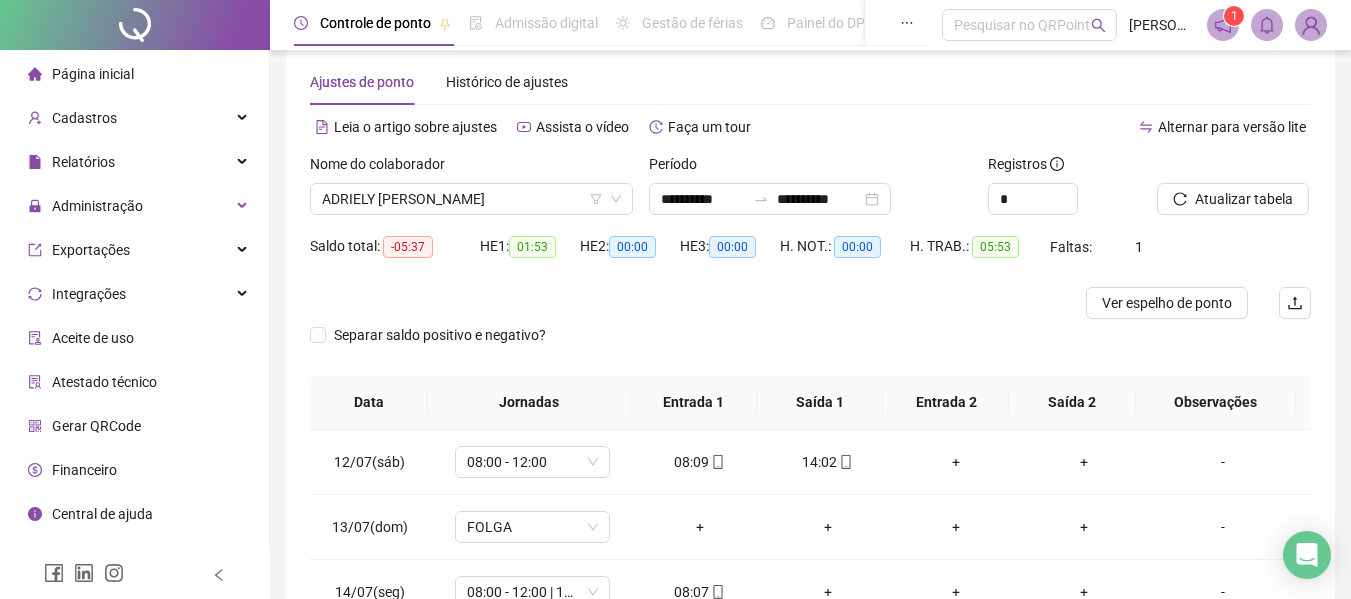 scroll, scrollTop: 0, scrollLeft: 0, axis: both 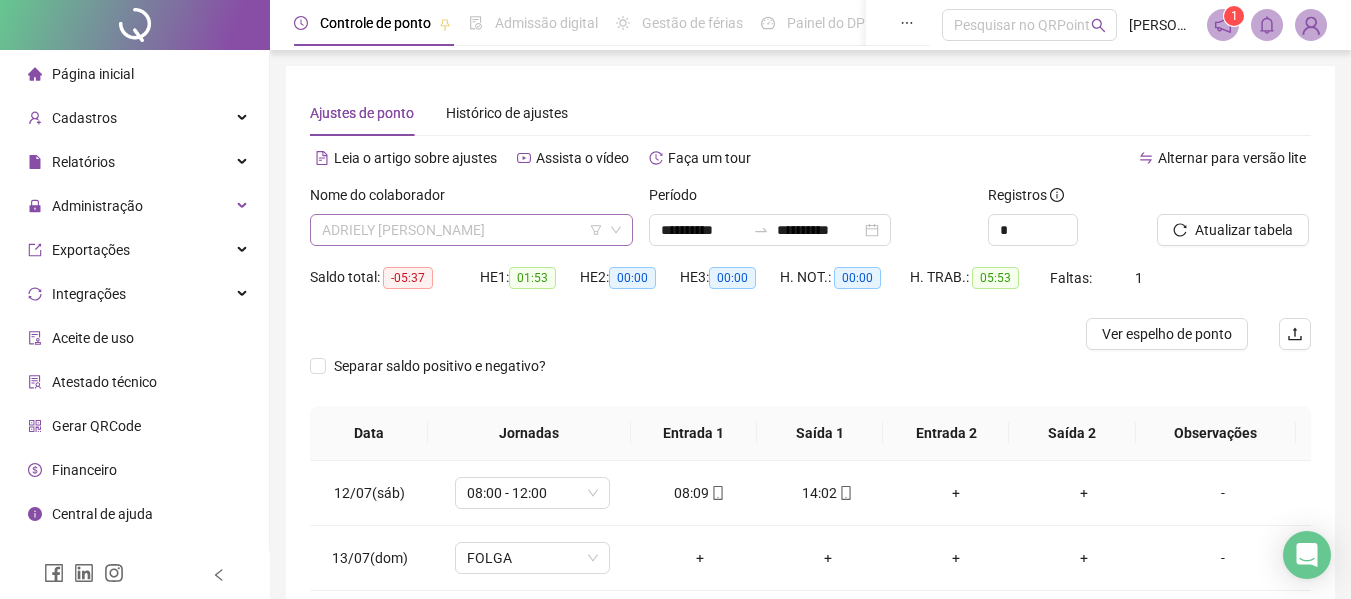 click on "ADRIELY [PERSON_NAME]" at bounding box center (471, 230) 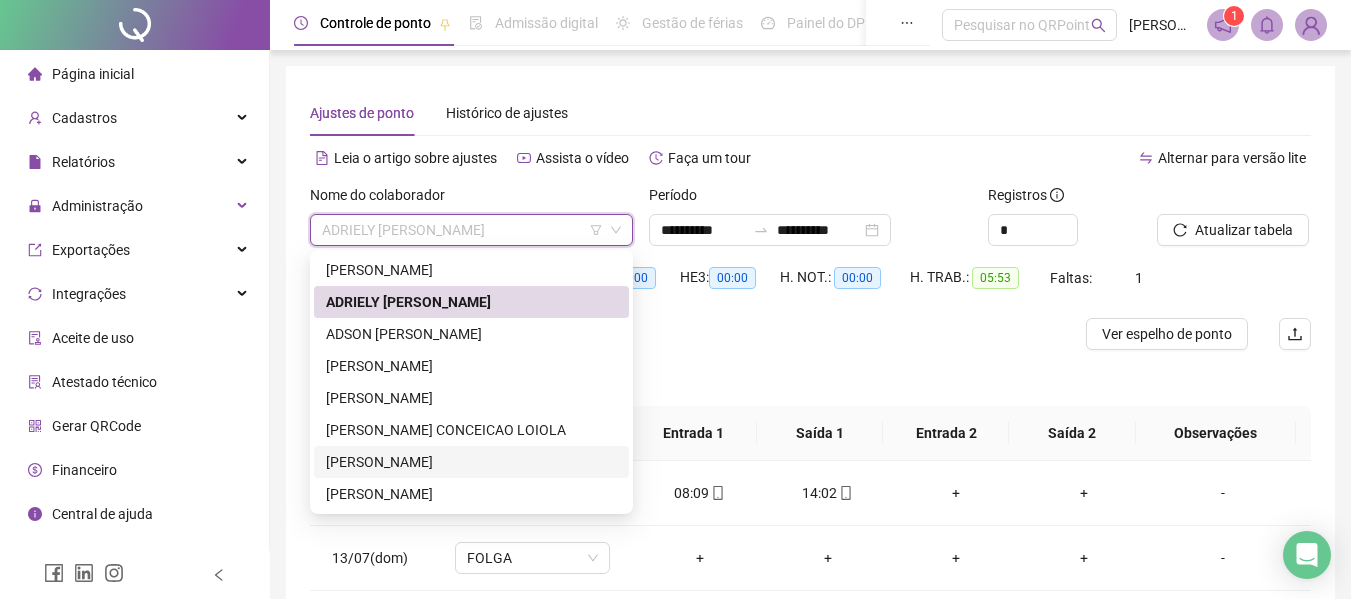click on "[PERSON_NAME]" at bounding box center [471, 462] 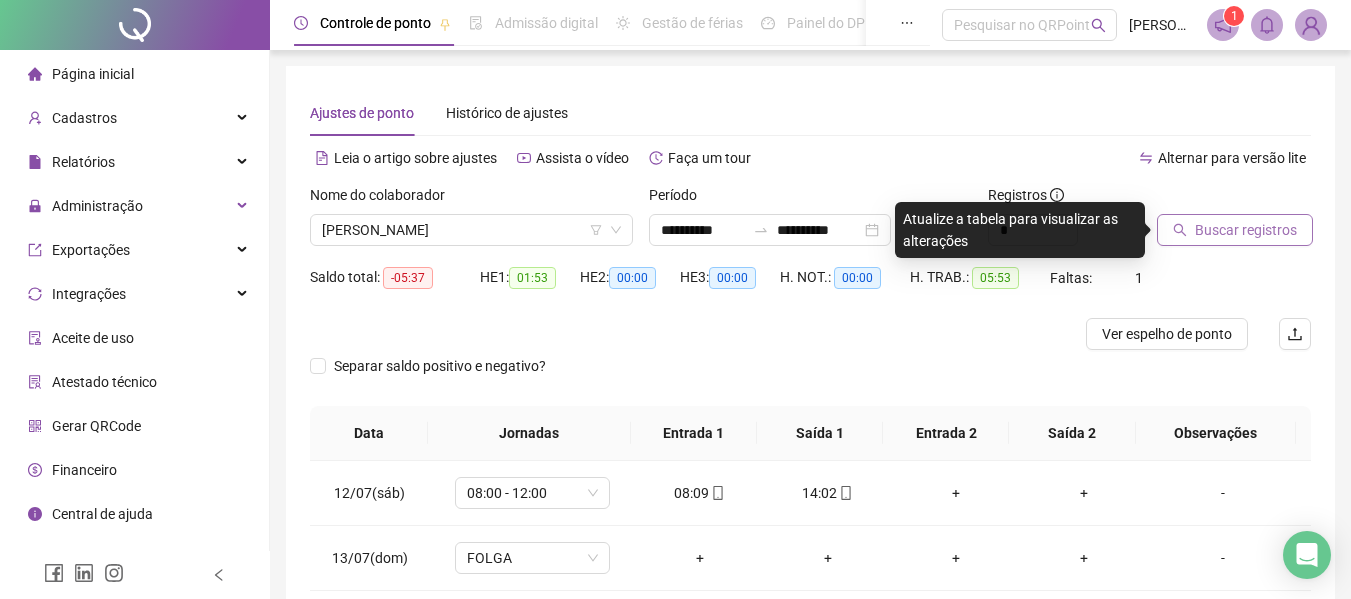 click on "Buscar registros" at bounding box center [1246, 230] 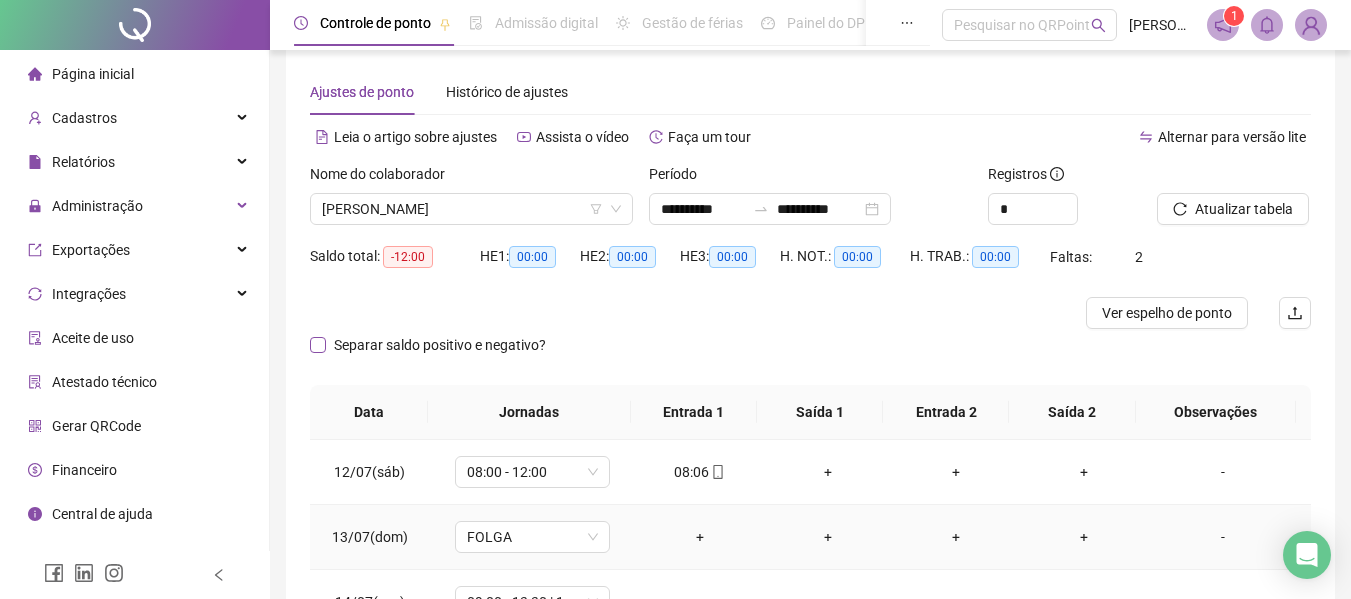 scroll, scrollTop: 0, scrollLeft: 0, axis: both 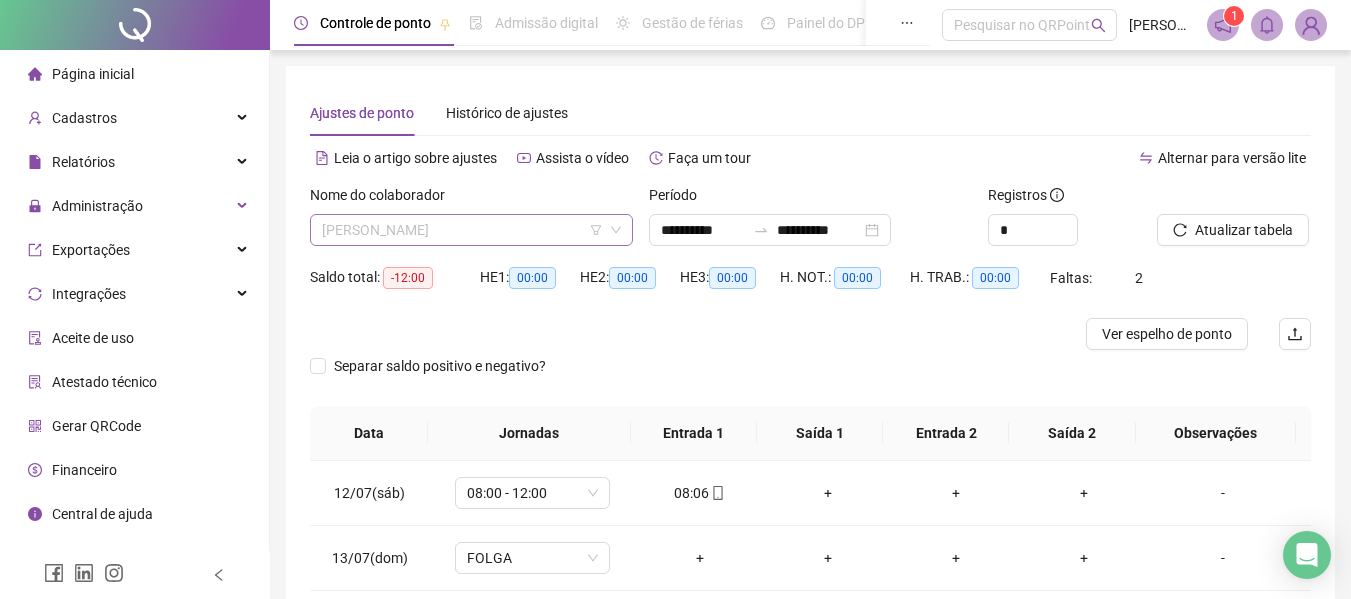 click on "[PERSON_NAME]" at bounding box center [471, 230] 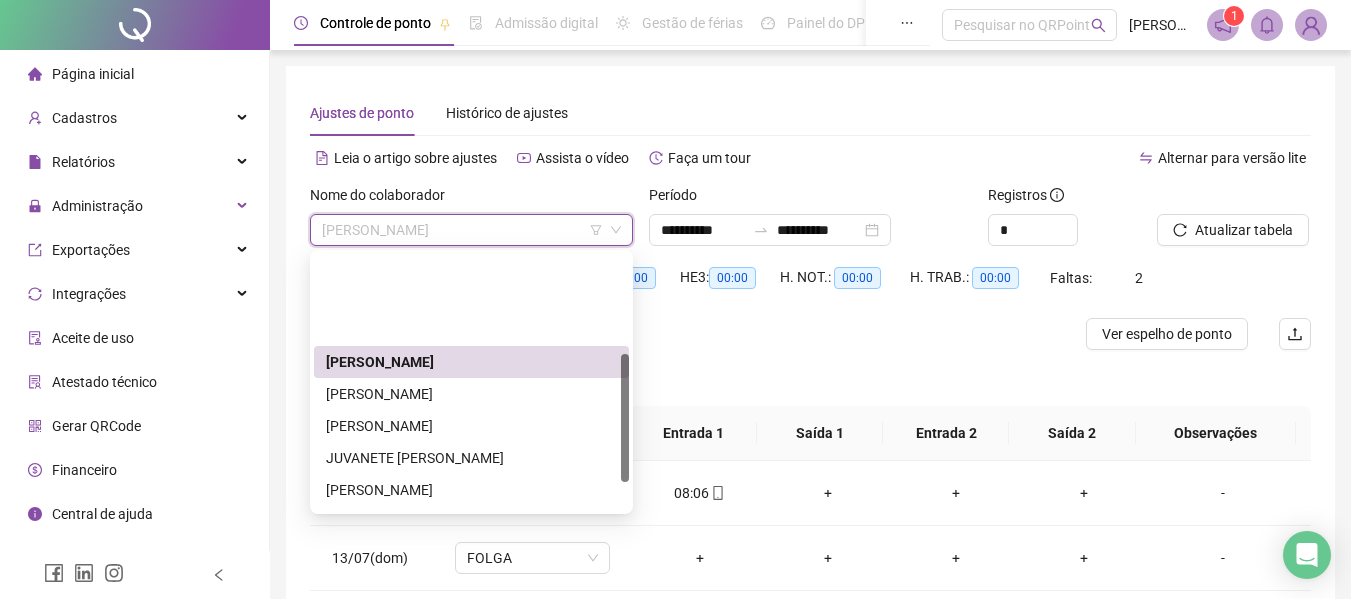scroll, scrollTop: 200, scrollLeft: 0, axis: vertical 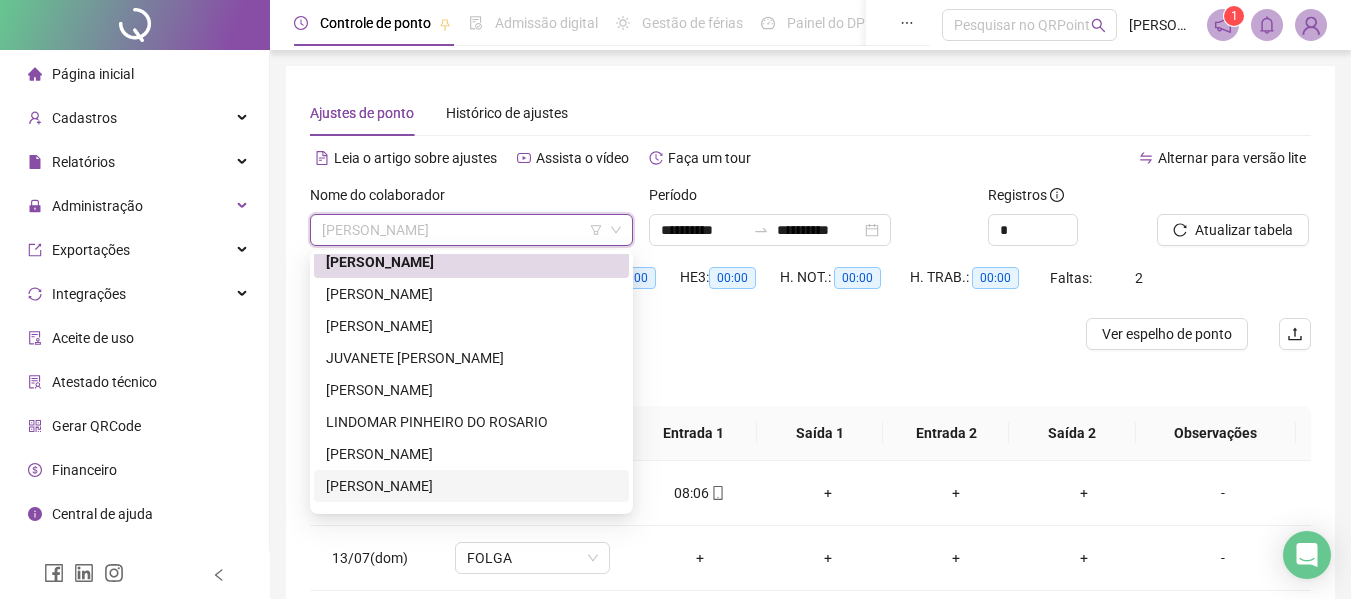 drag, startPoint x: 399, startPoint y: 488, endPoint x: 399, endPoint y: 477, distance: 11 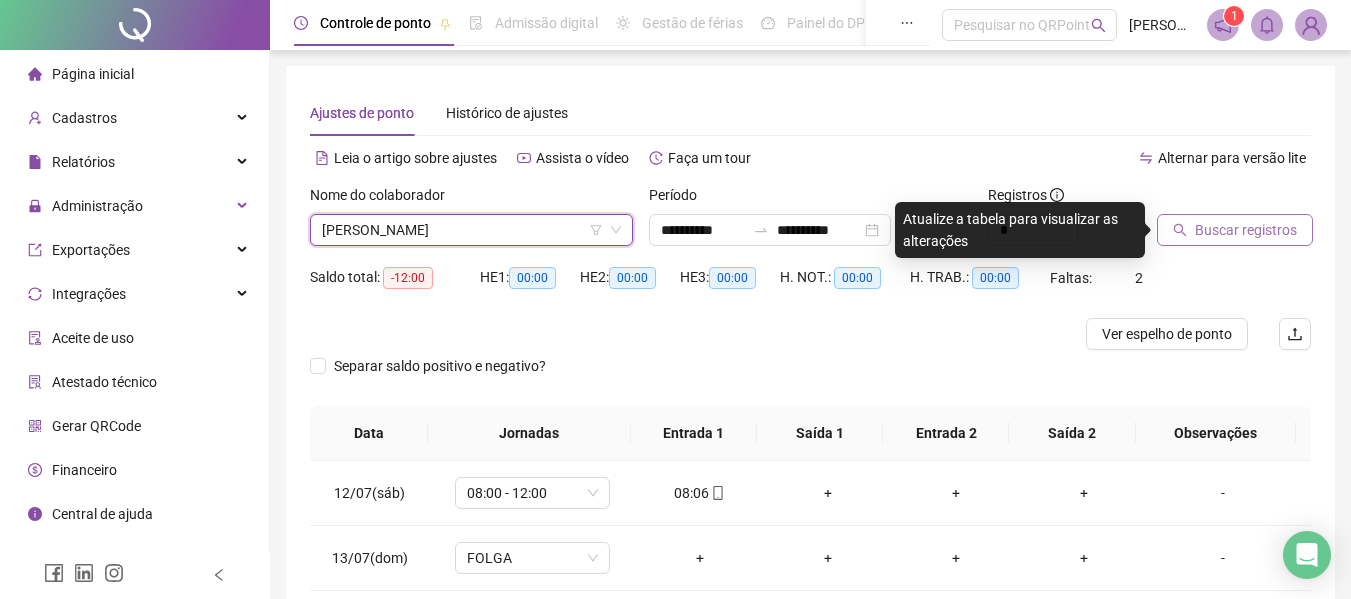 drag, startPoint x: 1152, startPoint y: 214, endPoint x: 1172, endPoint y: 224, distance: 22.36068 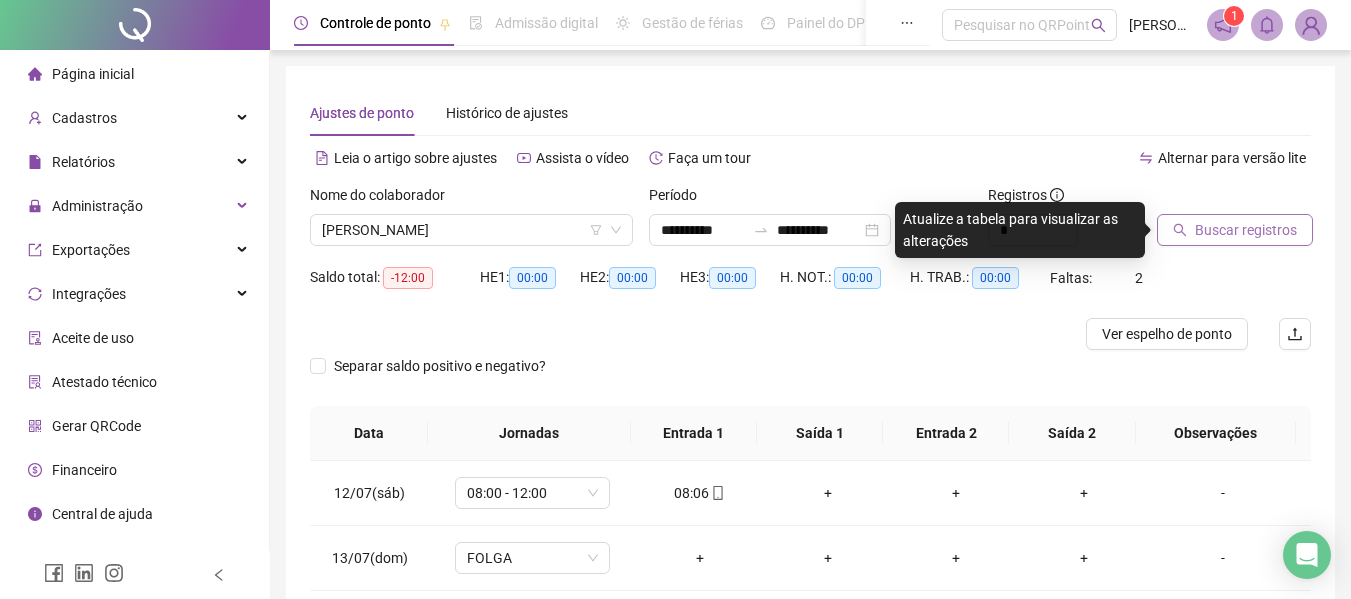 click on "Buscar registros" at bounding box center [1246, 230] 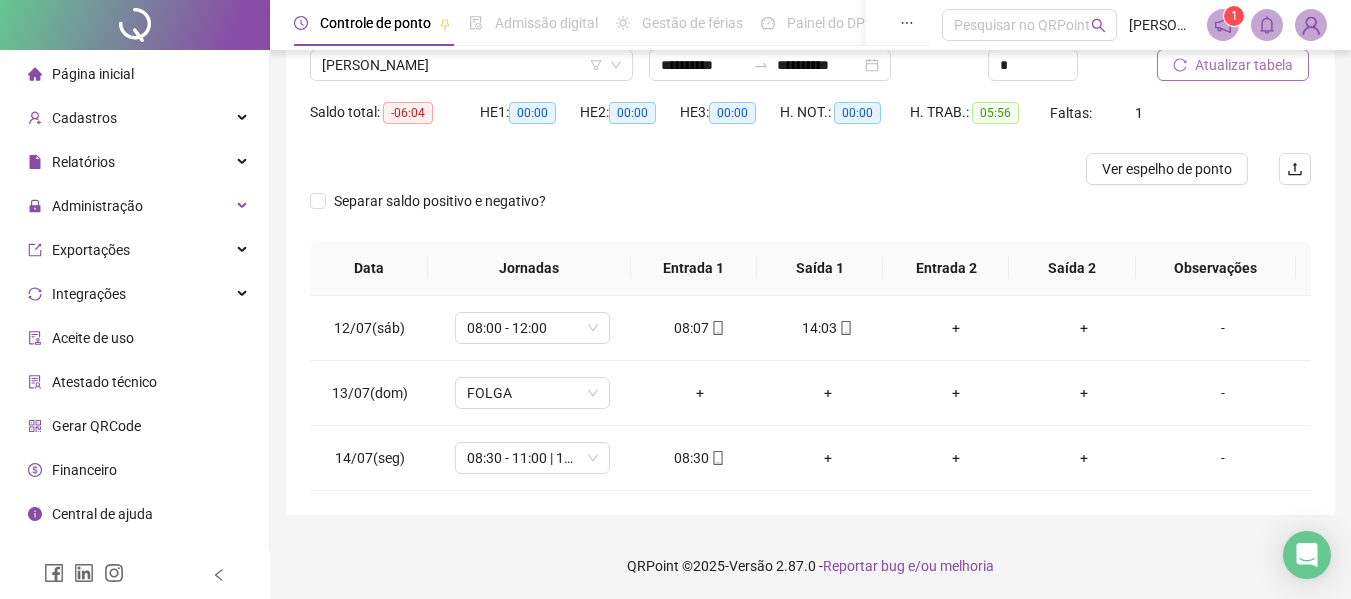 scroll, scrollTop: 167, scrollLeft: 0, axis: vertical 